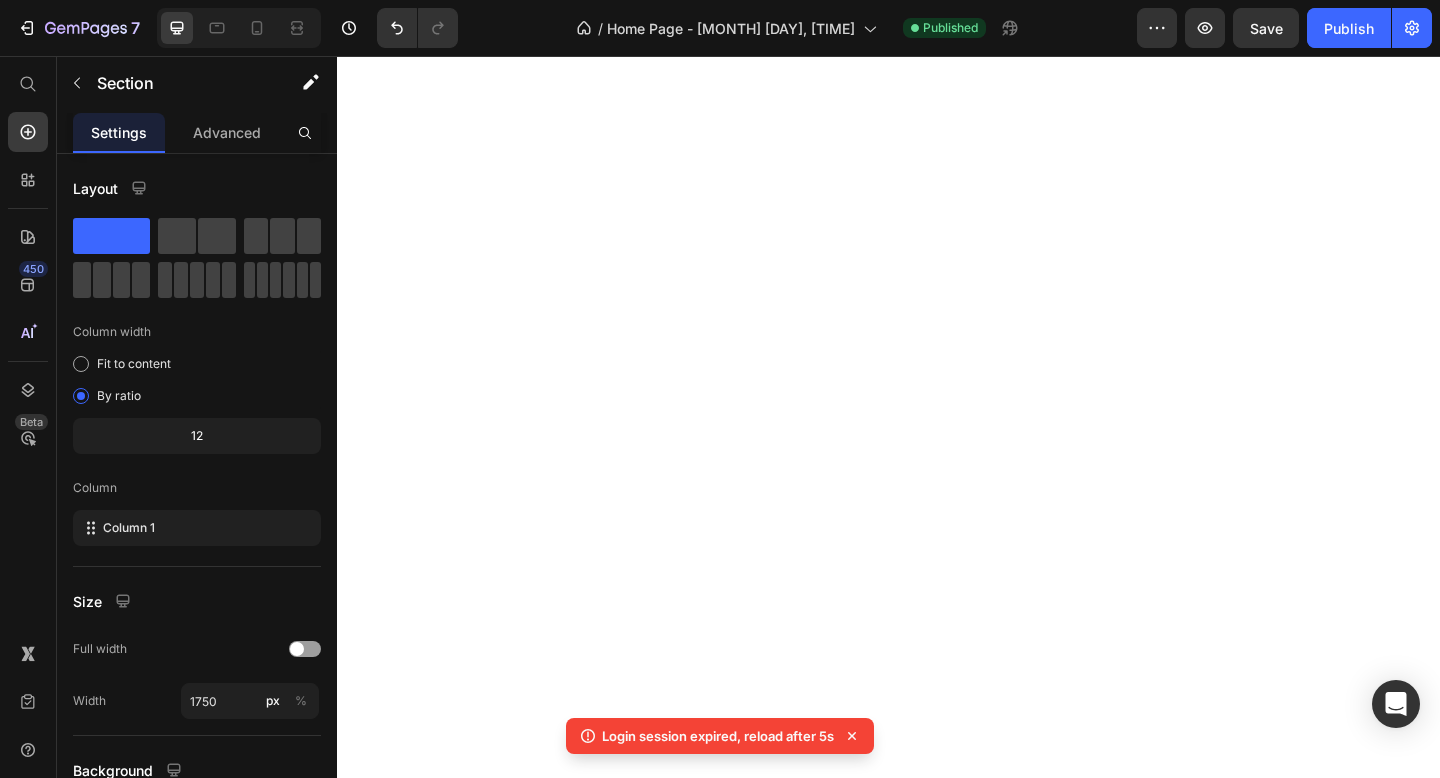 scroll, scrollTop: 0, scrollLeft: 0, axis: both 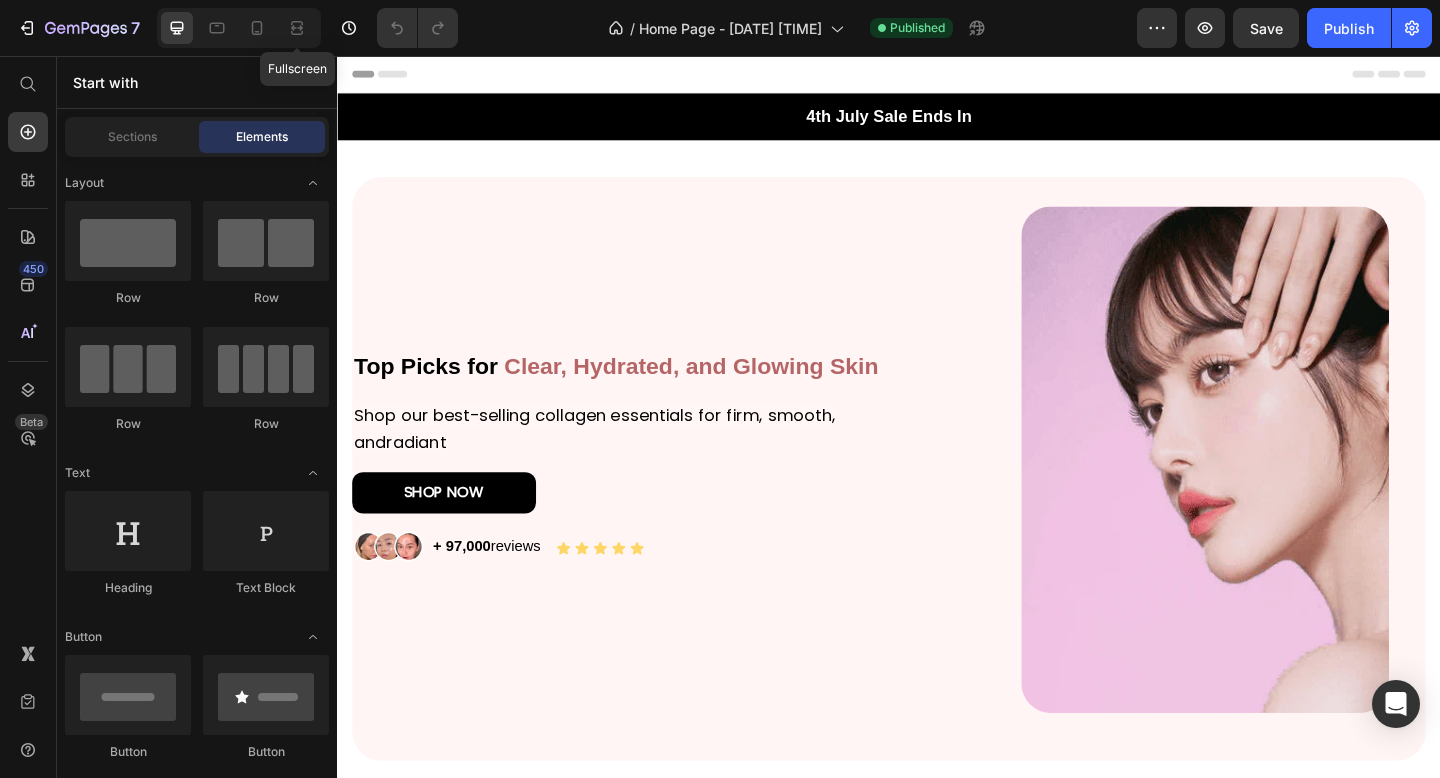 click 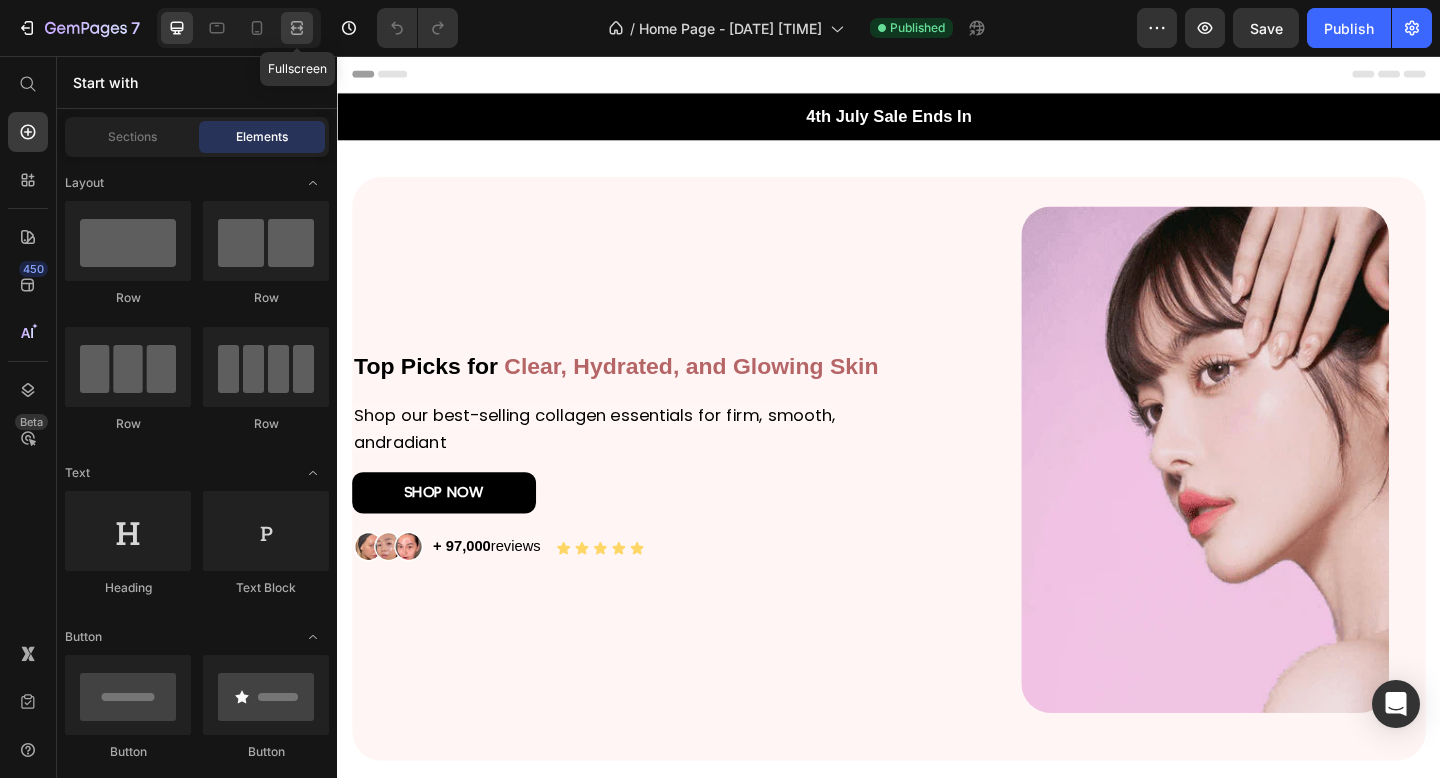click 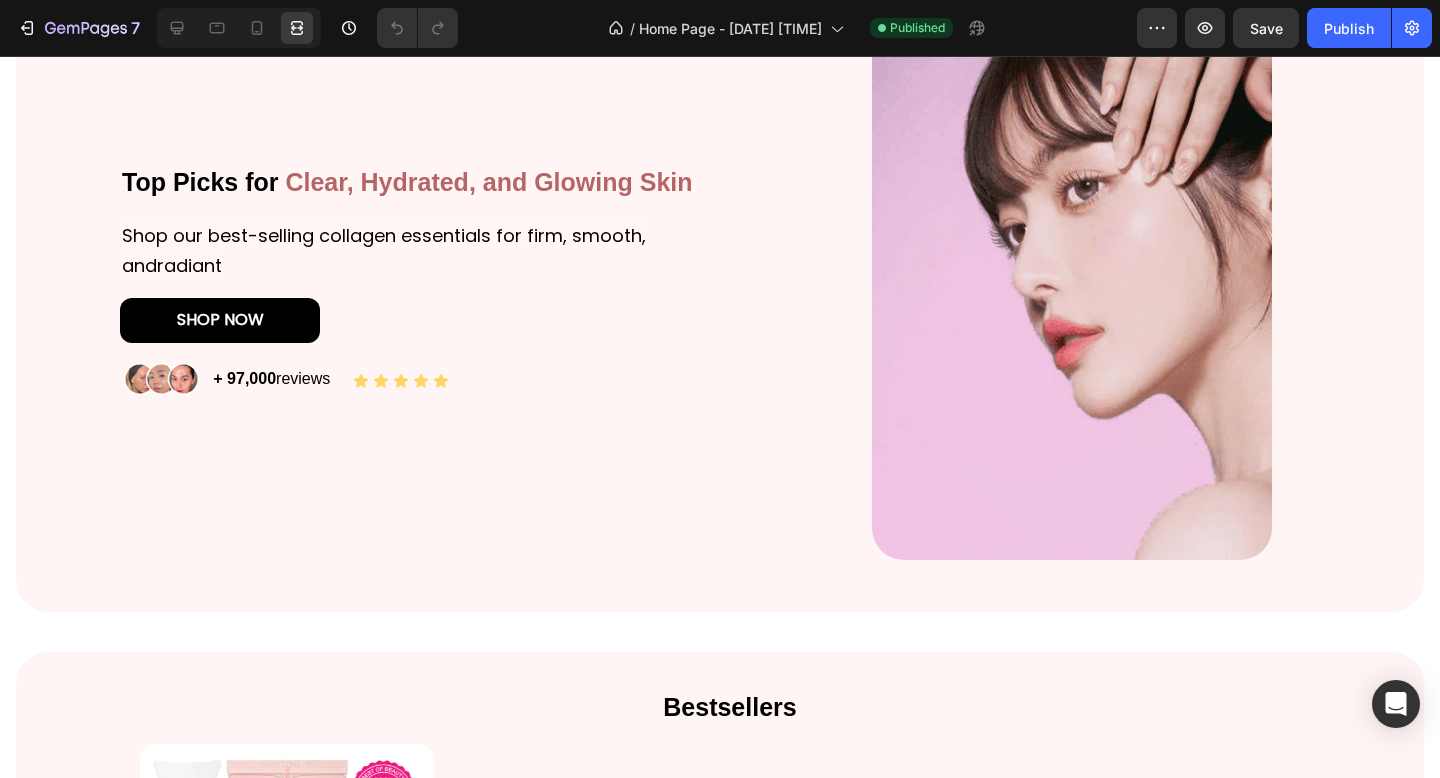 scroll, scrollTop: 0, scrollLeft: 0, axis: both 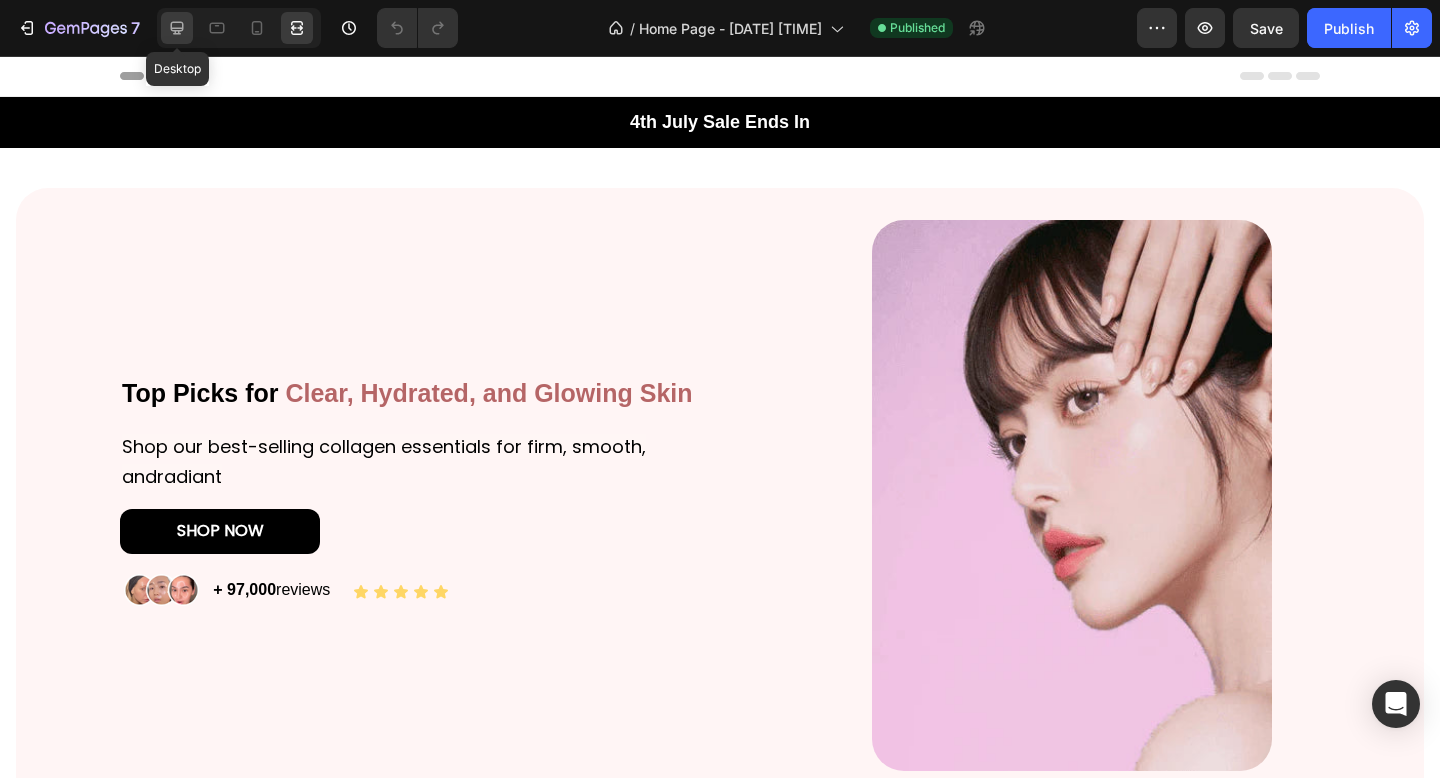 click 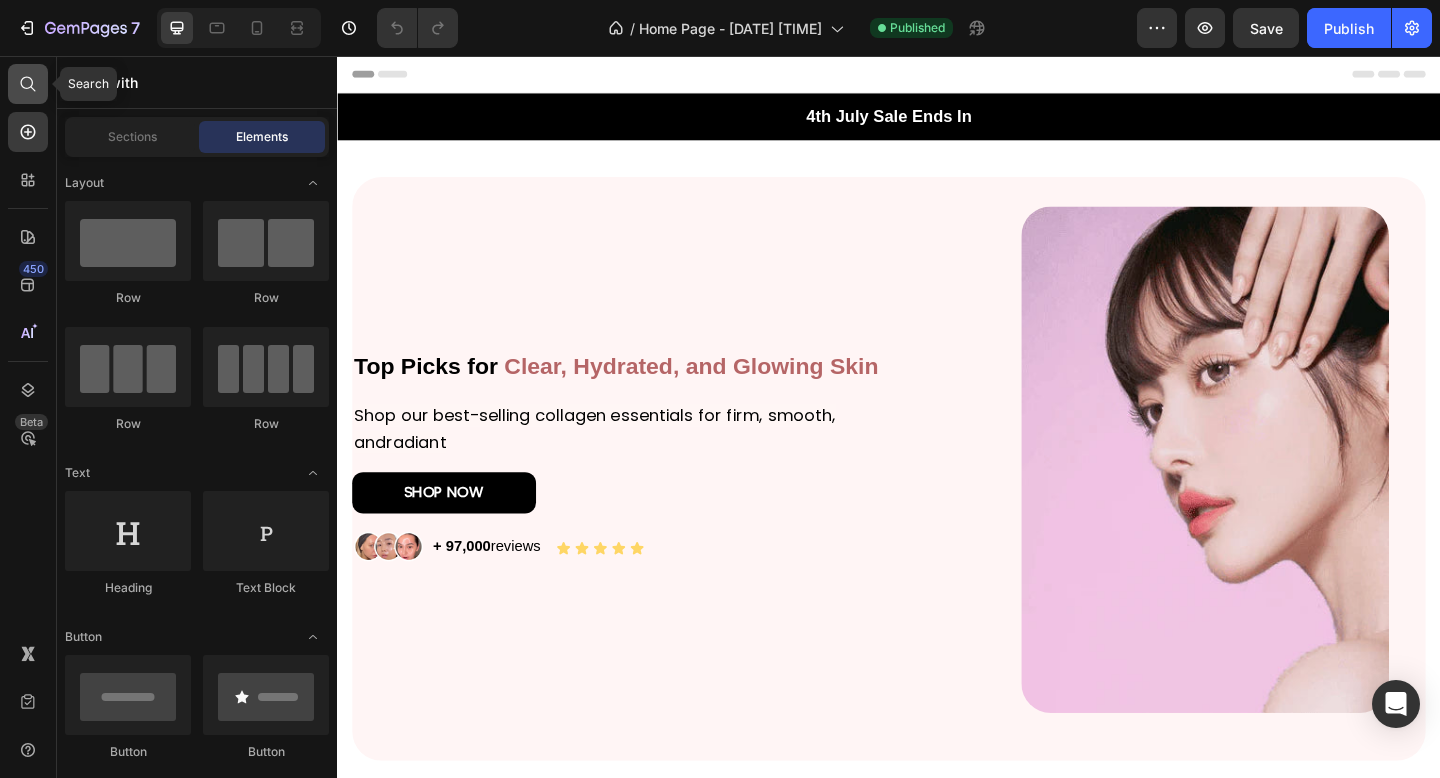 click 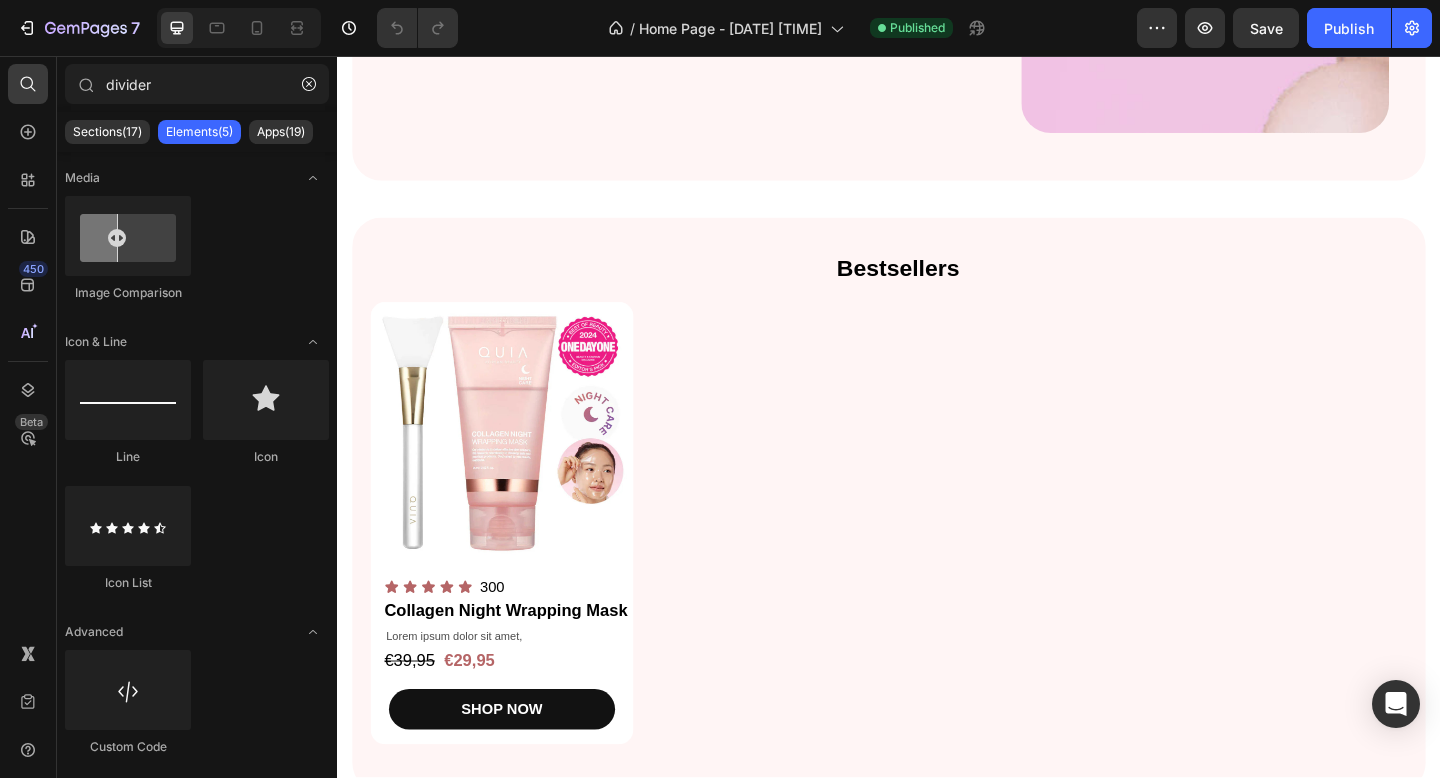 scroll, scrollTop: 601, scrollLeft: 0, axis: vertical 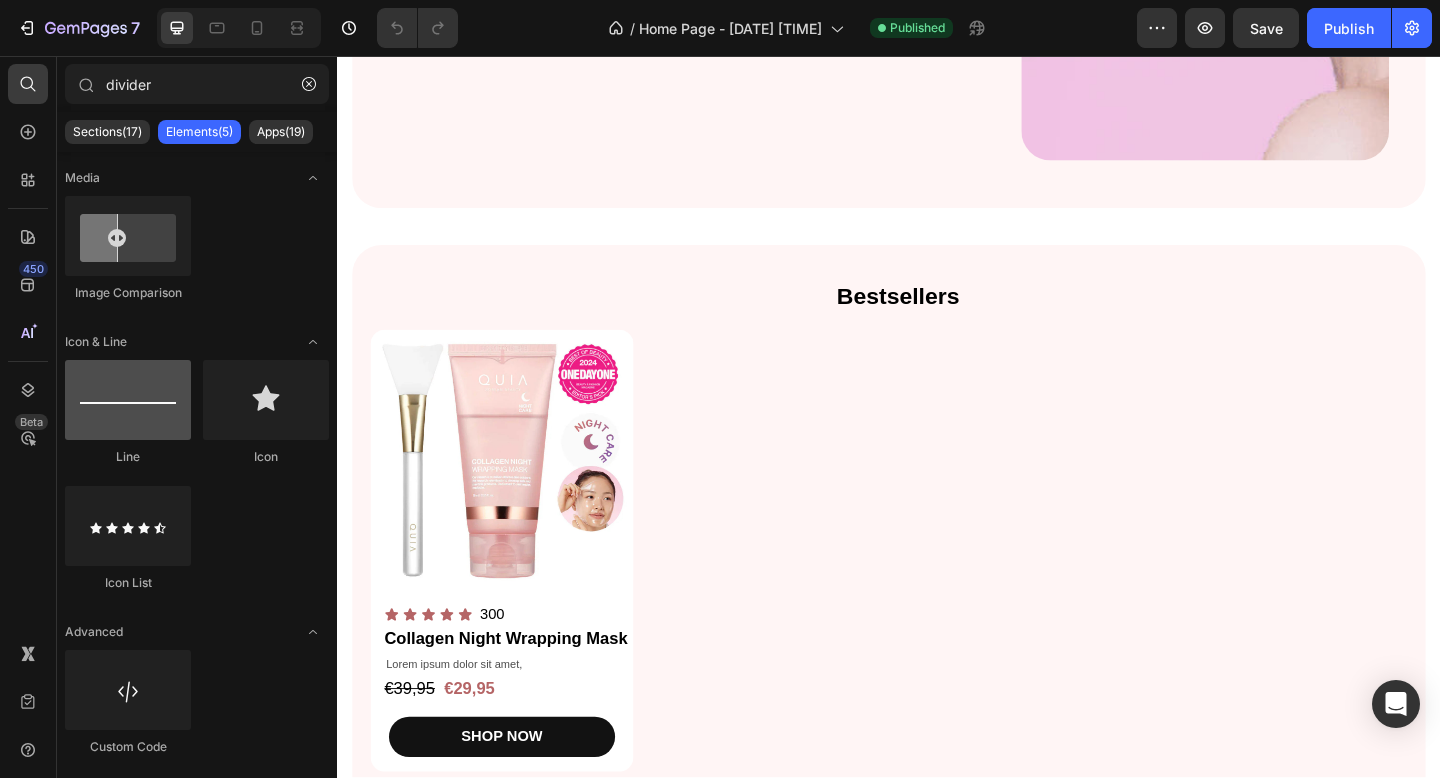 type on "divider" 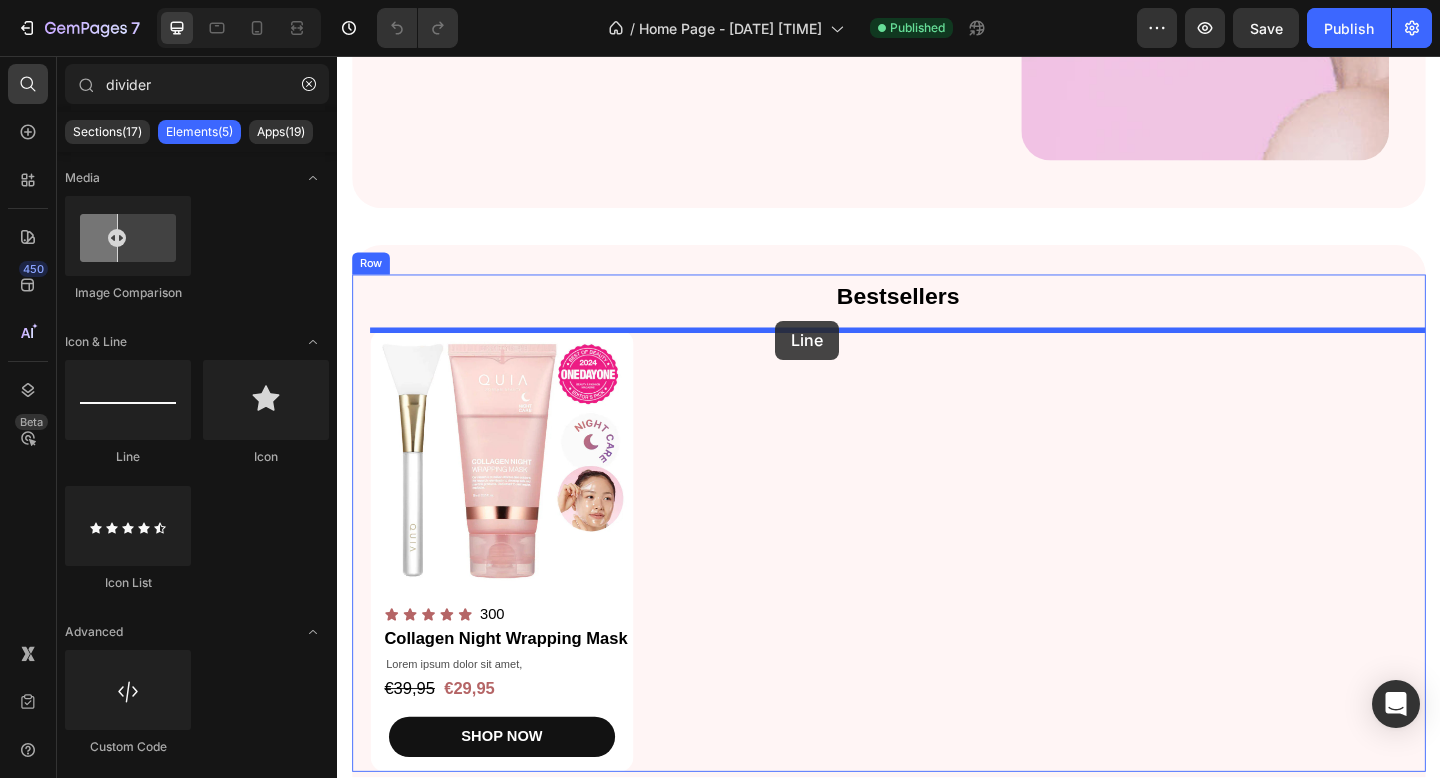 drag, startPoint x: 495, startPoint y: 425, endPoint x: 813, endPoint y: 345, distance: 327.90854 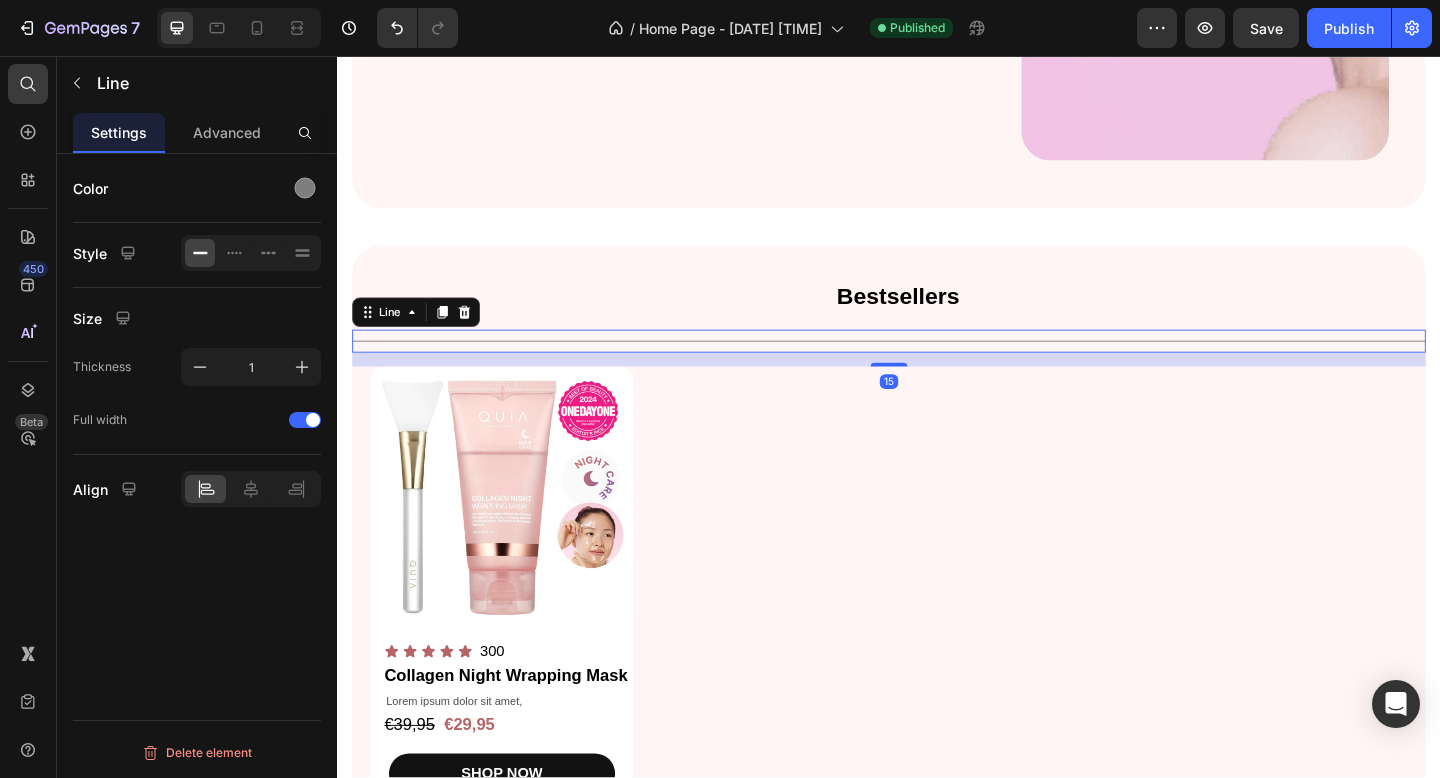 click on "Product Images Icon Icon Icon Icon Icon Icon List 300 Text Block Row Collagen Night Wrapping Mask Product Title Lorem ipsum dolor sit amet,  Text Block €39,95 Product Price €29,95 Product Price Row SHOP NOW Product Cart Button Row" at bounding box center (937, 634) 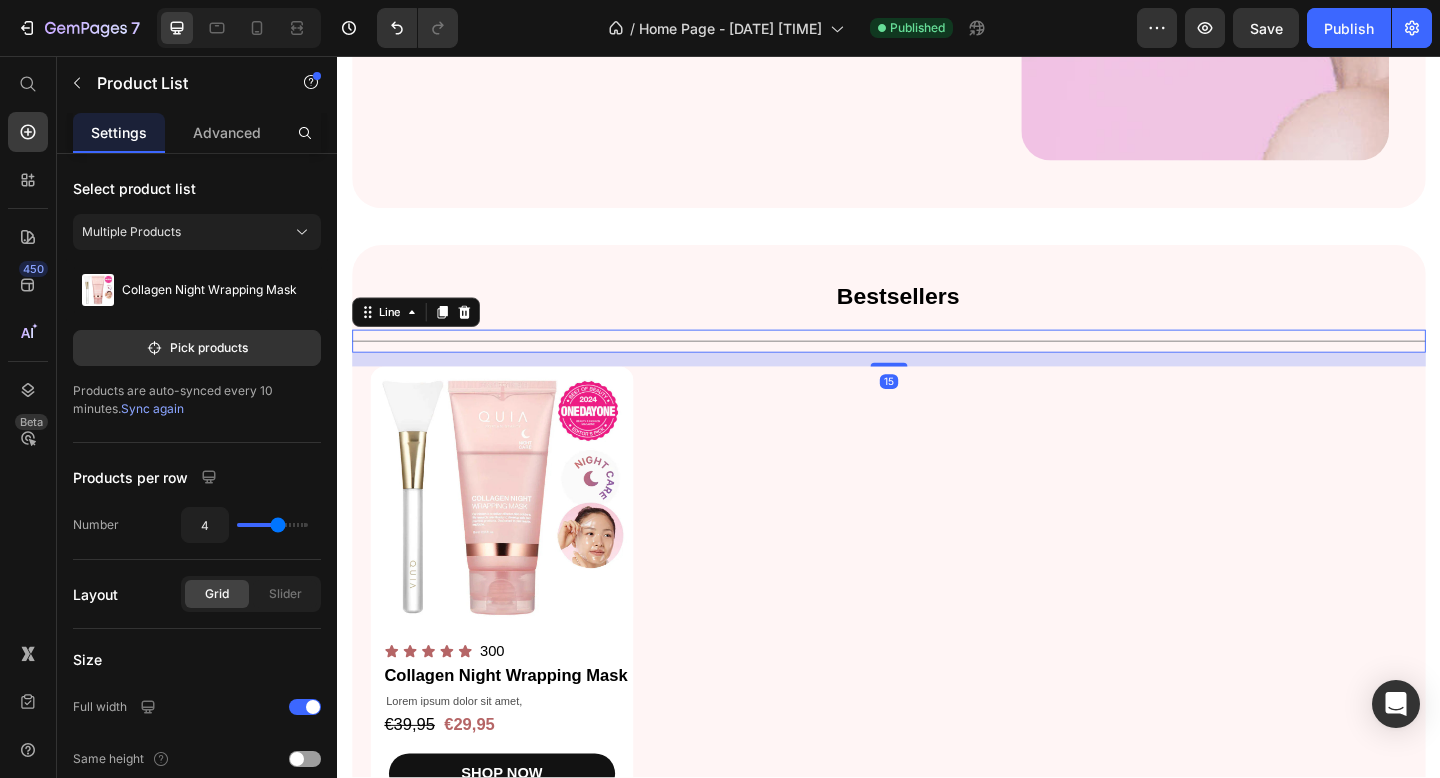 click on "Title Line   15" at bounding box center [937, 366] 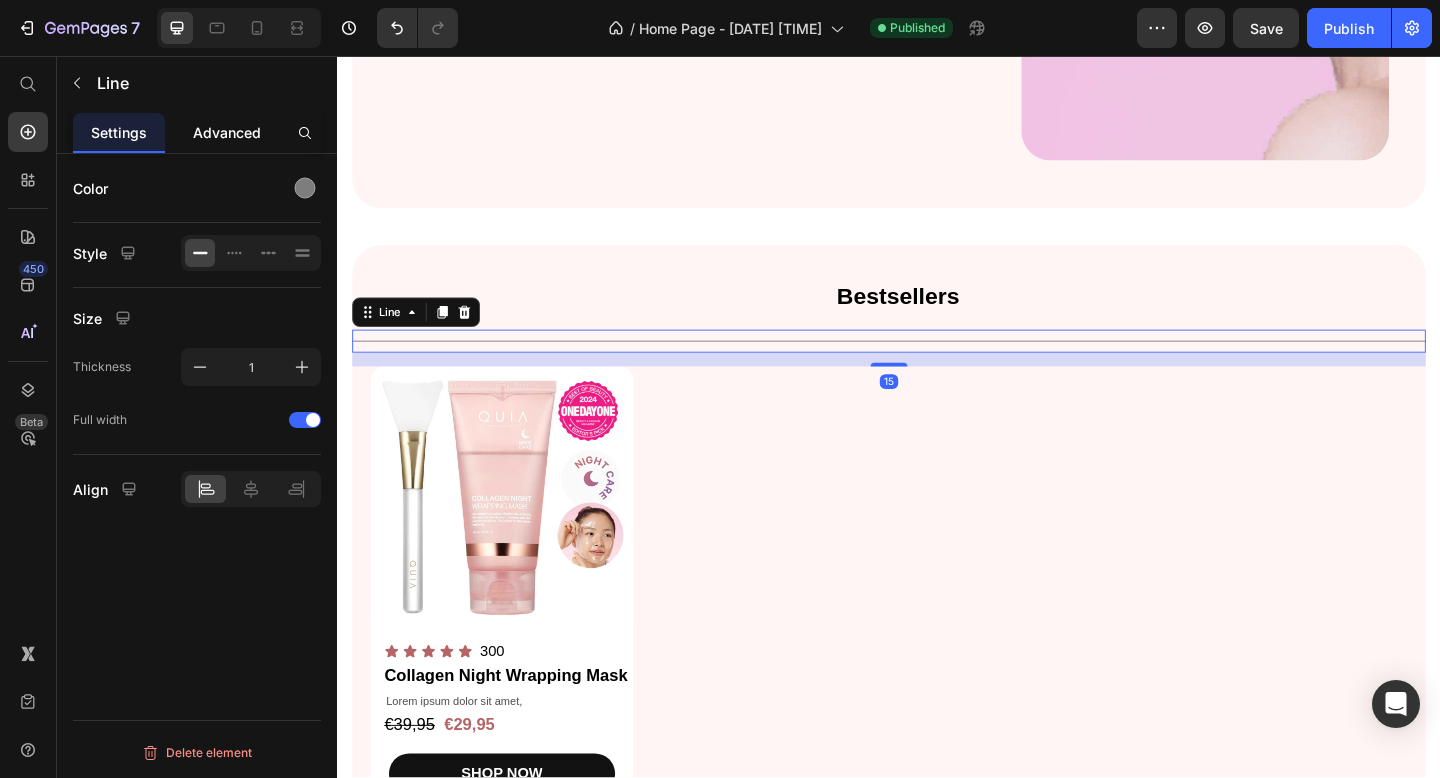 click on "Advanced" at bounding box center [227, 132] 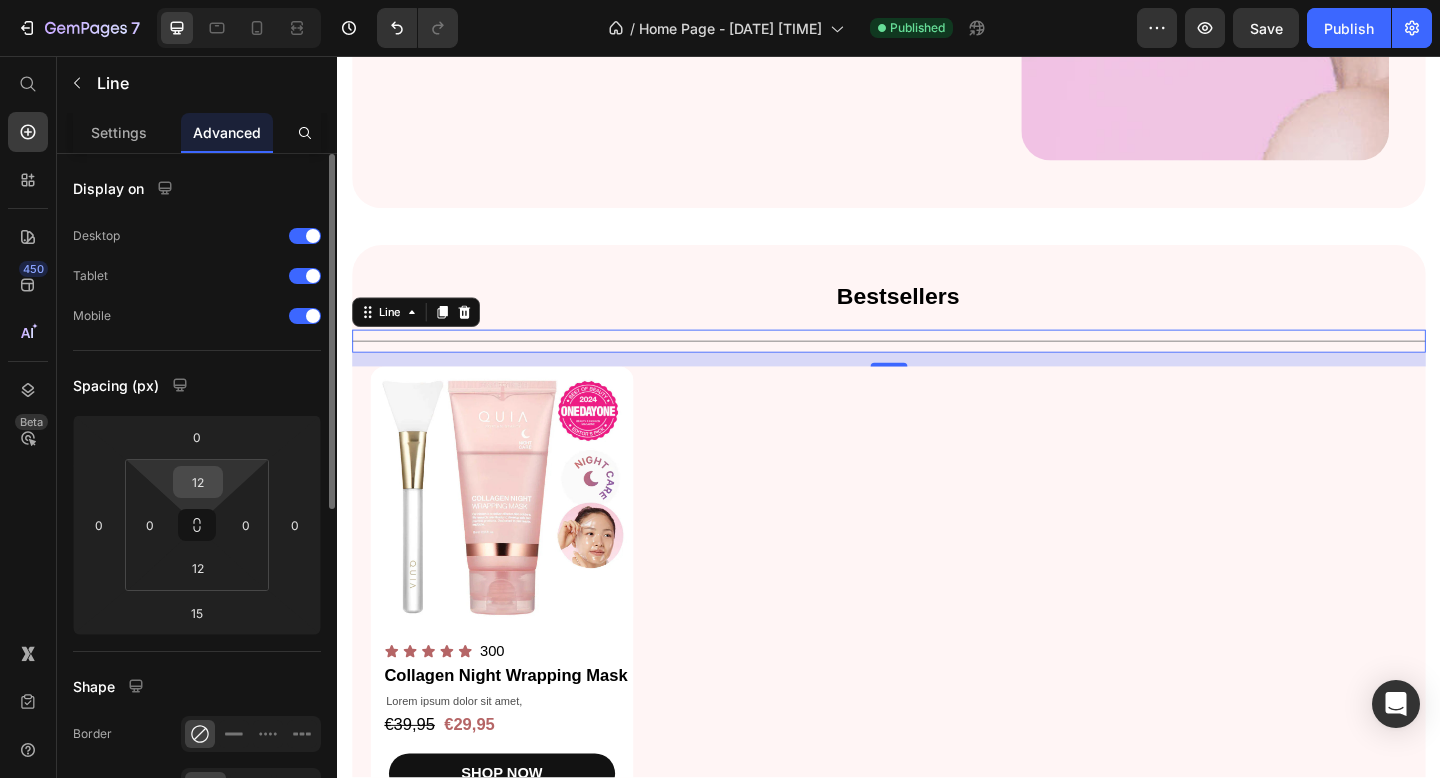 click on "12" at bounding box center [198, 482] 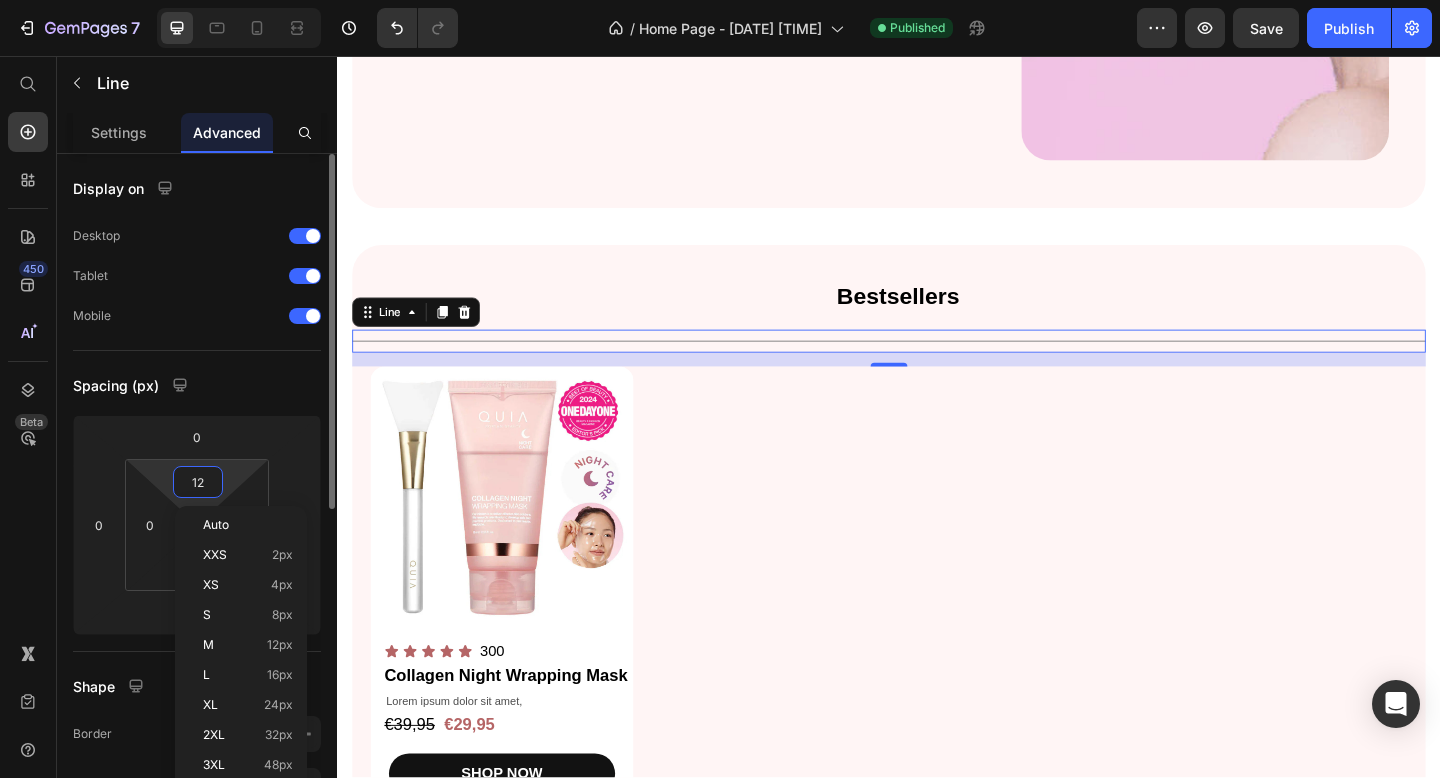 click on "12" at bounding box center [198, 482] 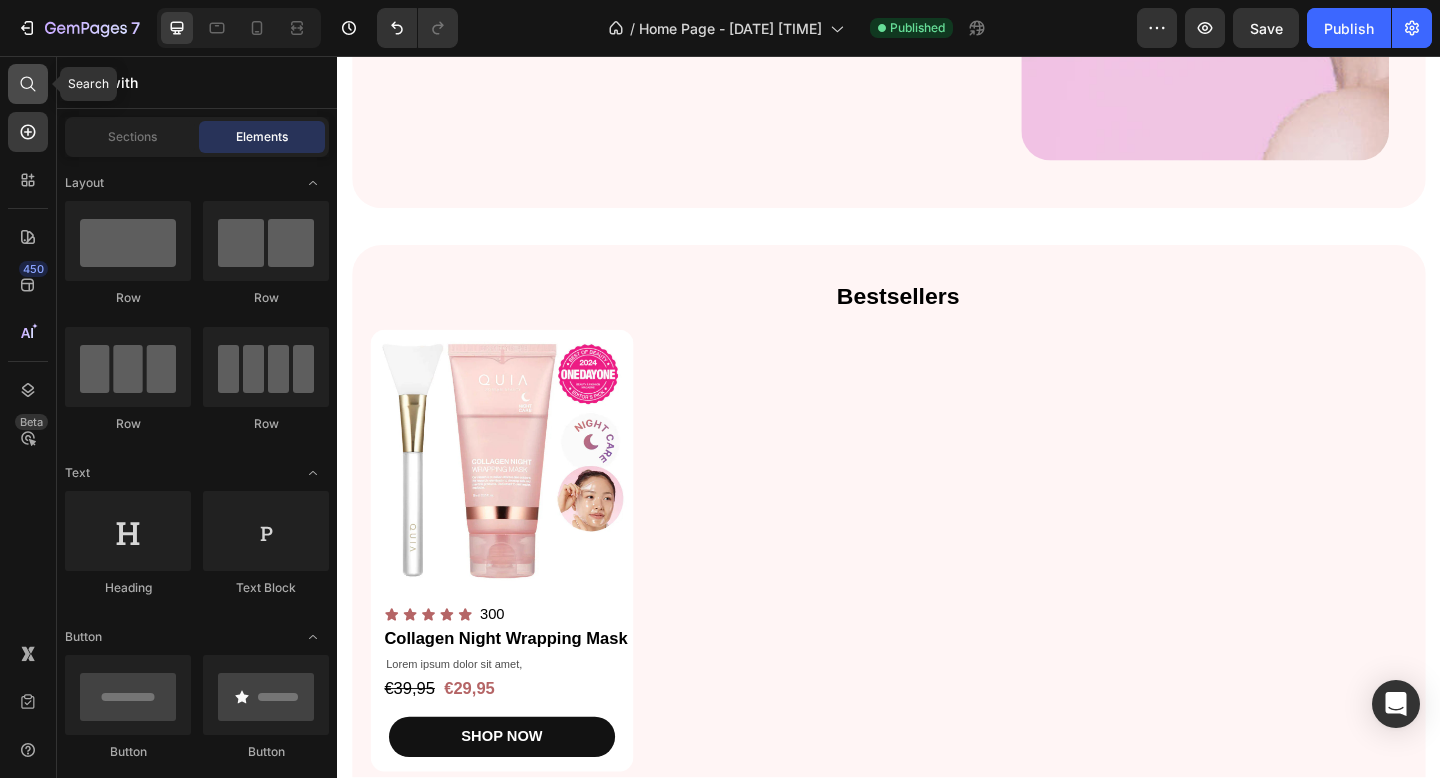 click 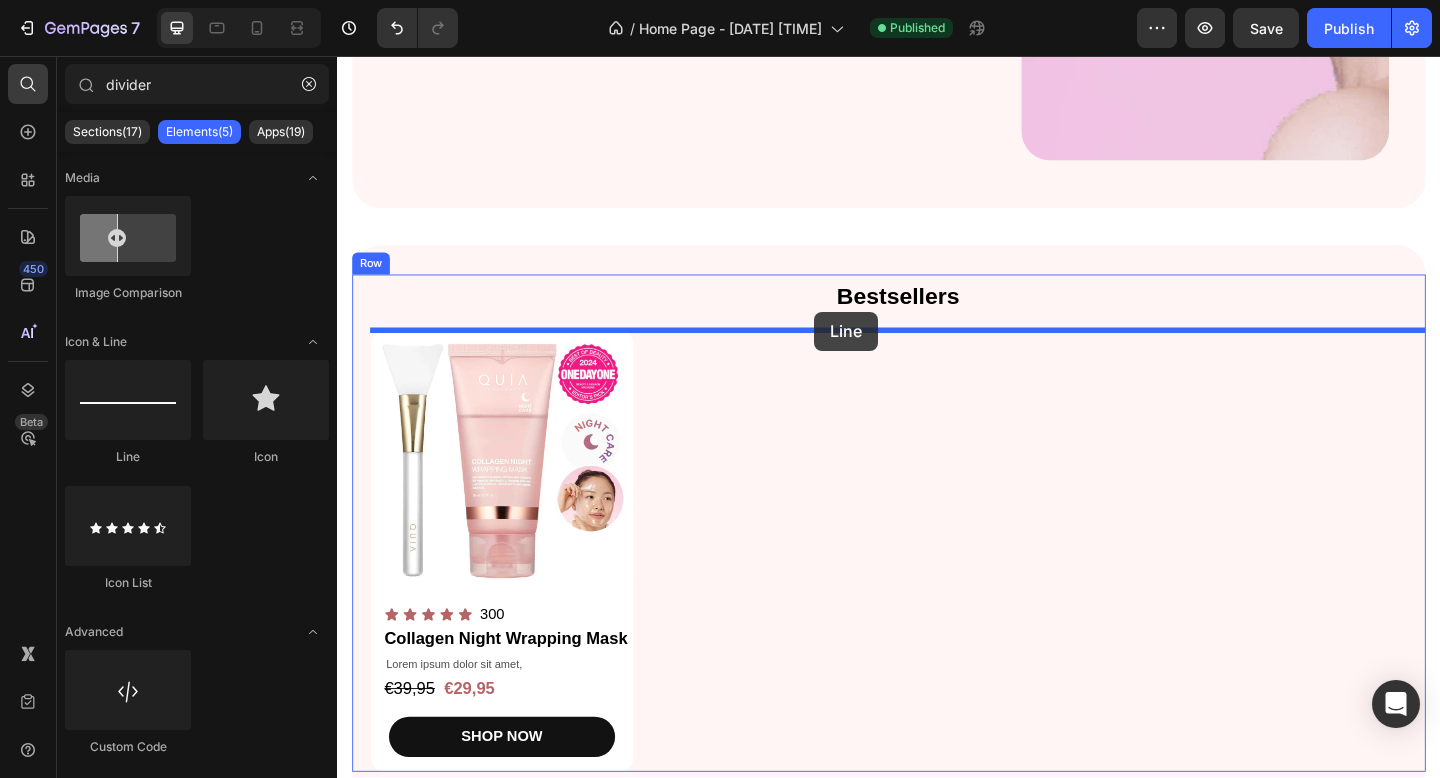 drag, startPoint x: 492, startPoint y: 417, endPoint x: 856, endPoint y: 334, distance: 373.34302 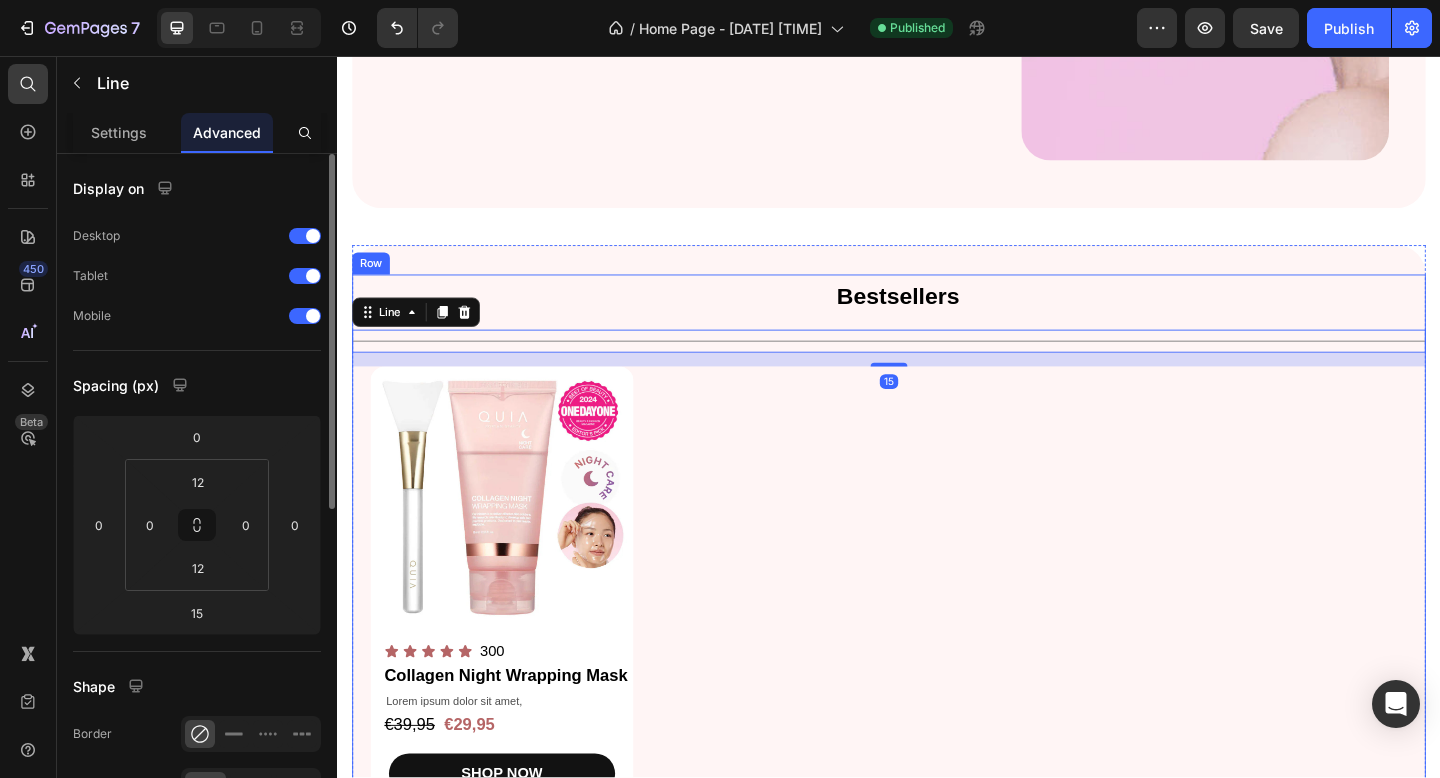 click on "Bestsellers Heading                Title Line   15 Product Images Icon Icon Icon Icon Icon Icon List 300 Text Block Row Collagen Night Wrapping Mask Product Title Lorem ipsum dolor sit amet,  Text Block €39,95 Product Price €29,95 Product Price Row SHOP NOW Product Cart Button Row Product List" at bounding box center [937, 584] 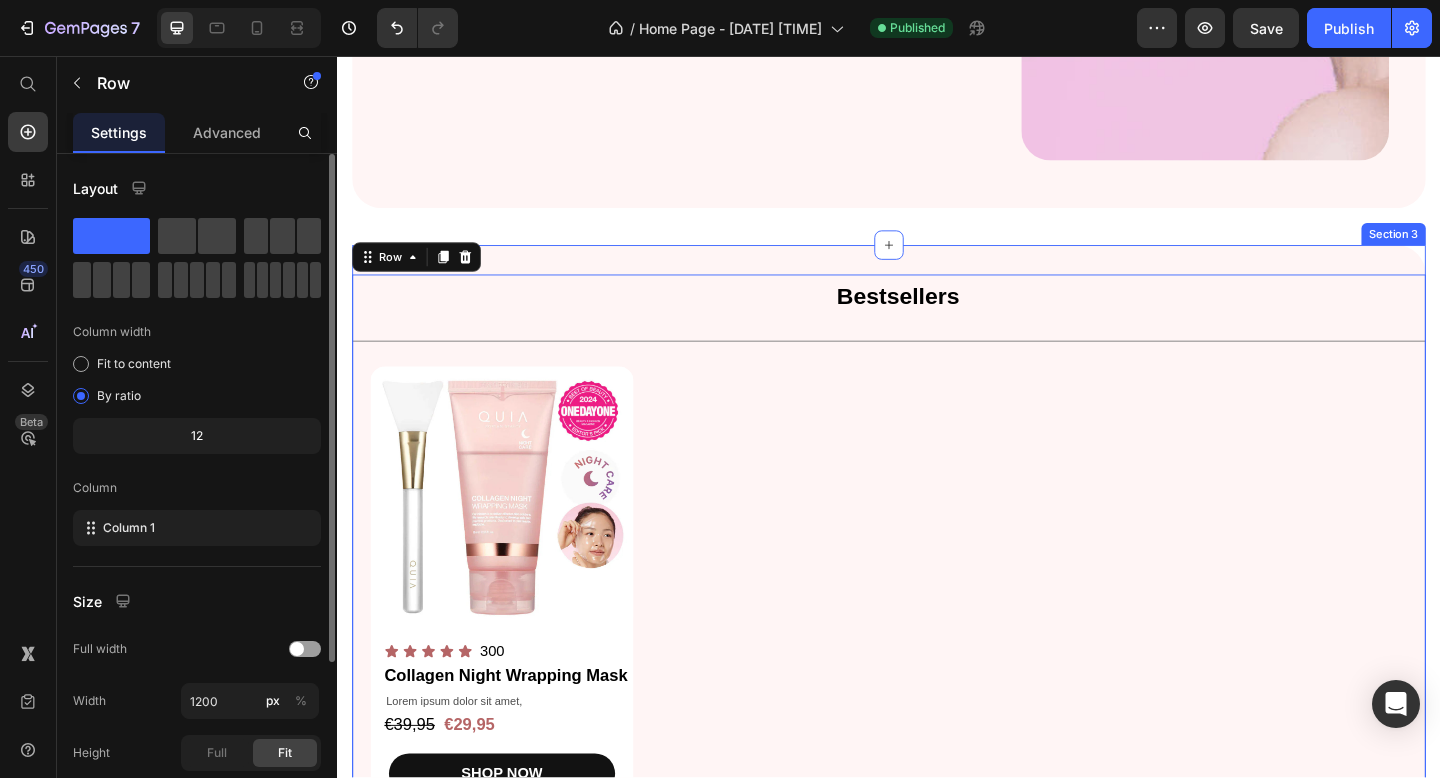 click on "Bestsellers Heading                Title Line Product Images Icon Icon Icon Icon Icon Icon List 300 Text Block Row Collagen Night Wrapping Mask Product Title Lorem ipsum dolor sit amet,  Text Block €39,95 Product Price €29,95 Product Price Row SHOP NOW Product Cart Button Row Product List Row   50 Section 3" at bounding box center (937, 594) 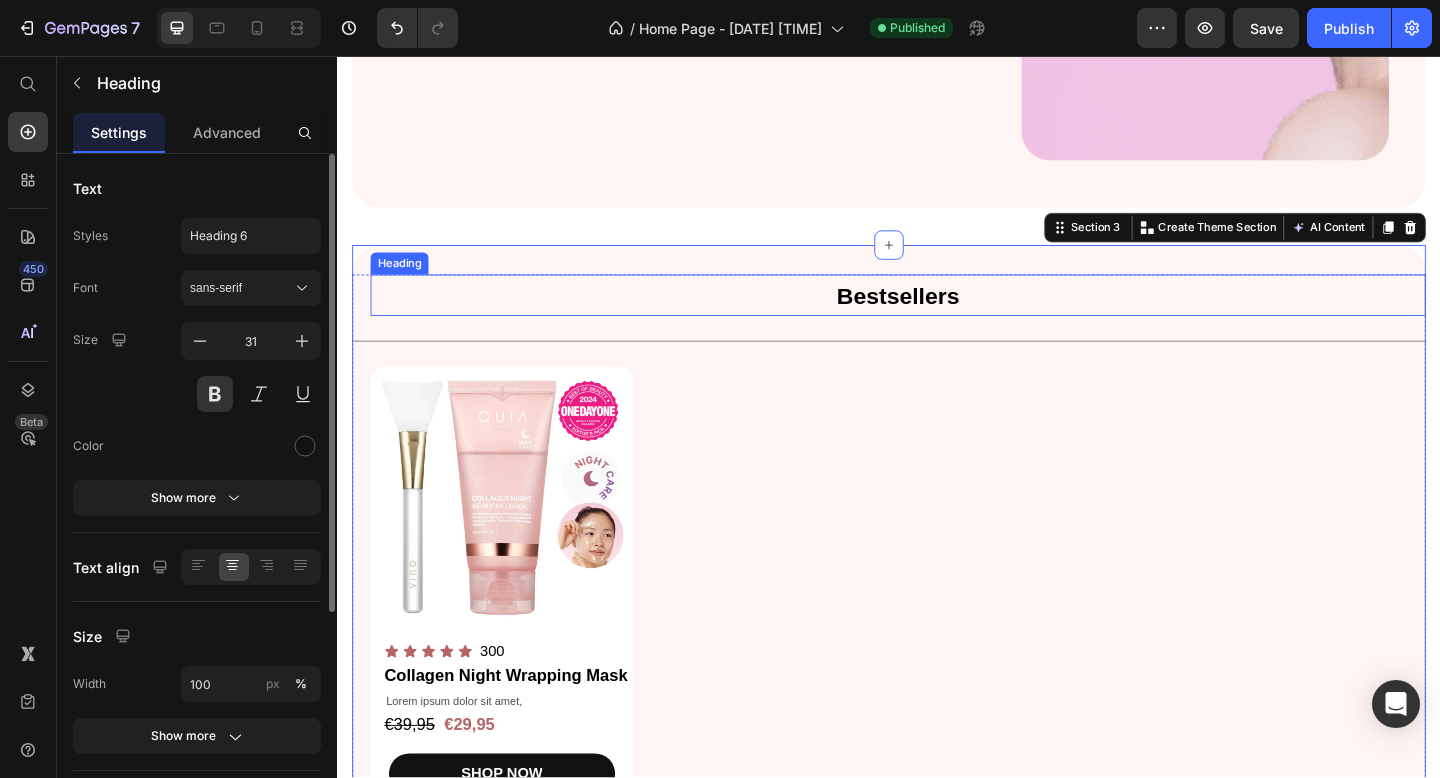 click on "Bestsellers" at bounding box center [946, 317] 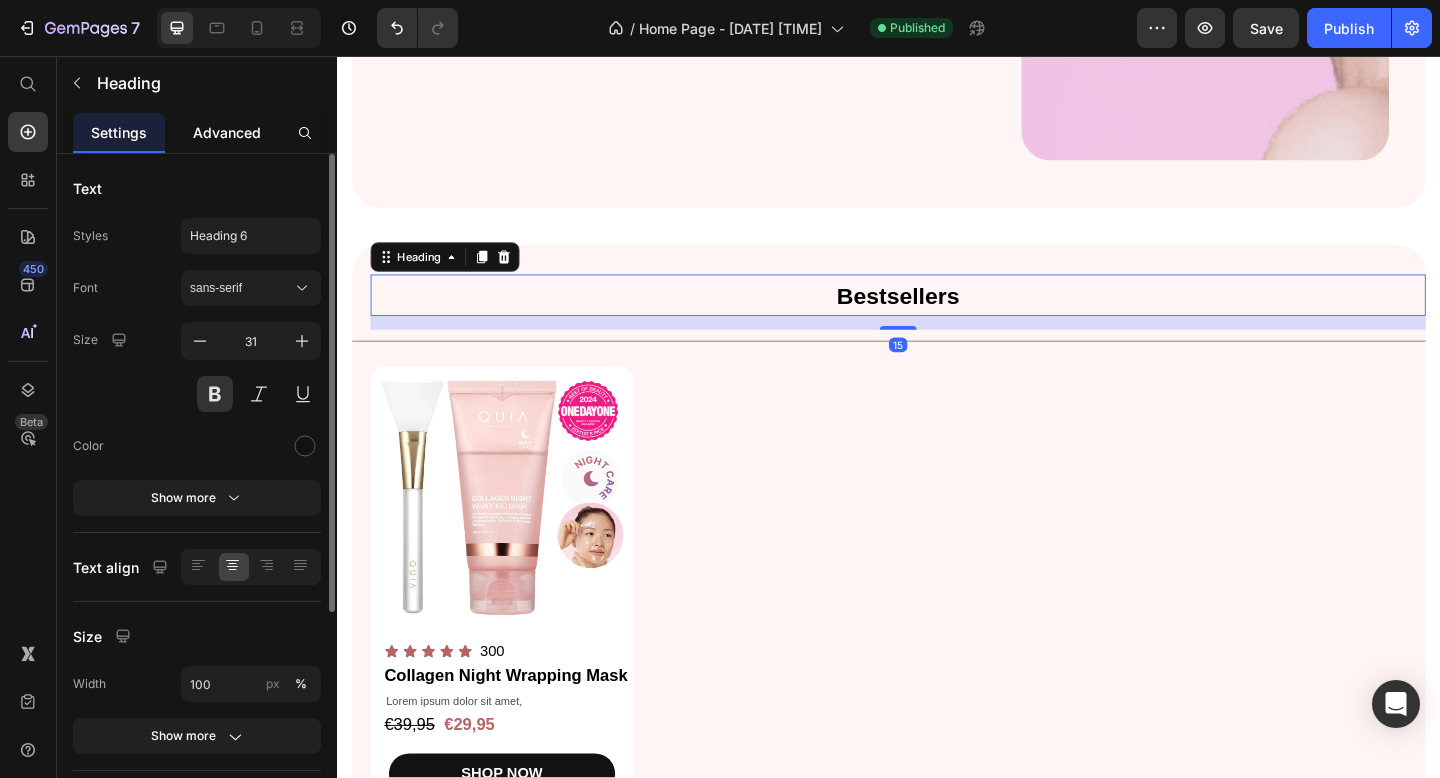 click on "Advanced" at bounding box center (227, 132) 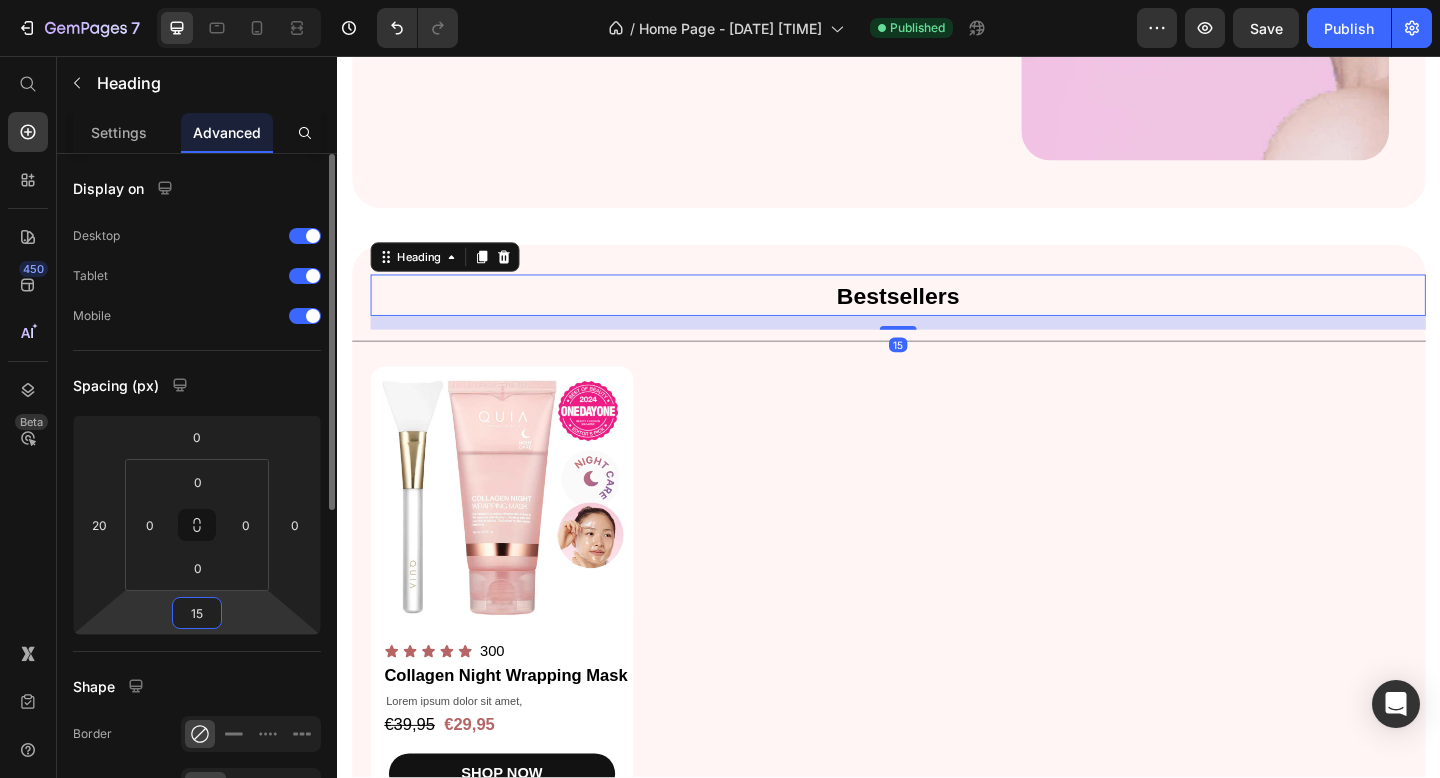click on "15" at bounding box center [197, 613] 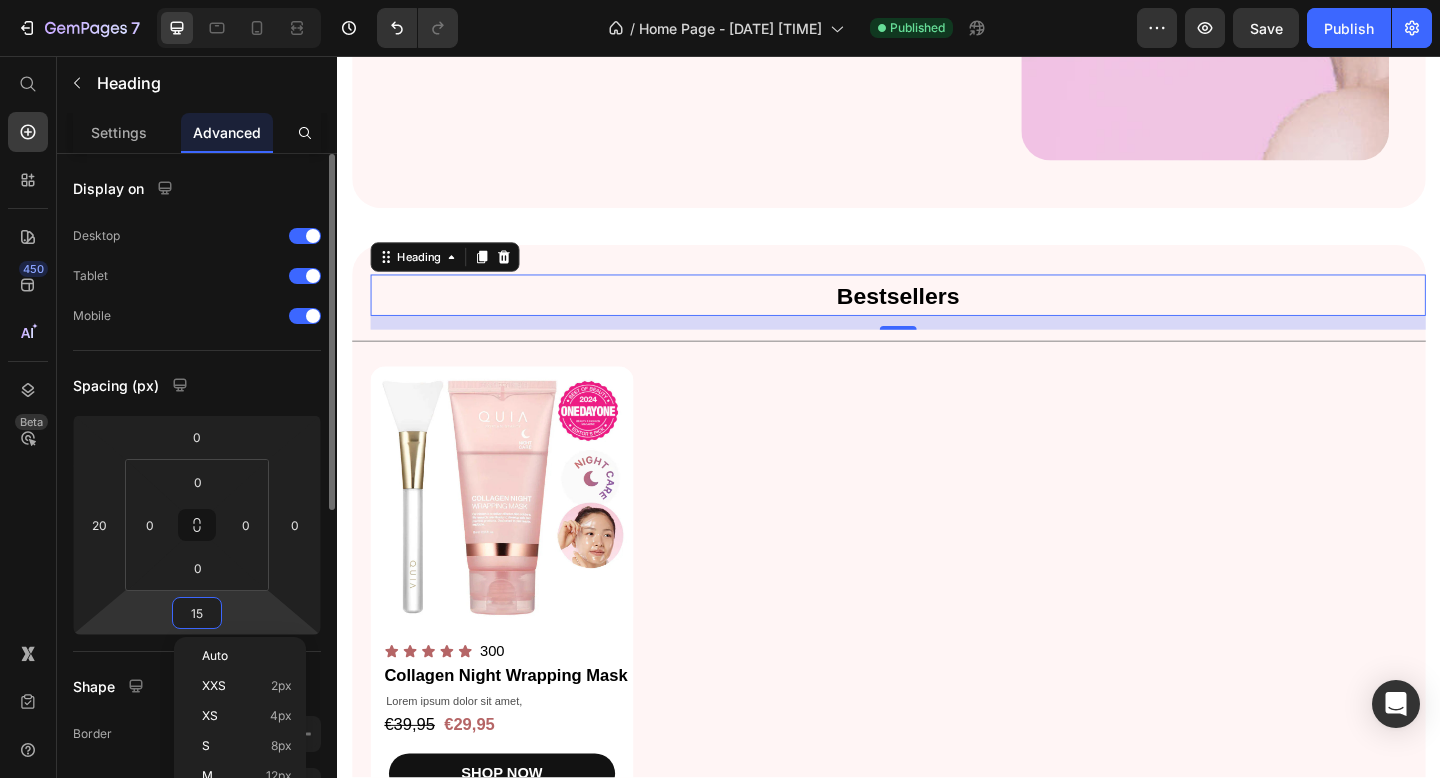 type 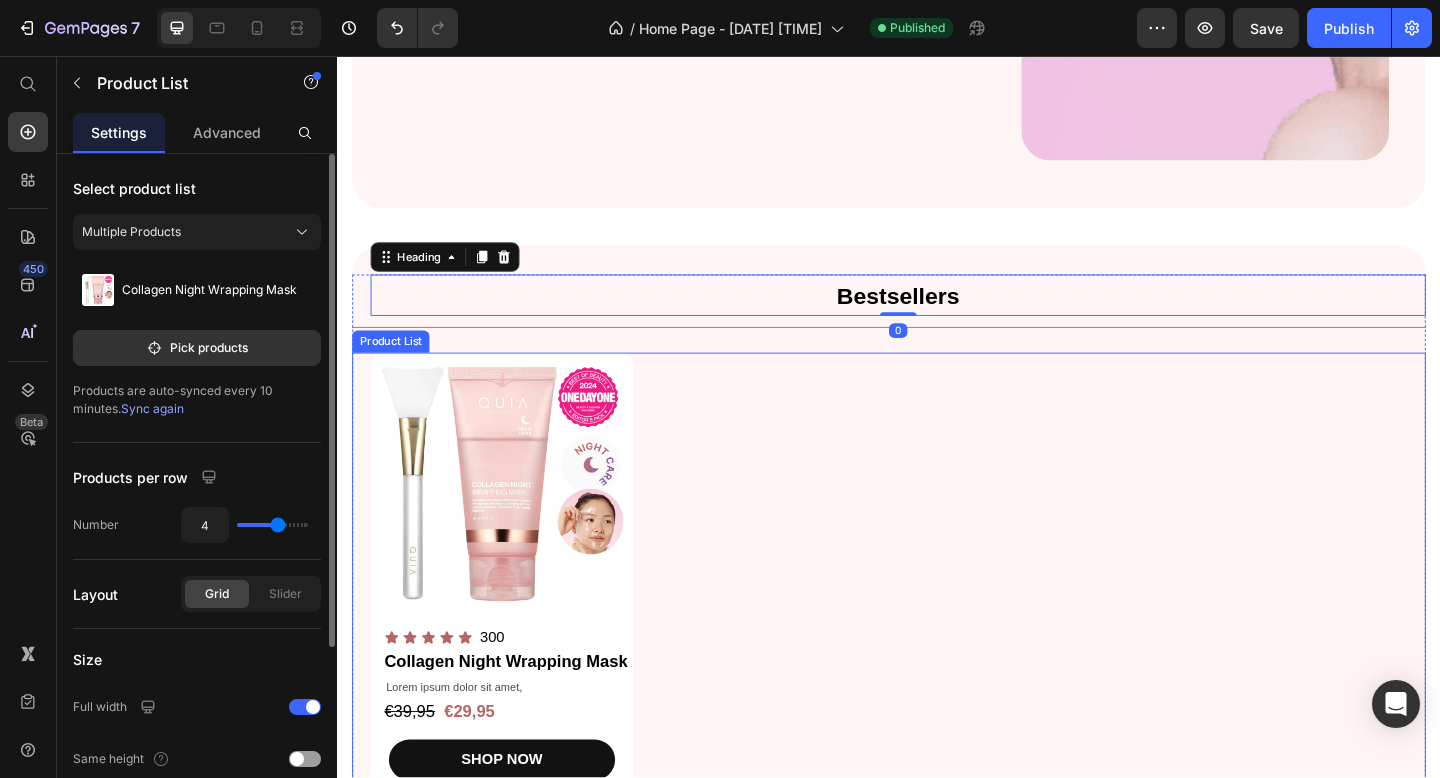 click on "Product Images Icon Icon Icon Icon Icon Icon List 300 Text Block Row Collagen Night Wrapping Mask Product Title Lorem ipsum dolor sit amet,  Text Block €39,95 Product Price €29,95 Product Price Row SHOP NOW Product Cart Button Row" at bounding box center (937, 619) 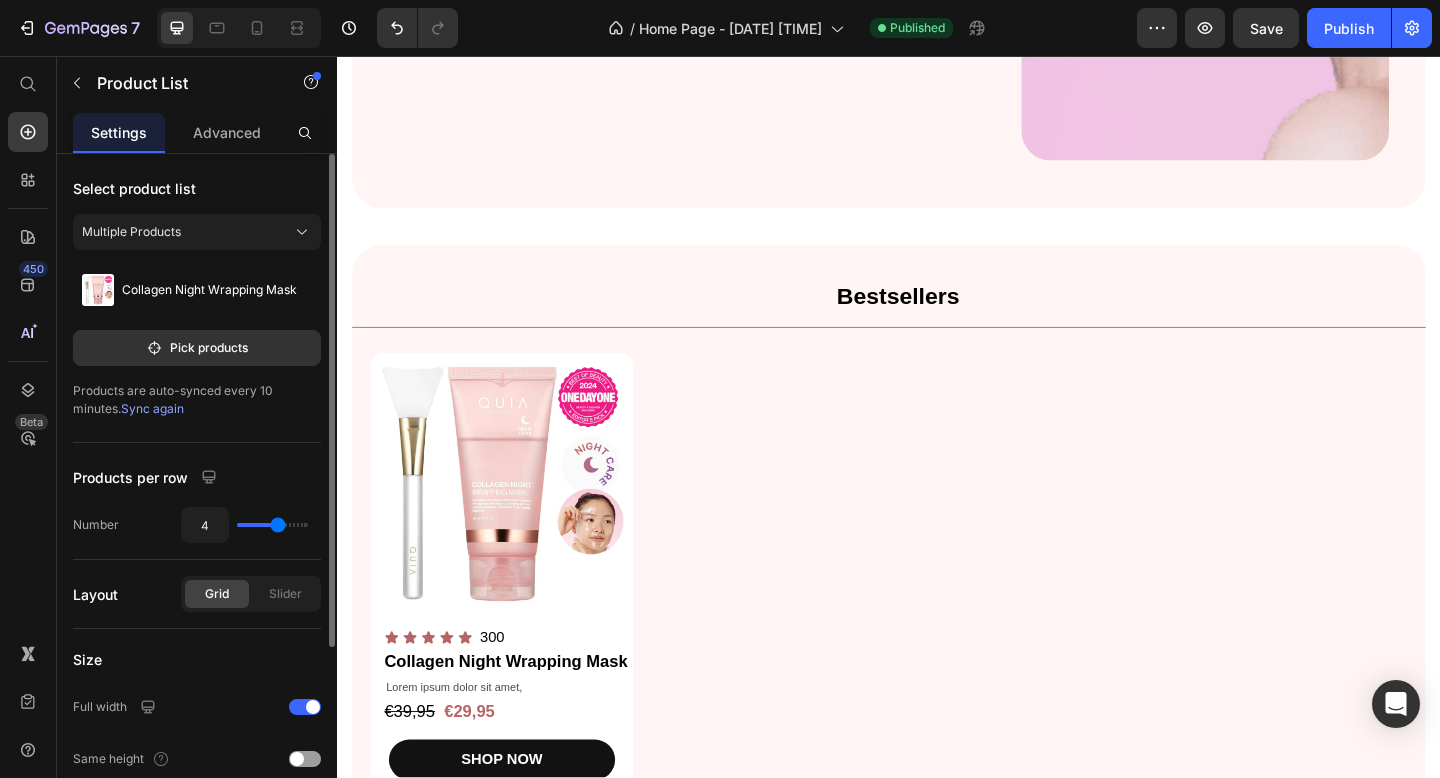 click on "Top Picks for   Clear, Hydrated, and Glowing Skin Heading Shop our best-selling collagen essentials for firm, smooth, andradiant Text Block SHOP NOW Button Image + 97,000  reviews Text Block Icon Icon Icon Icon Icon Icon List Row Image Row Section 2 Bestsellers Heading                Title Line Product Images Icon Icon Icon Icon Icon Icon List 300 Text Block Row Collagen Night Wrapping Mask Product Title Lorem ipsum dolor sit amet,  Text Block €39,95 Product Price €29,95 Product Price Row SHOP NOW Product Cart Button Row Product List Row Section 3 Customers Reviews Heading Row
Custom Code Section 4 Root" at bounding box center (937, 569) 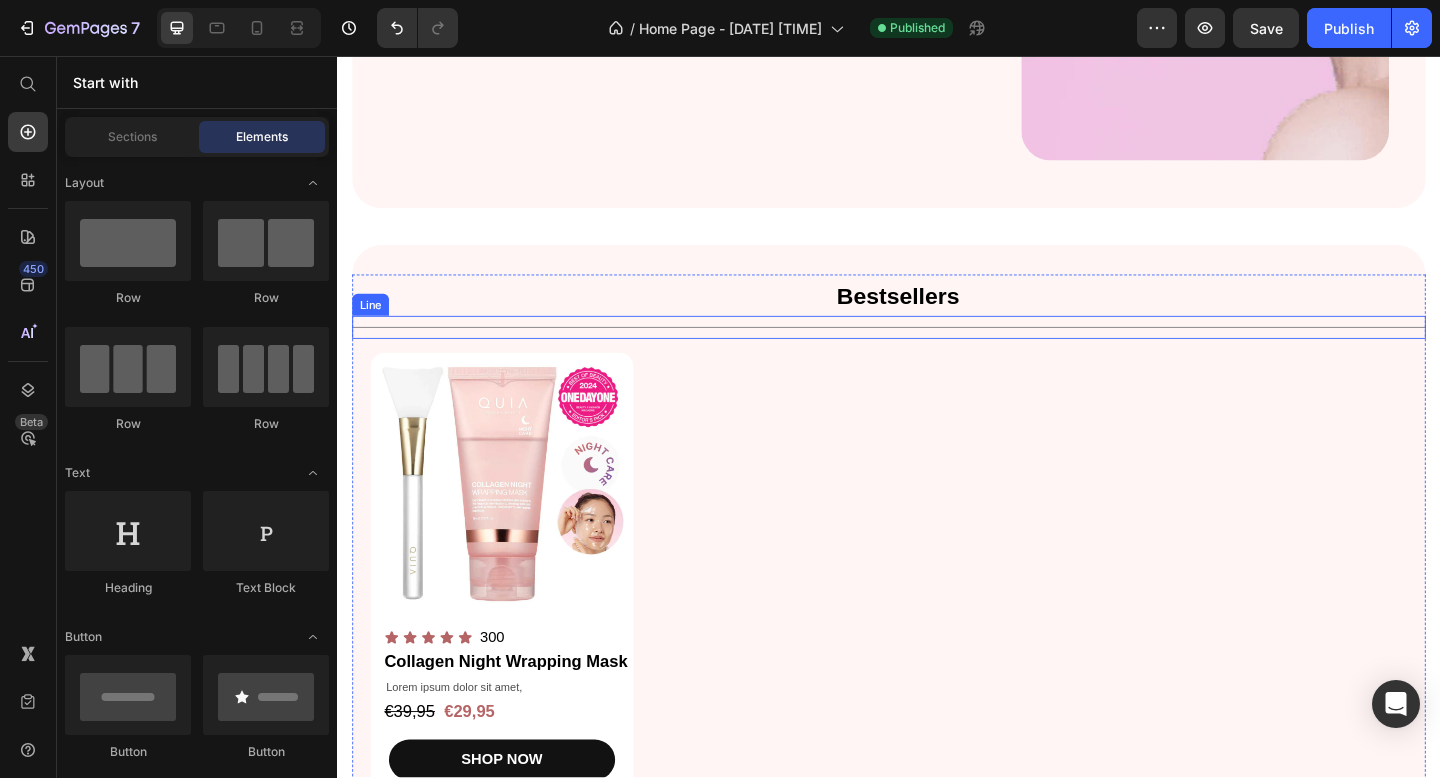 click on "Title Line" at bounding box center (937, 351) 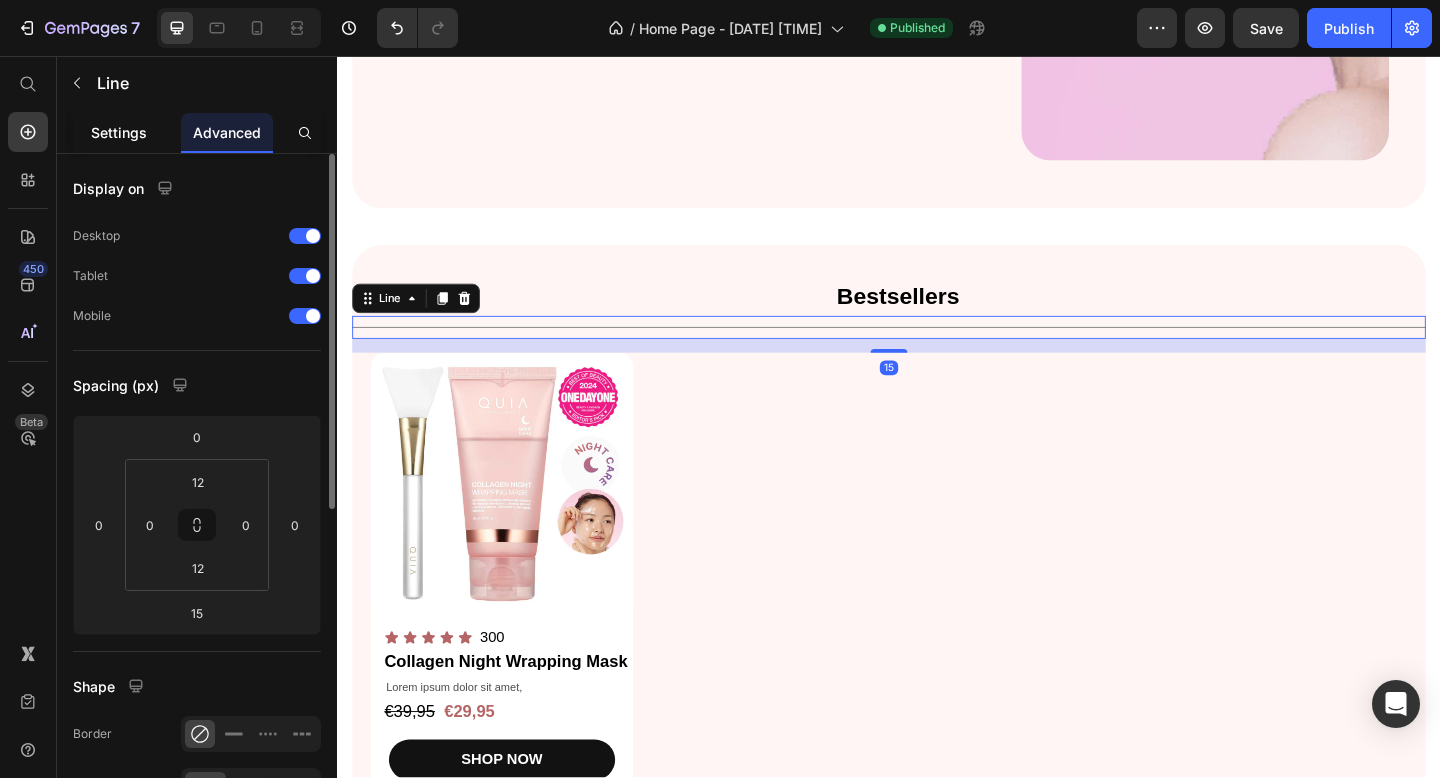 click on "Settings" 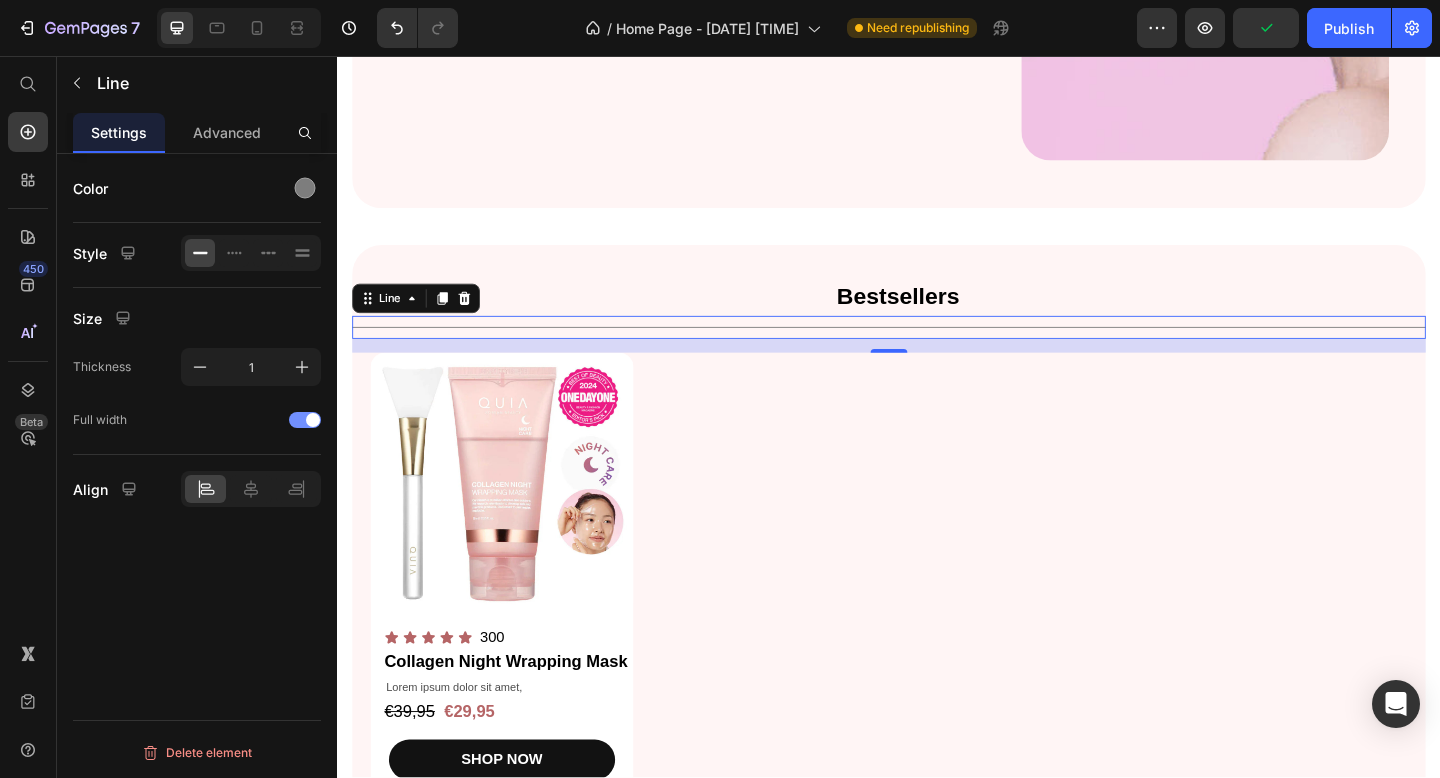 click at bounding box center (305, 420) 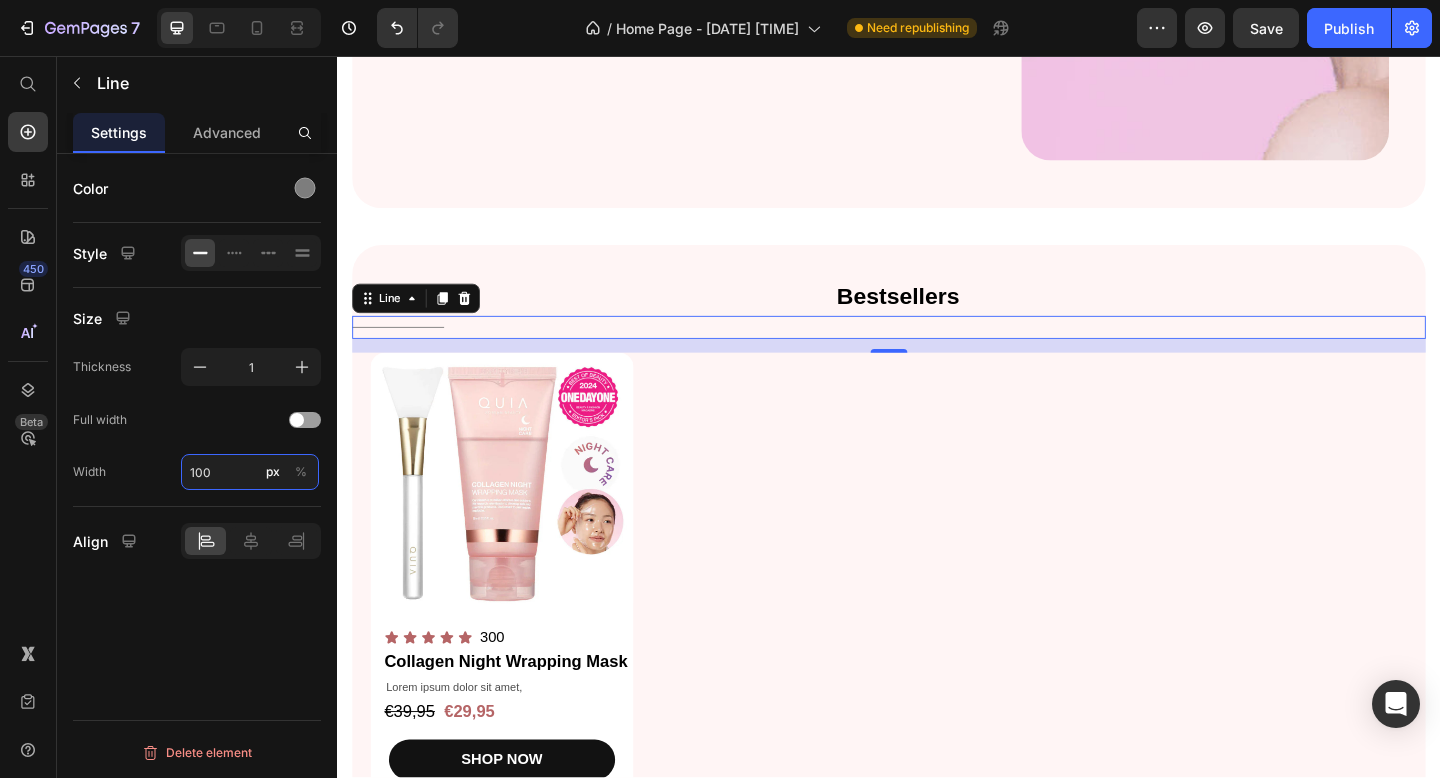 click on "100" at bounding box center [250, 472] 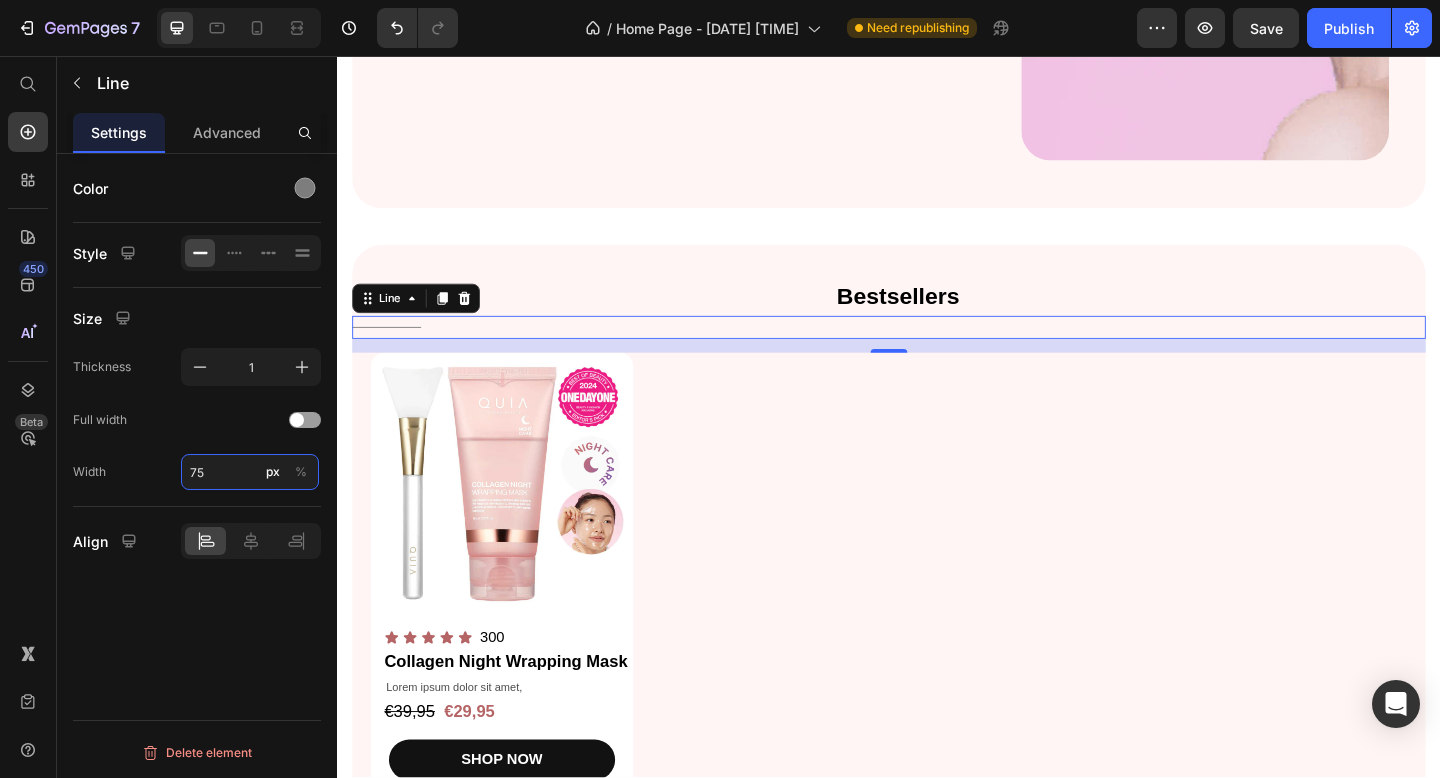 type on "7" 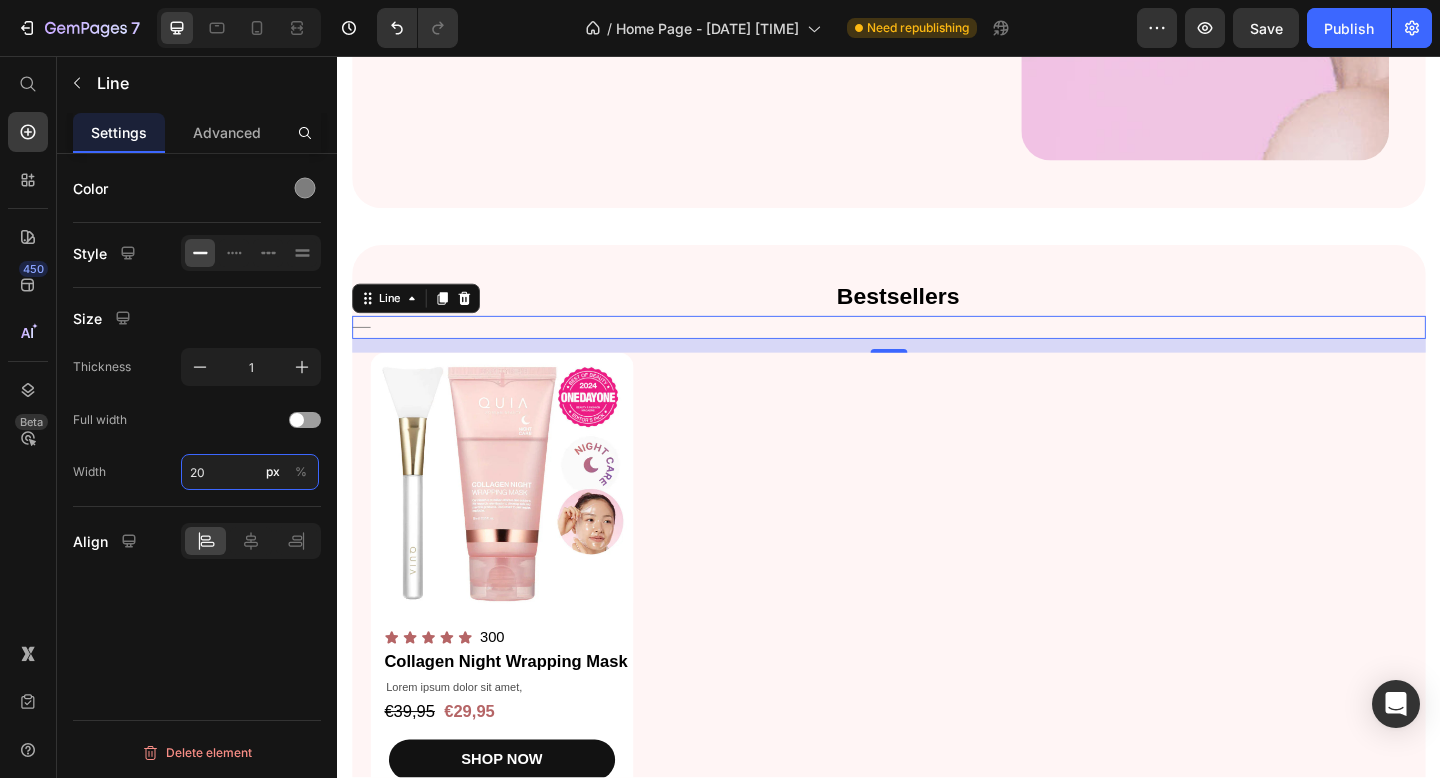 type on "2" 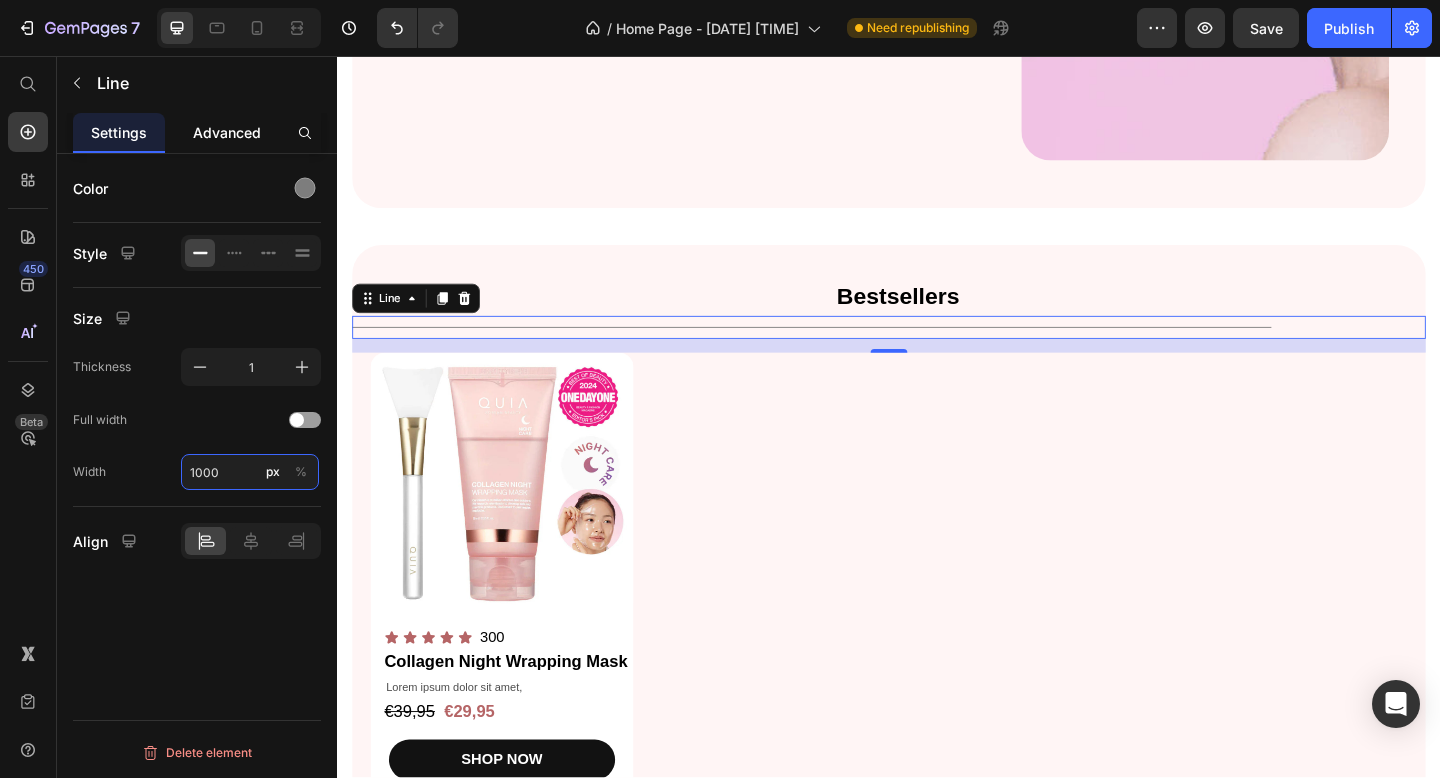 type on "1000" 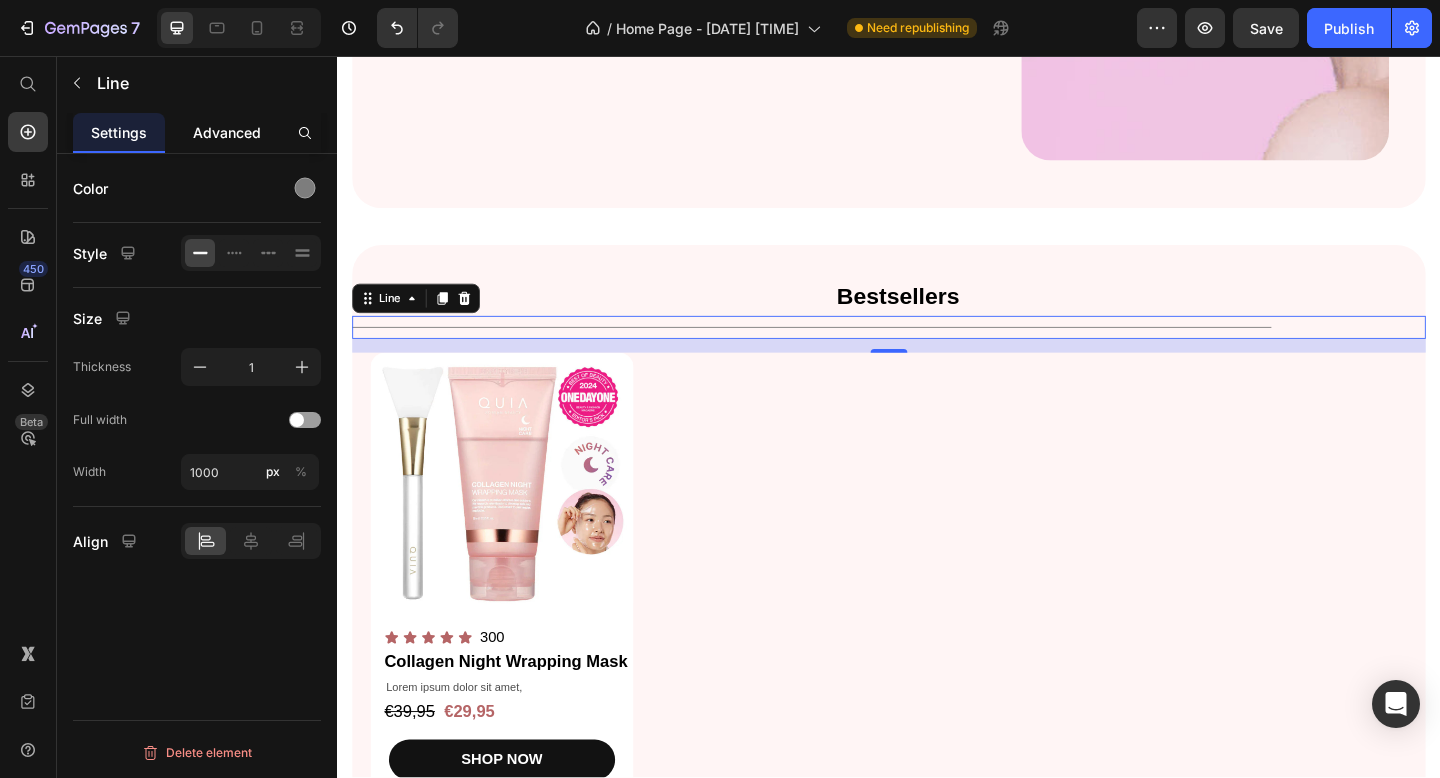 click on "Advanced" at bounding box center [227, 132] 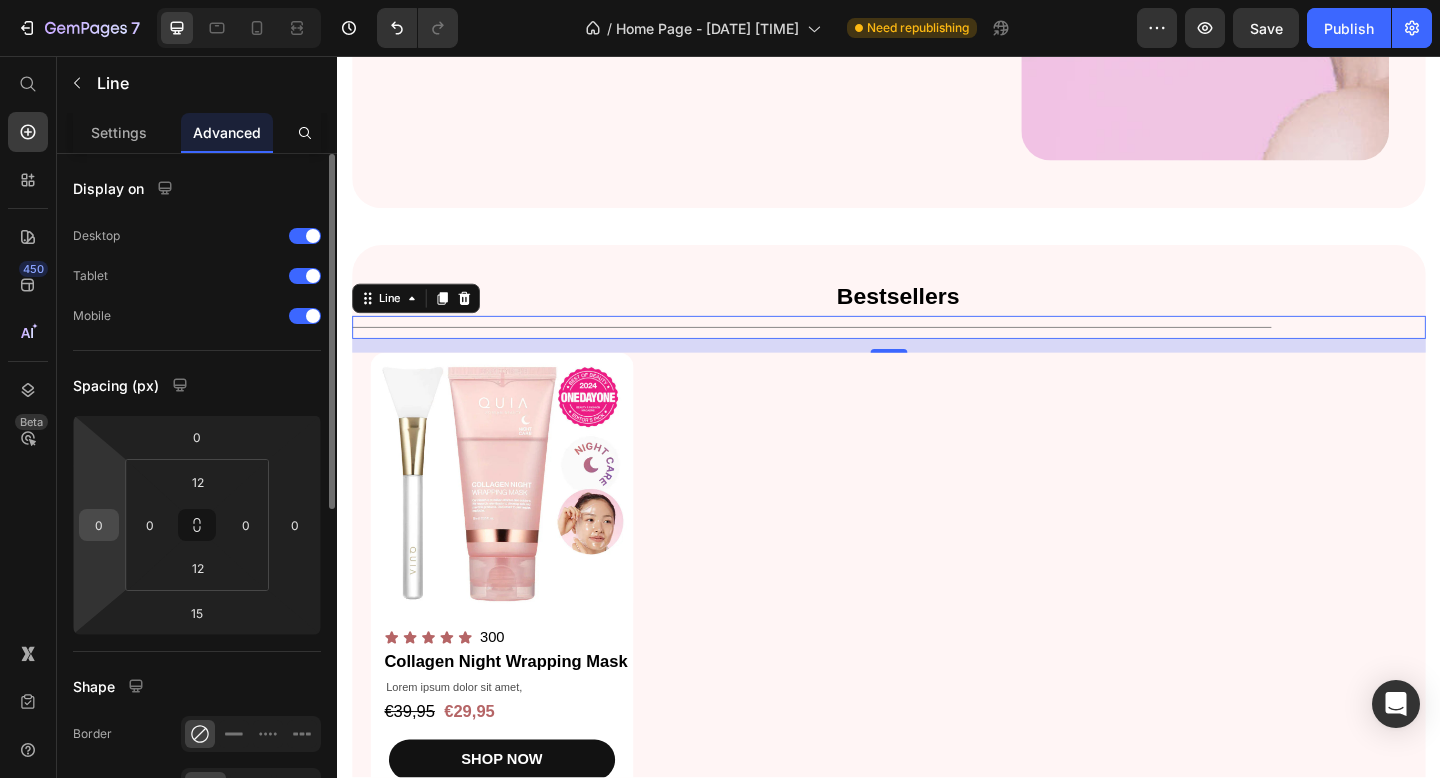click on "0" at bounding box center [99, 525] 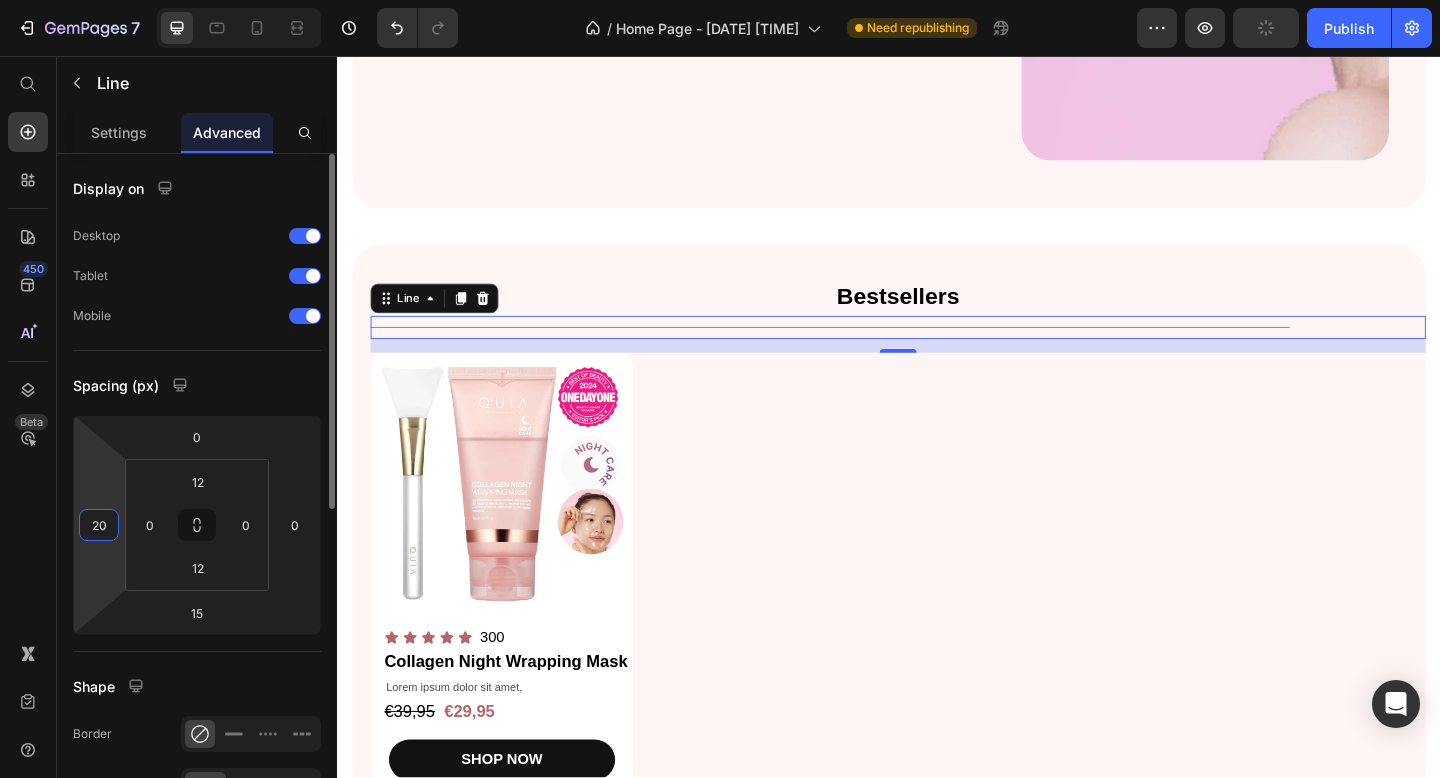 type on "2" 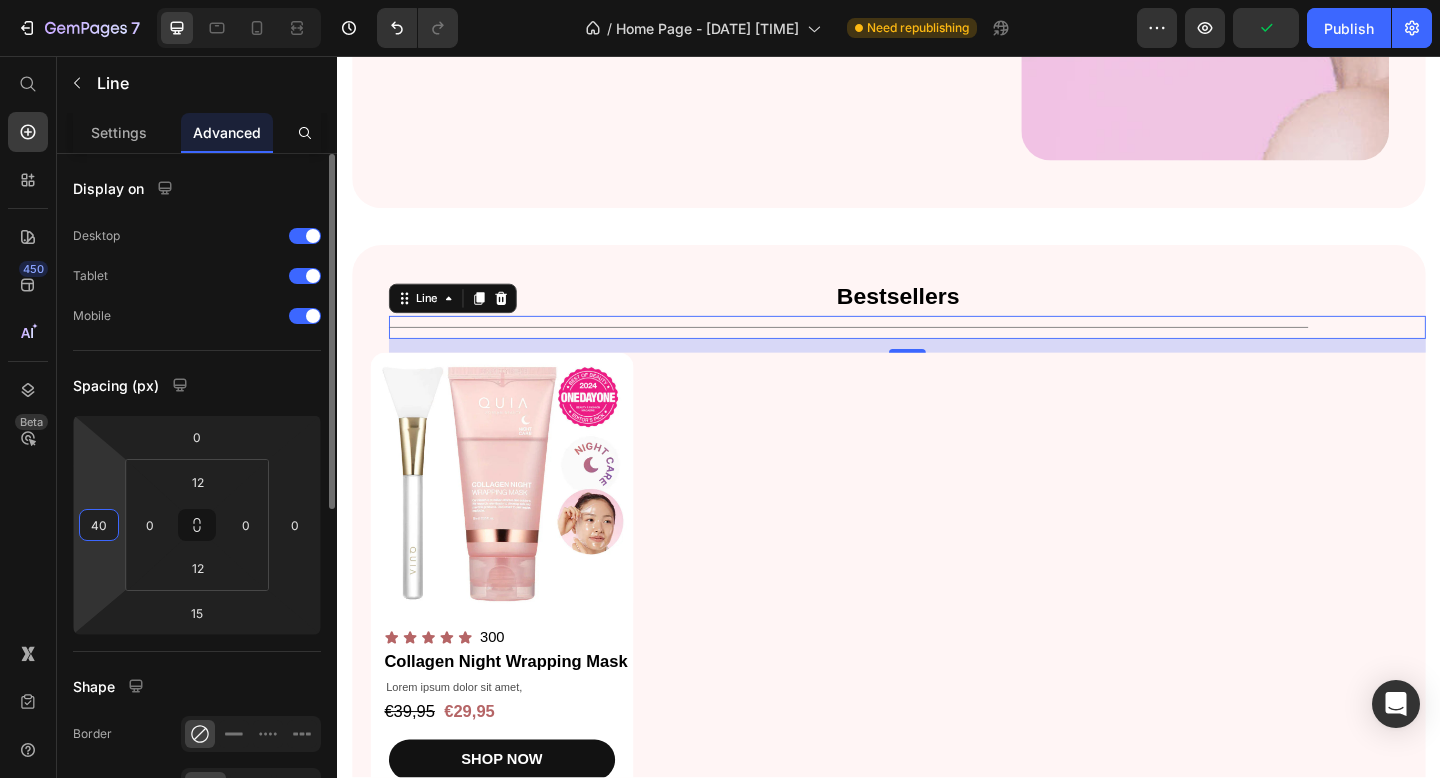 type on "4" 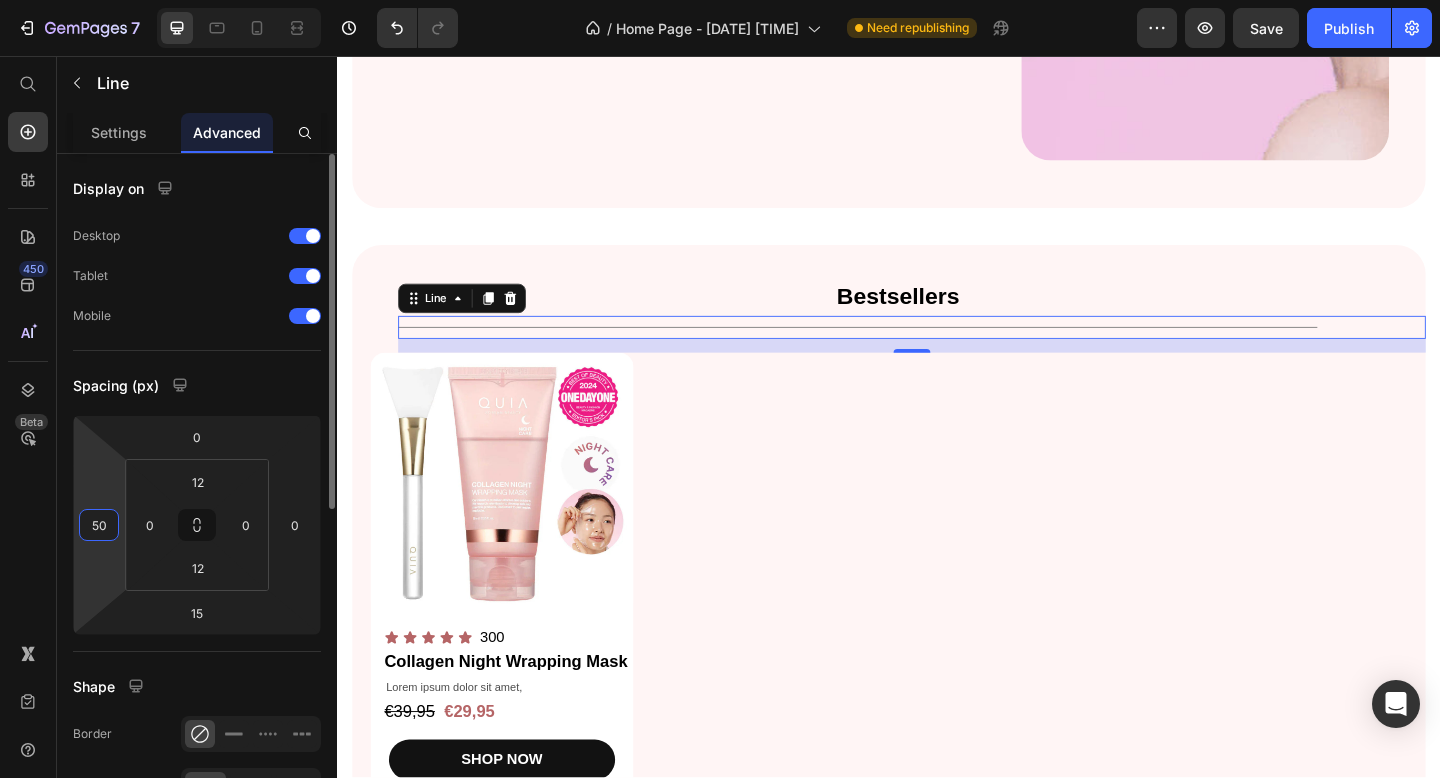 type on "5" 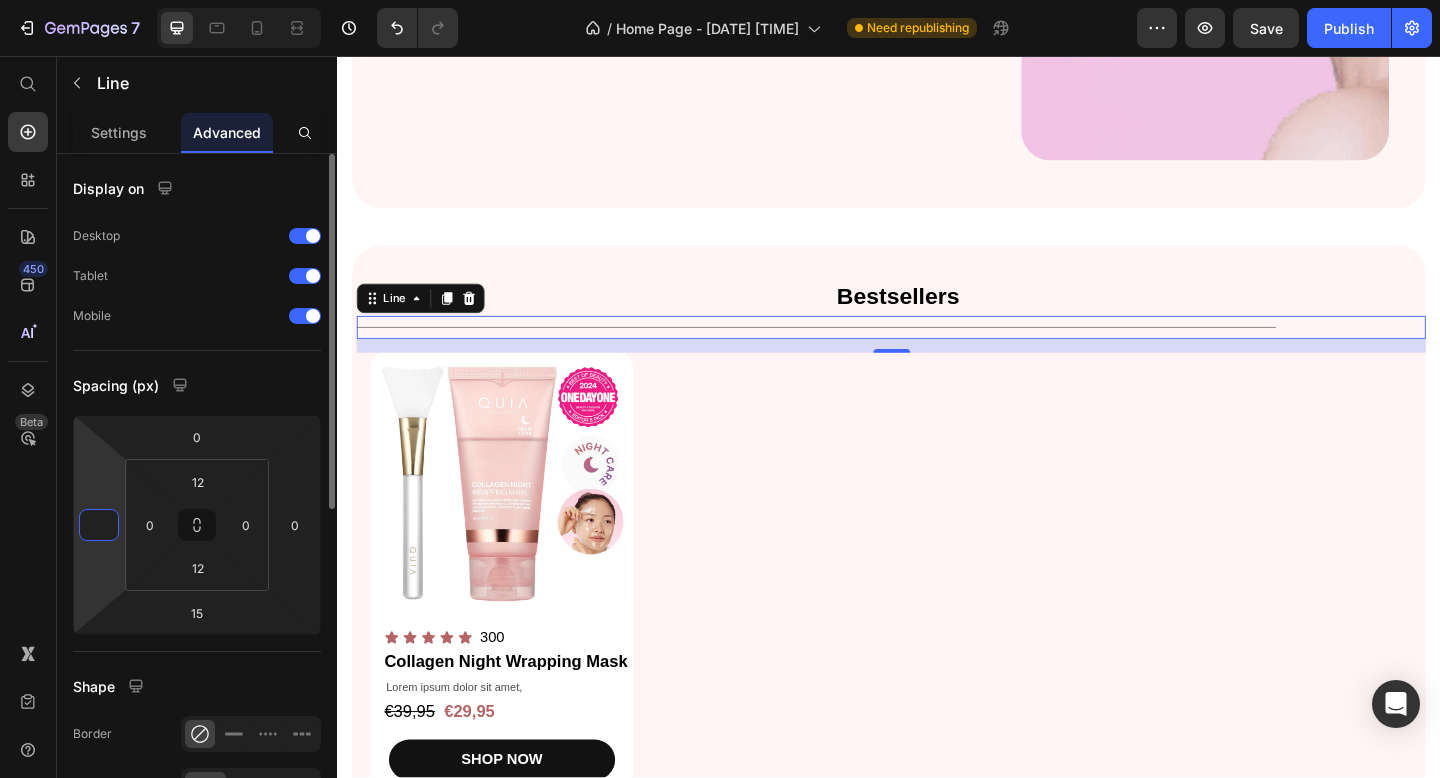 type on "6" 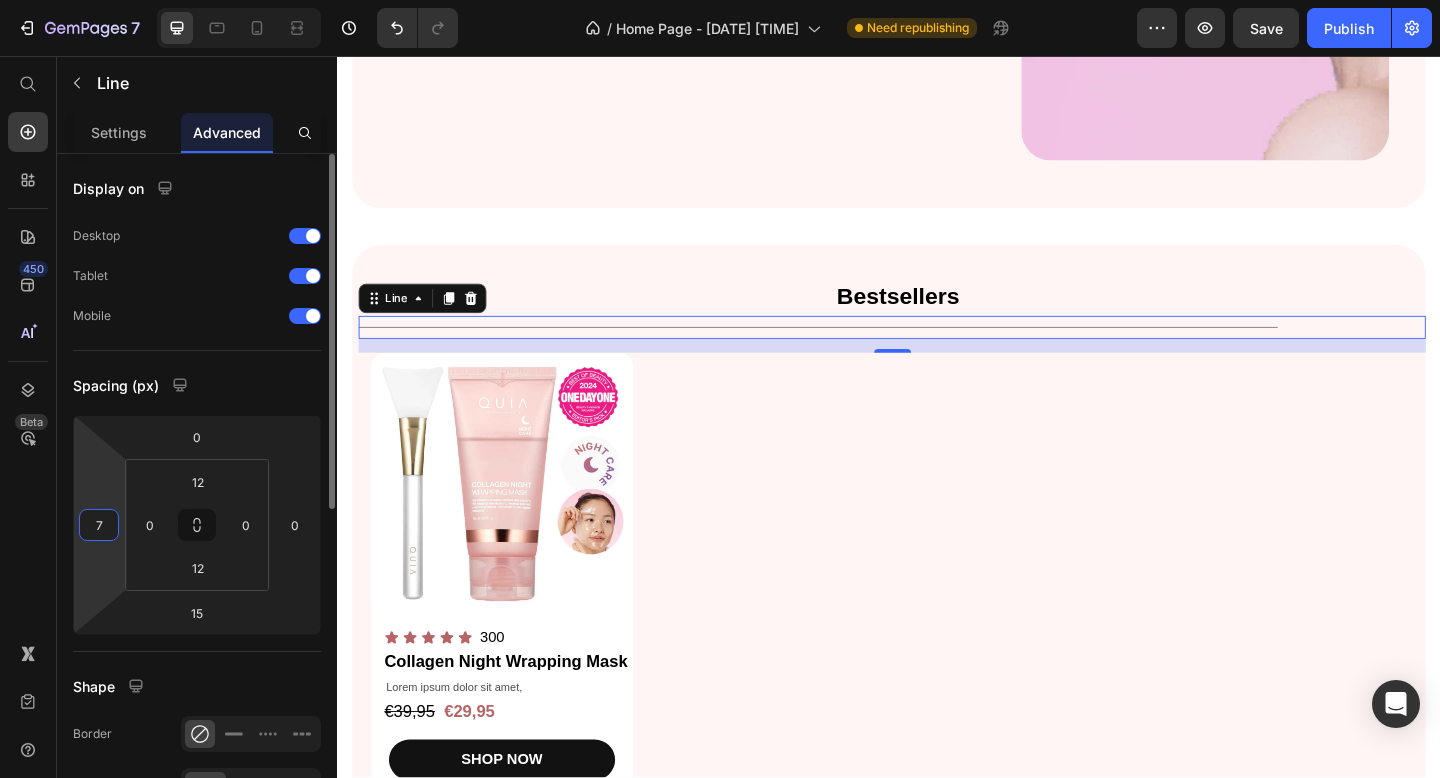 type on "75" 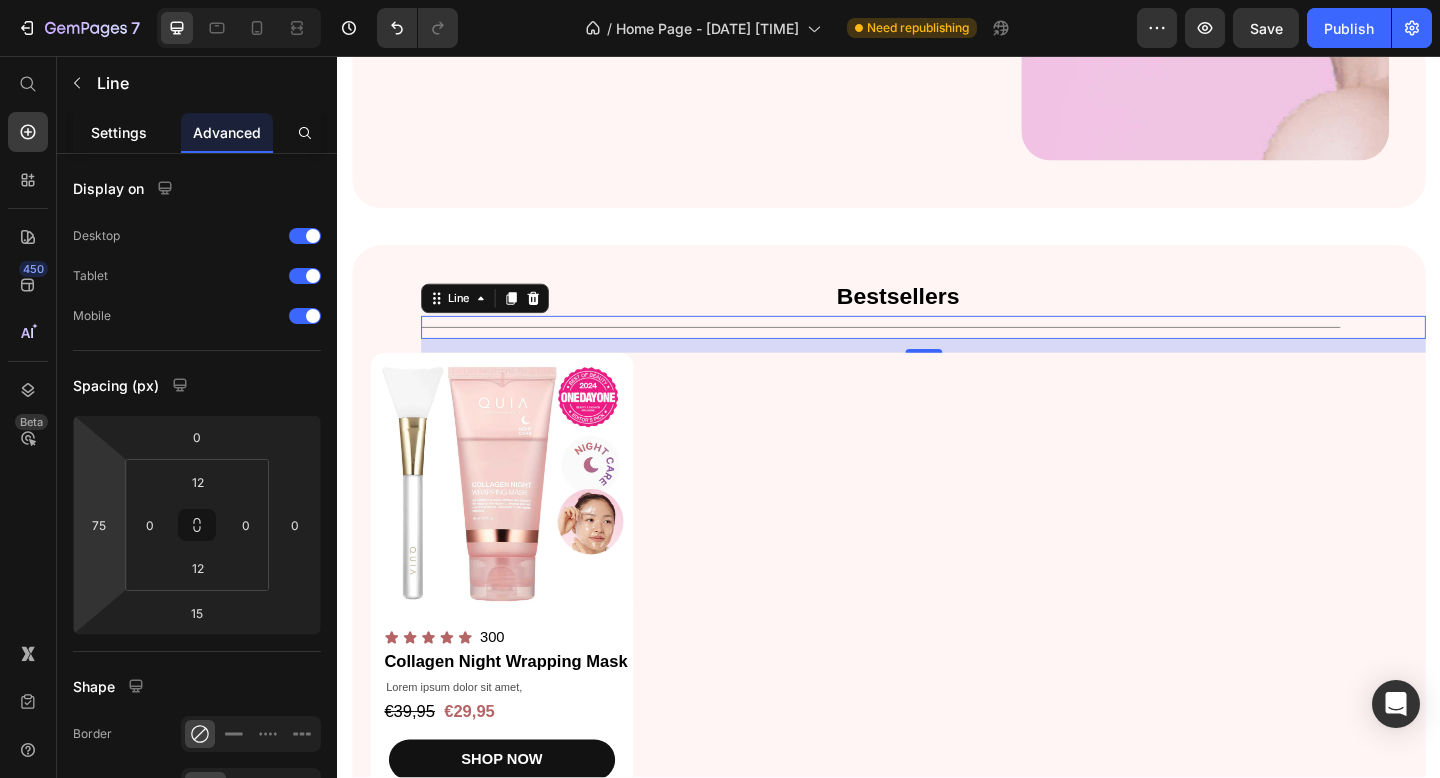 click on "Settings" at bounding box center [119, 132] 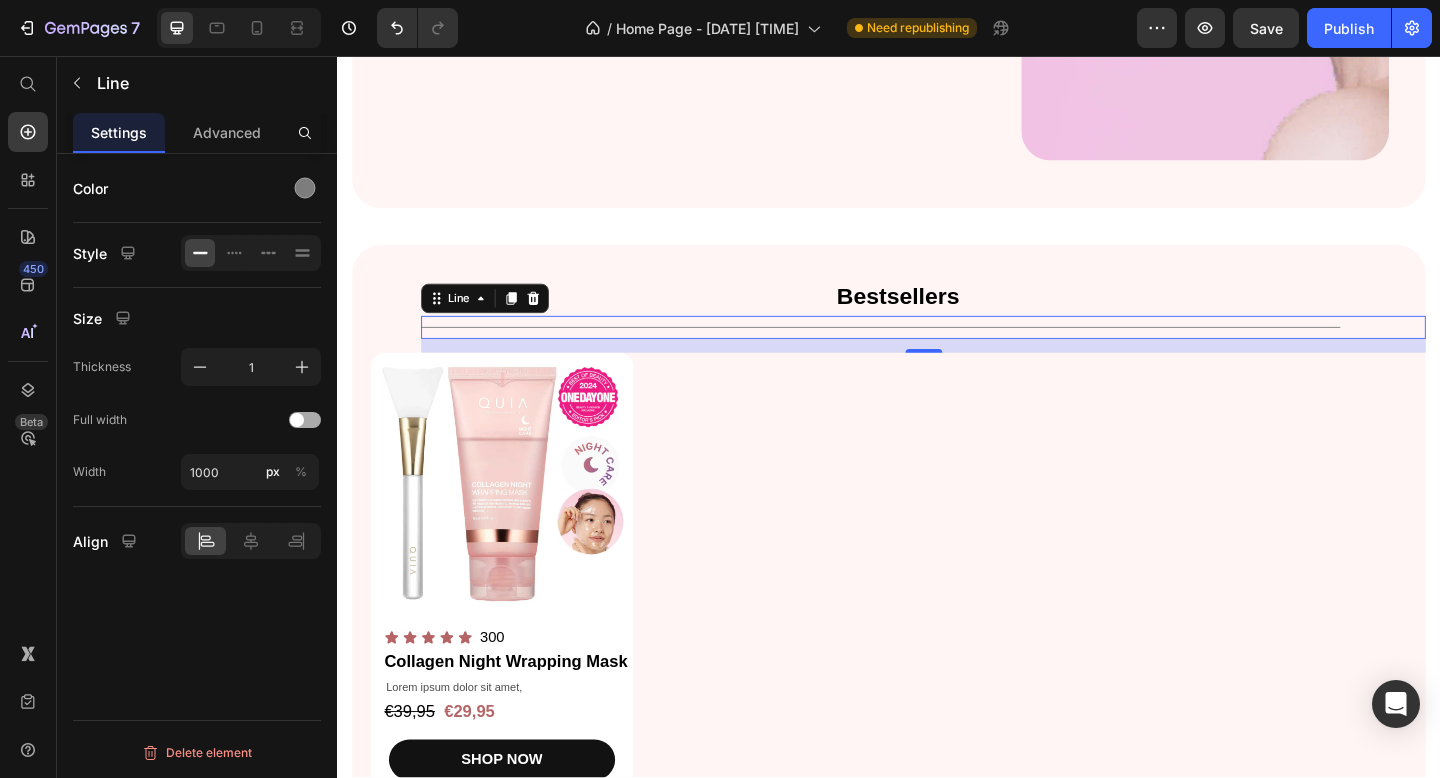 click at bounding box center [305, 420] 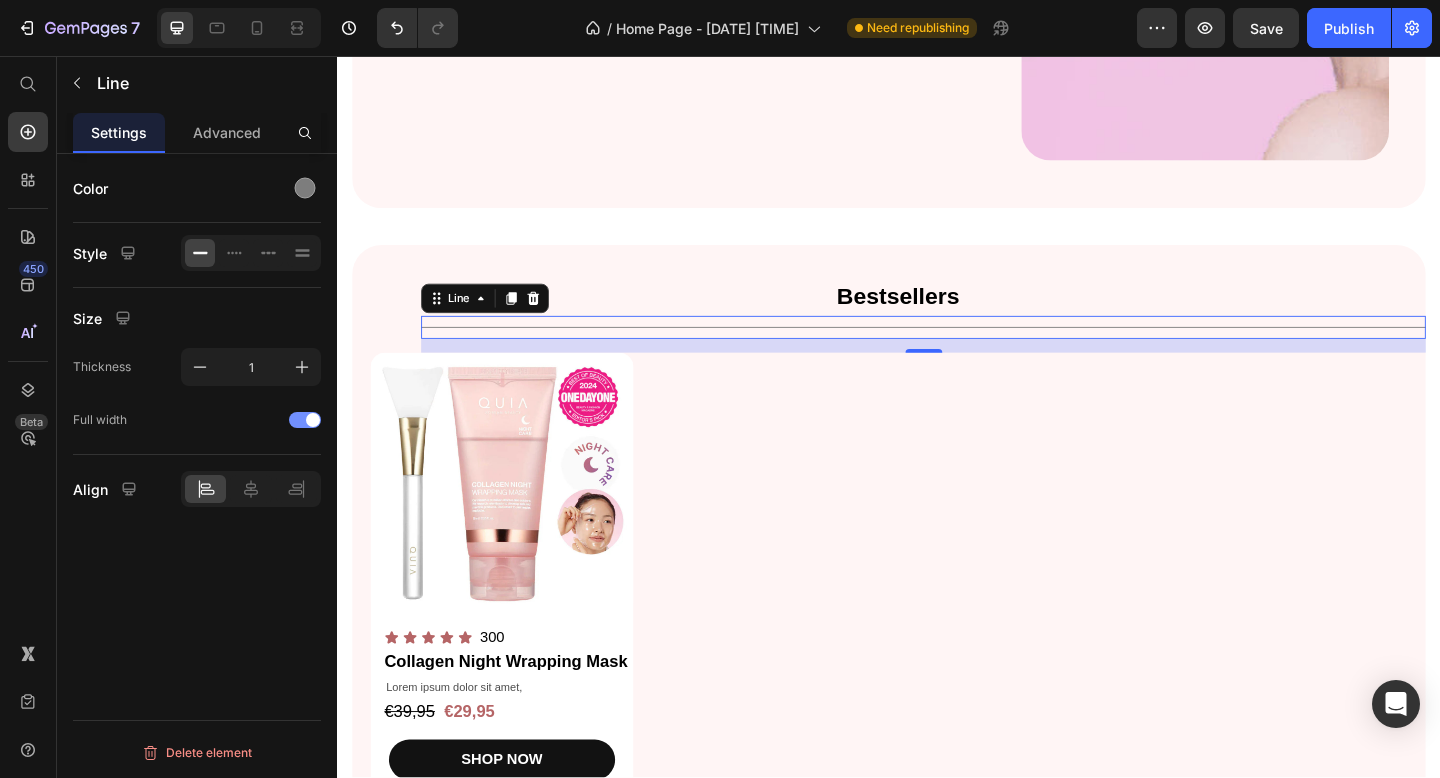 click on "Full width" 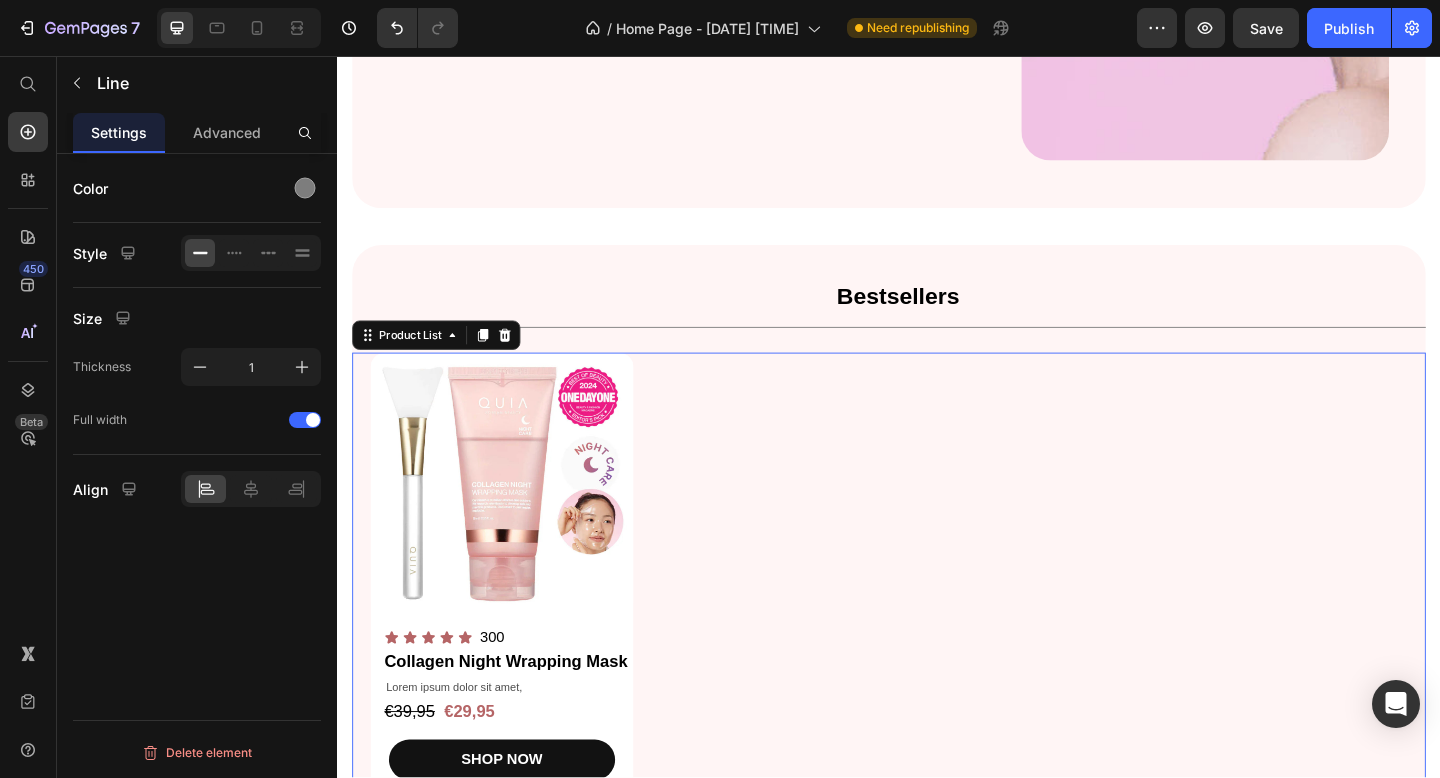 click on "Product Images Icon Icon Icon Icon Icon Icon List 300 Text Block Row Collagen Night Wrapping Mask Product Title Lorem ipsum dolor sit amet,  Text Block €39,95 Product Price €29,95 Product Price Row SHOP NOW Product Cart Button Row" at bounding box center [937, 619] 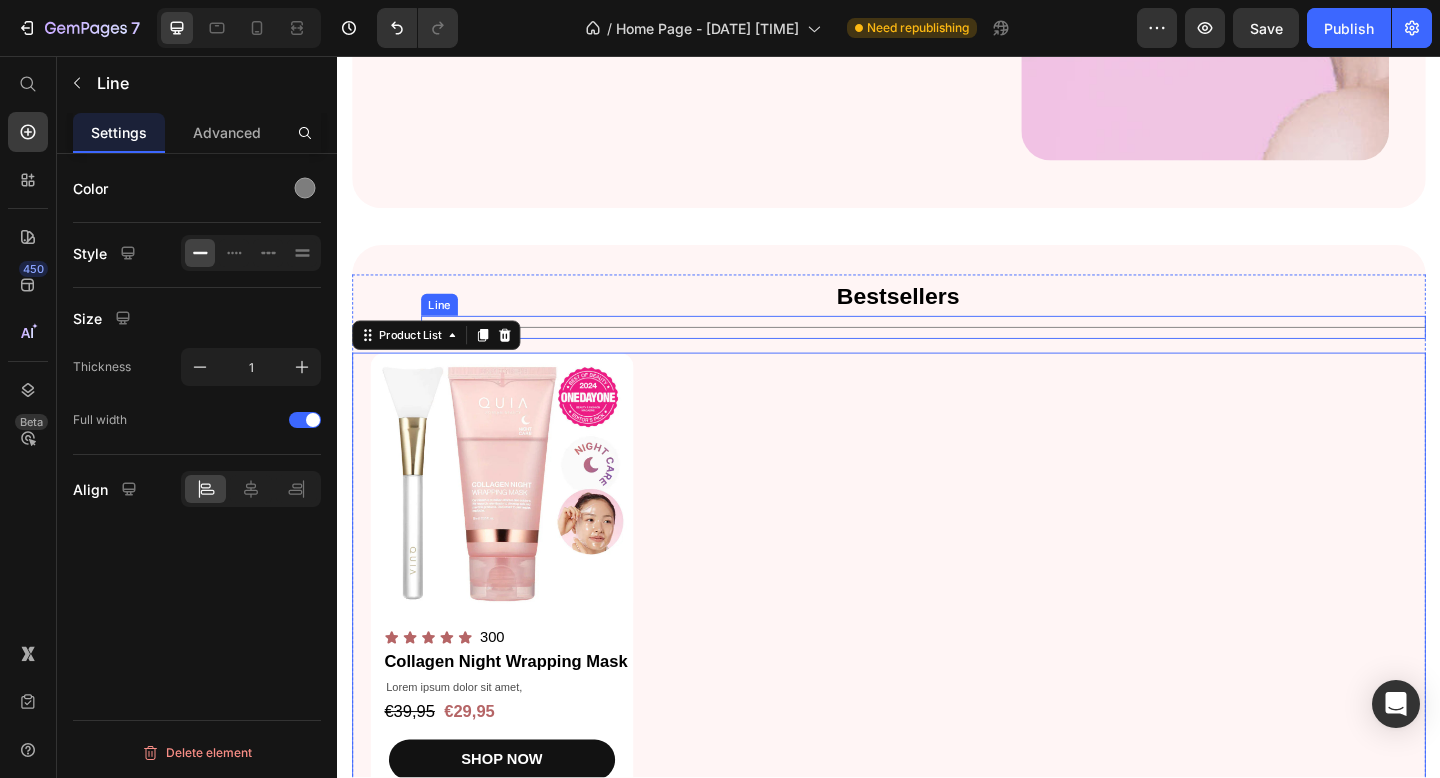 click on "Title Line" at bounding box center (974, 351) 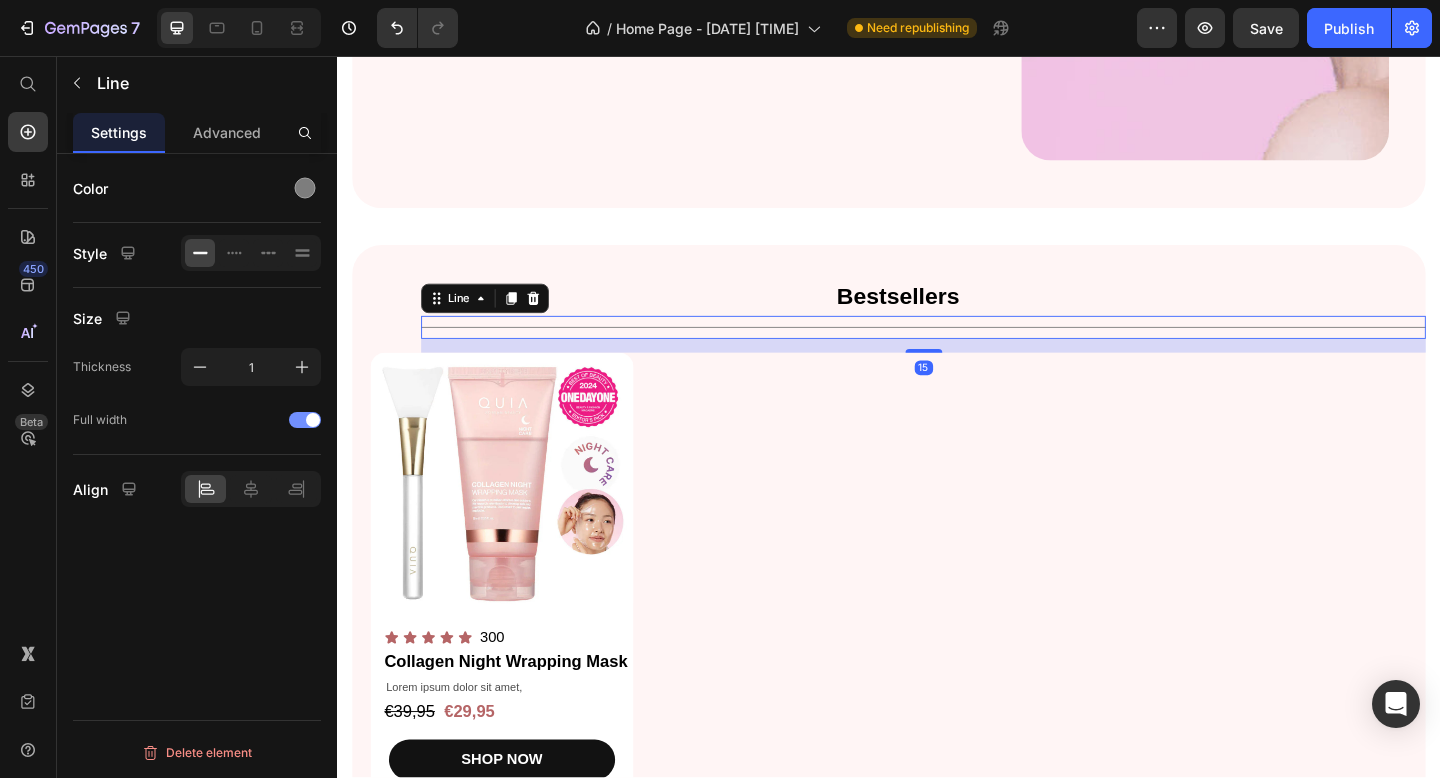 click at bounding box center [313, 420] 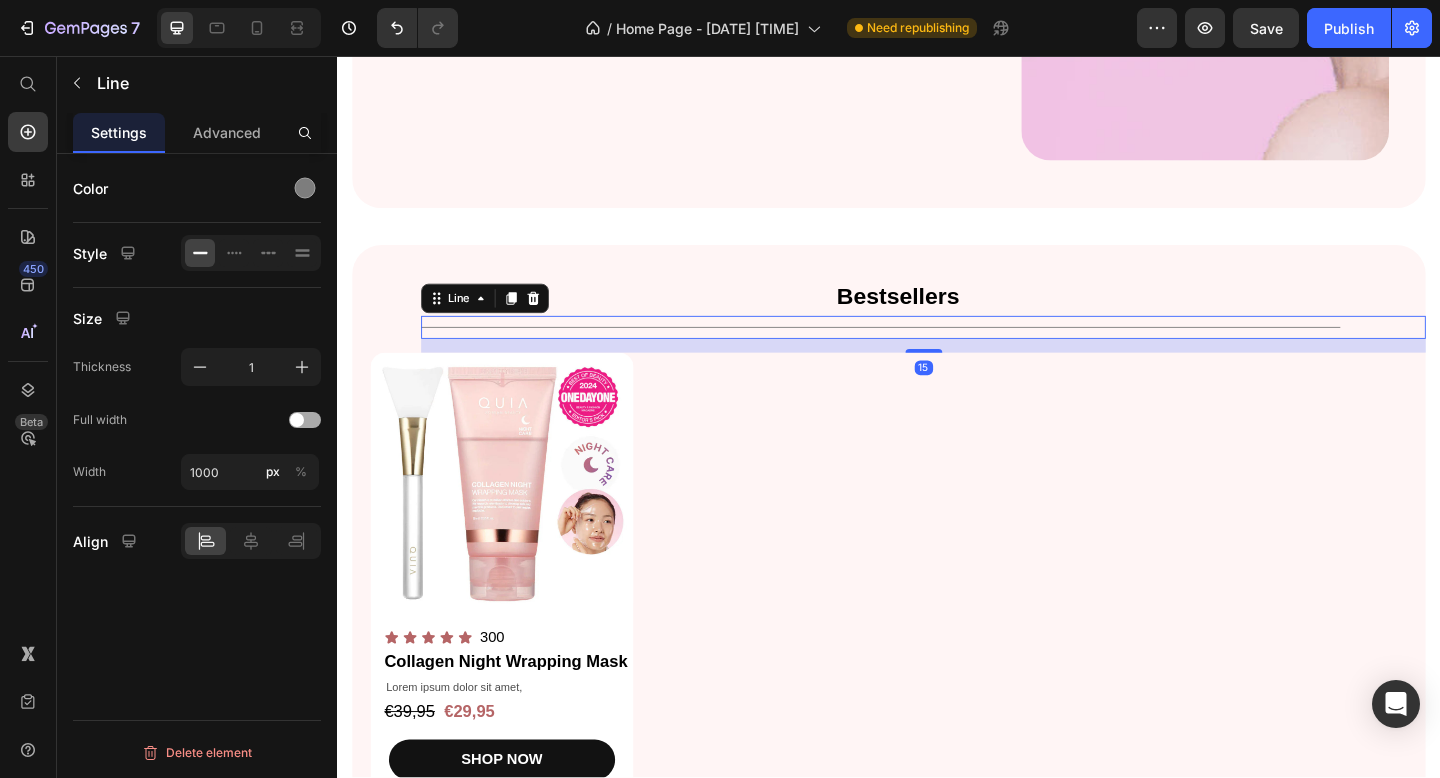 click at bounding box center [305, 420] 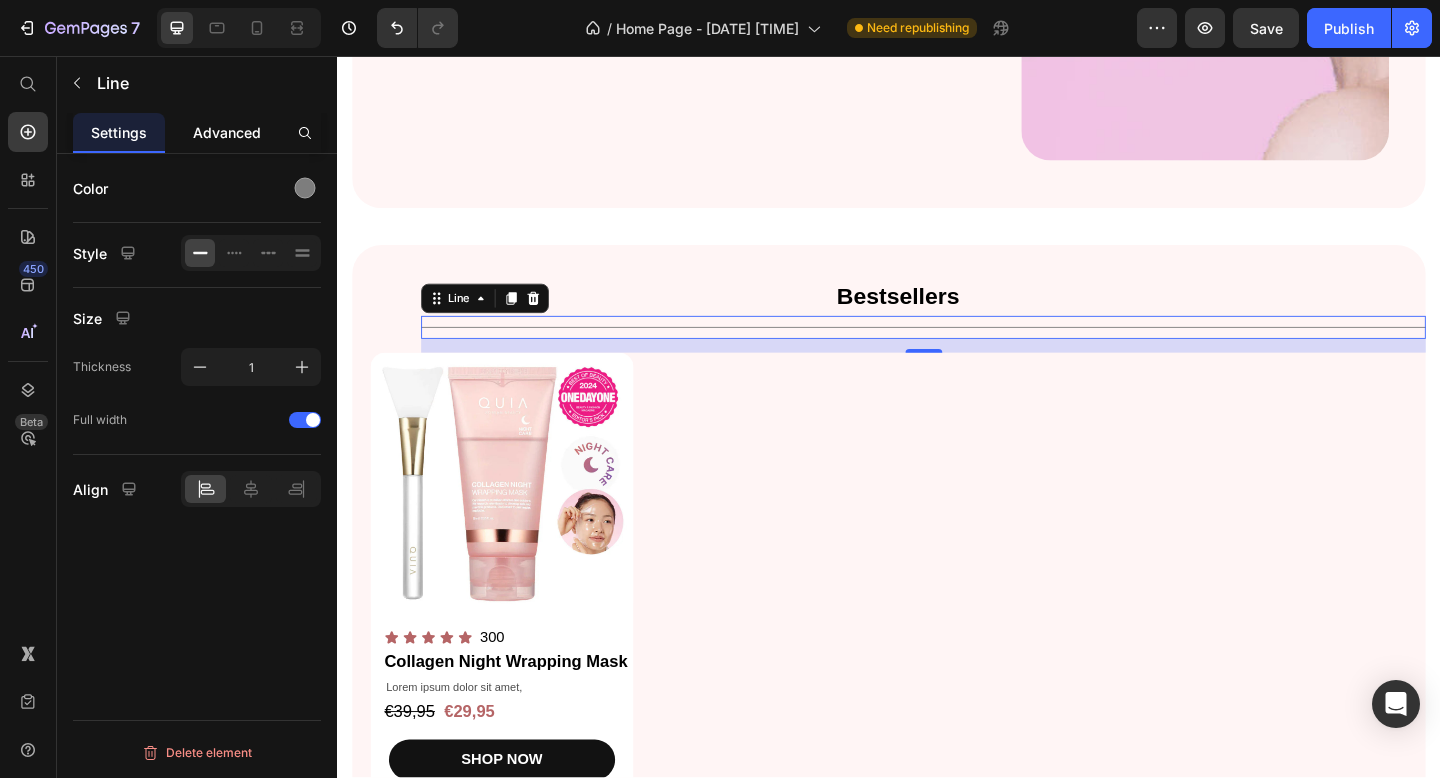click on "Advanced" at bounding box center (227, 132) 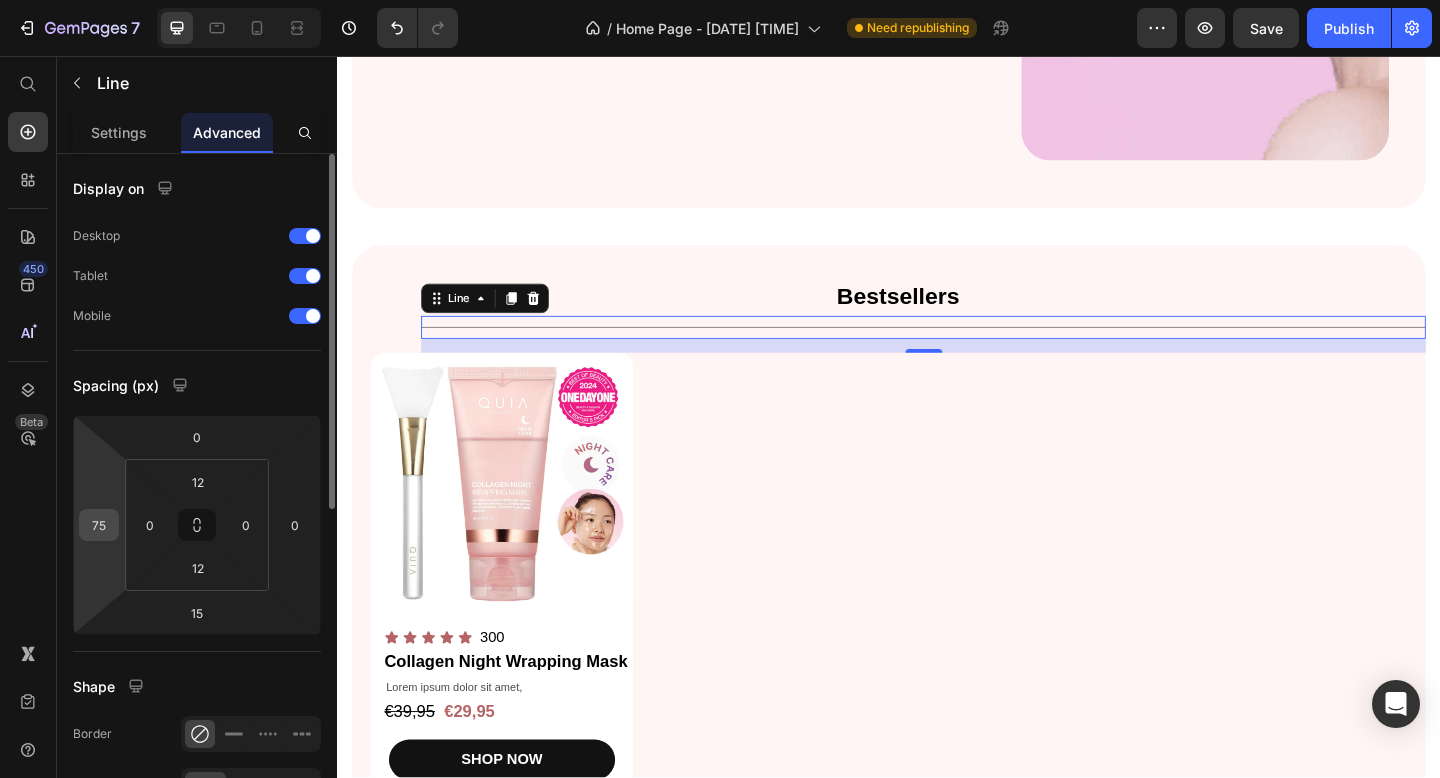 click on "75" at bounding box center [99, 525] 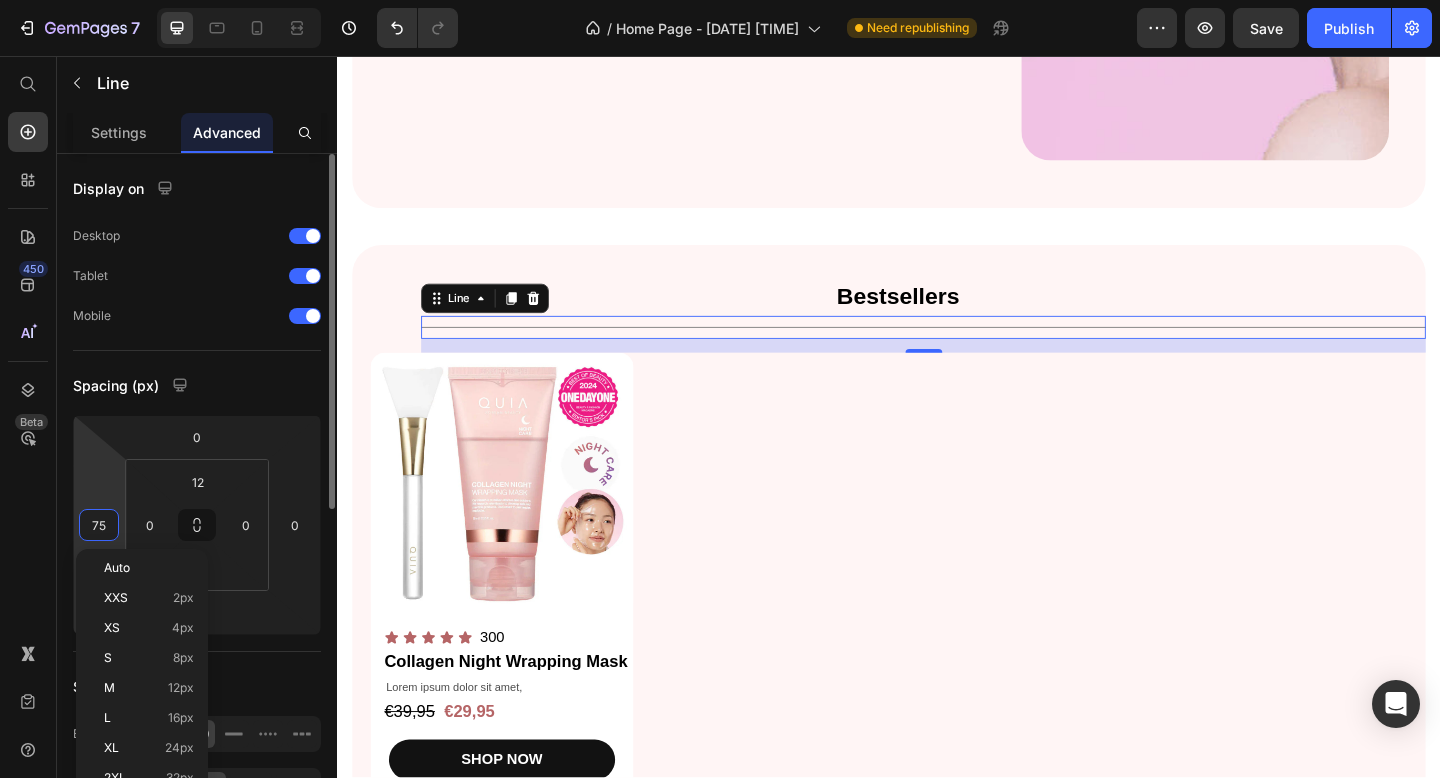 type 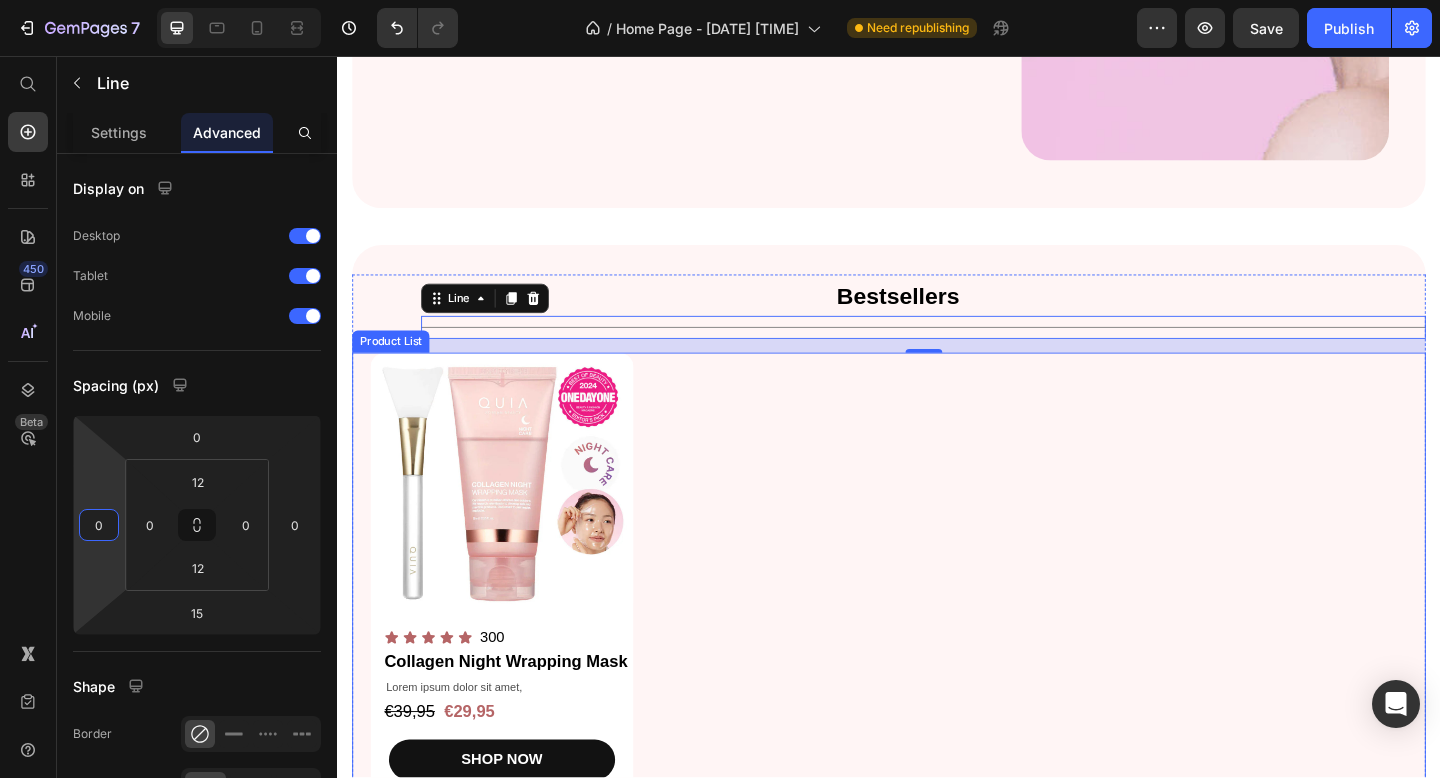 click on "Product Images Icon Icon Icon Icon Icon Icon List 300 Text Block Row Collagen Night Wrapping Mask Product Title Lorem ipsum dolor sit amet,  Text Block €39,95 Product Price €29,95 Product Price Row SHOP NOW Product Cart Button Row" at bounding box center [937, 619] 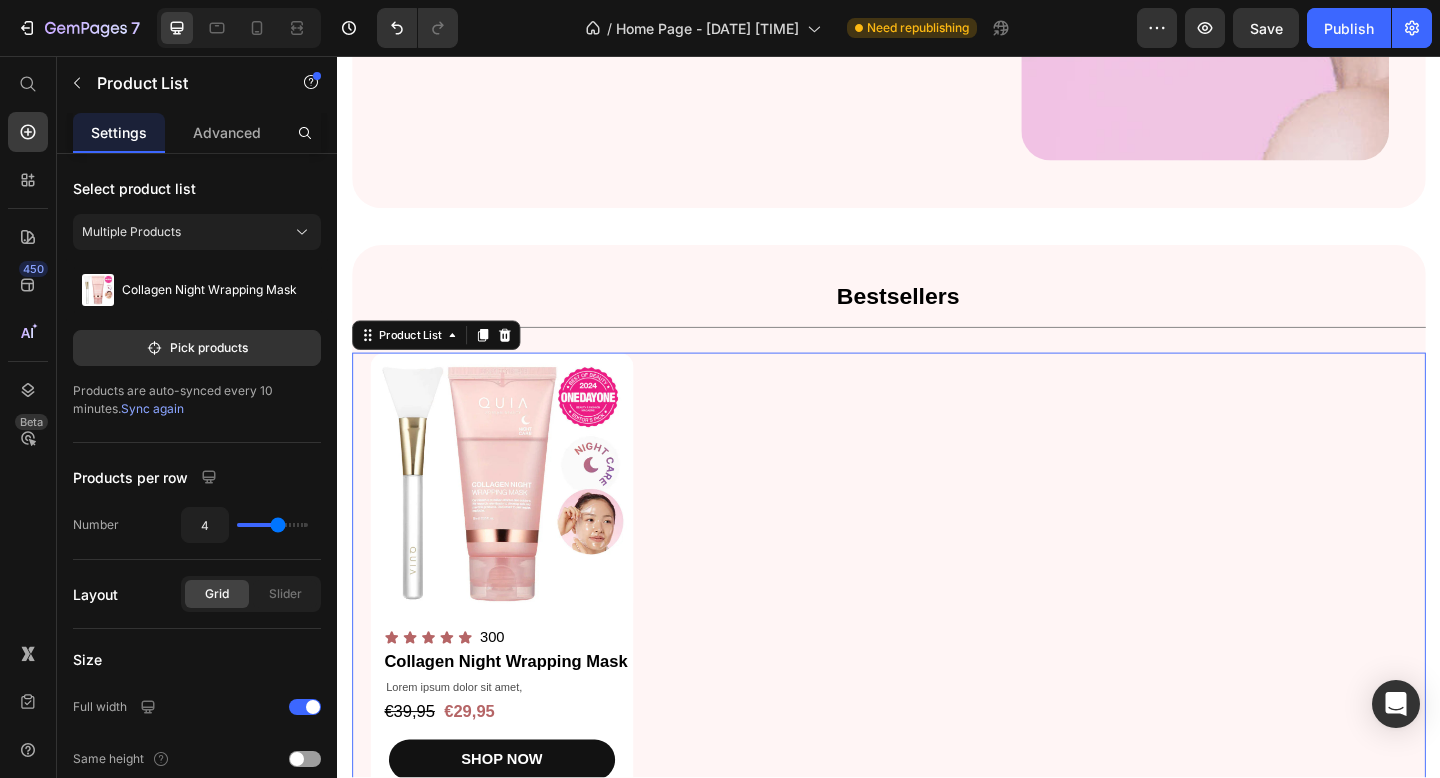 click on "Top Picks for   Clear, Hydrated, and Glowing Skin Heading Shop our best-selling collagen essentials for firm, smooth, andradiant Text Block SHOP NOW Button Image + 97,000  reviews Text Block Icon Icon Icon Icon Icon Icon List Row Image Row Section 2 Bestsellers Heading                Title Line Product Images Icon Icon Icon Icon Icon Icon List 300 Text Block Row Collagen Night Wrapping Mask Product Title Lorem ipsum dolor sit amet,  Text Block €39,95 Product Price €29,95 Product Price Row SHOP NOW Product Cart Button Row Product List   0 Row Section 3 Customers Reviews Heading Row
Custom Code Section 4 Root" at bounding box center [937, 569] 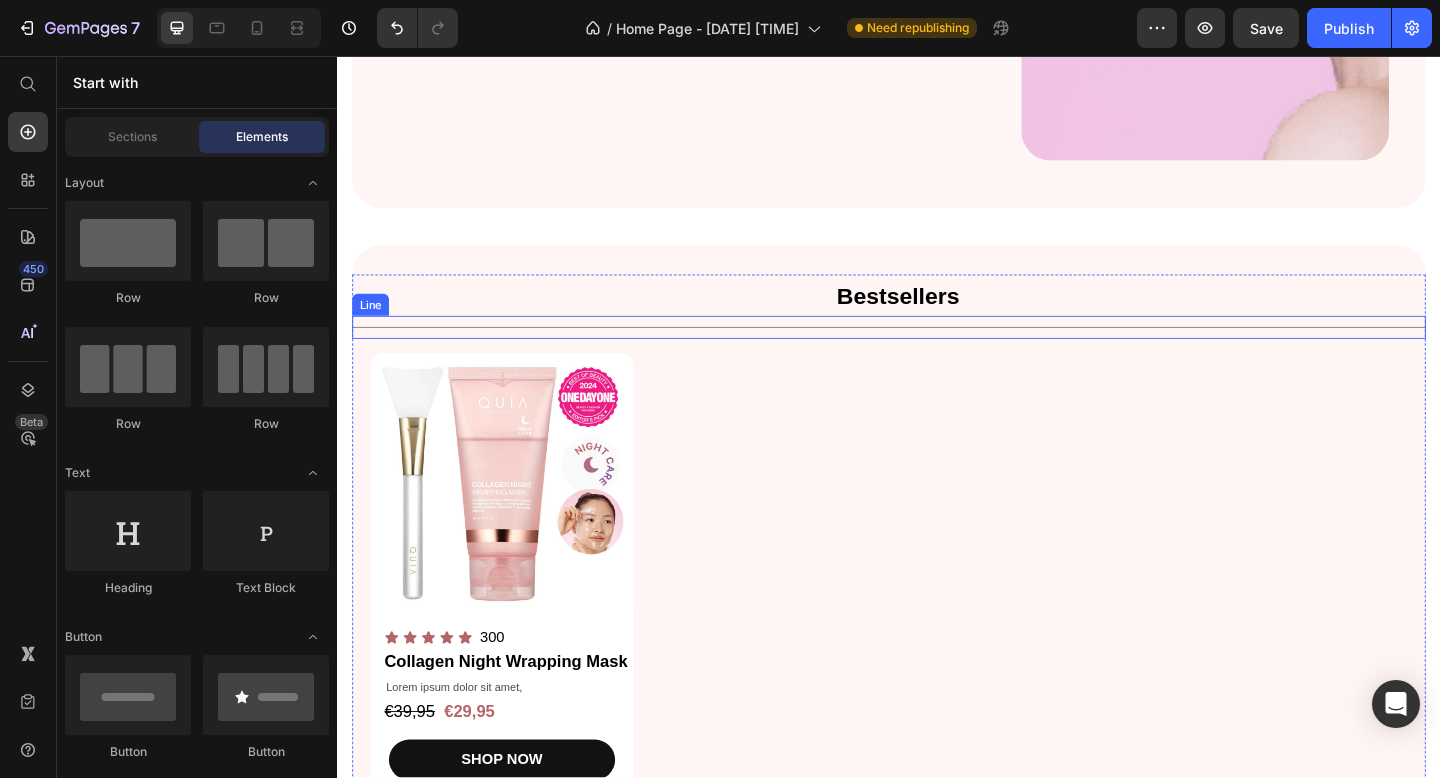 click on "Title Line" at bounding box center [937, 351] 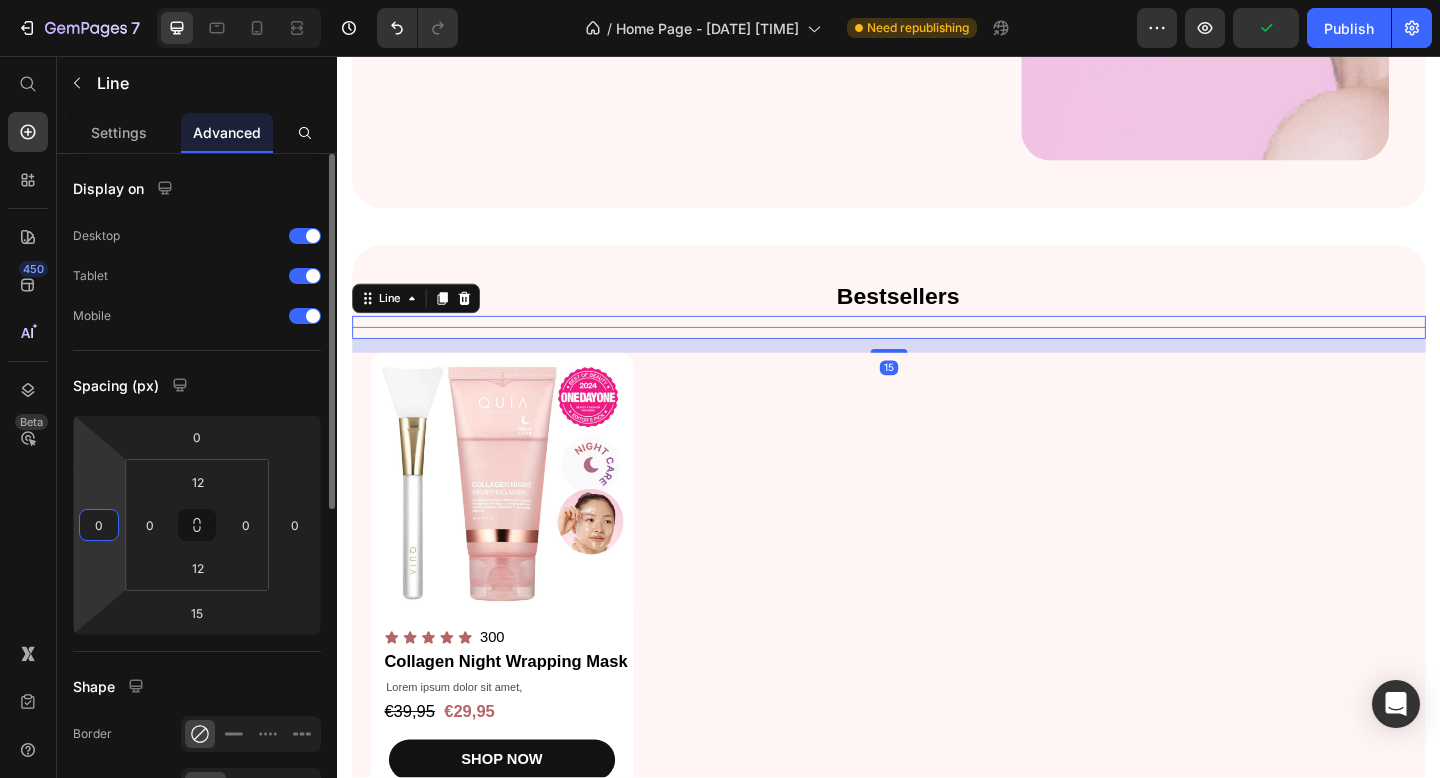 click on "0" at bounding box center [99, 525] 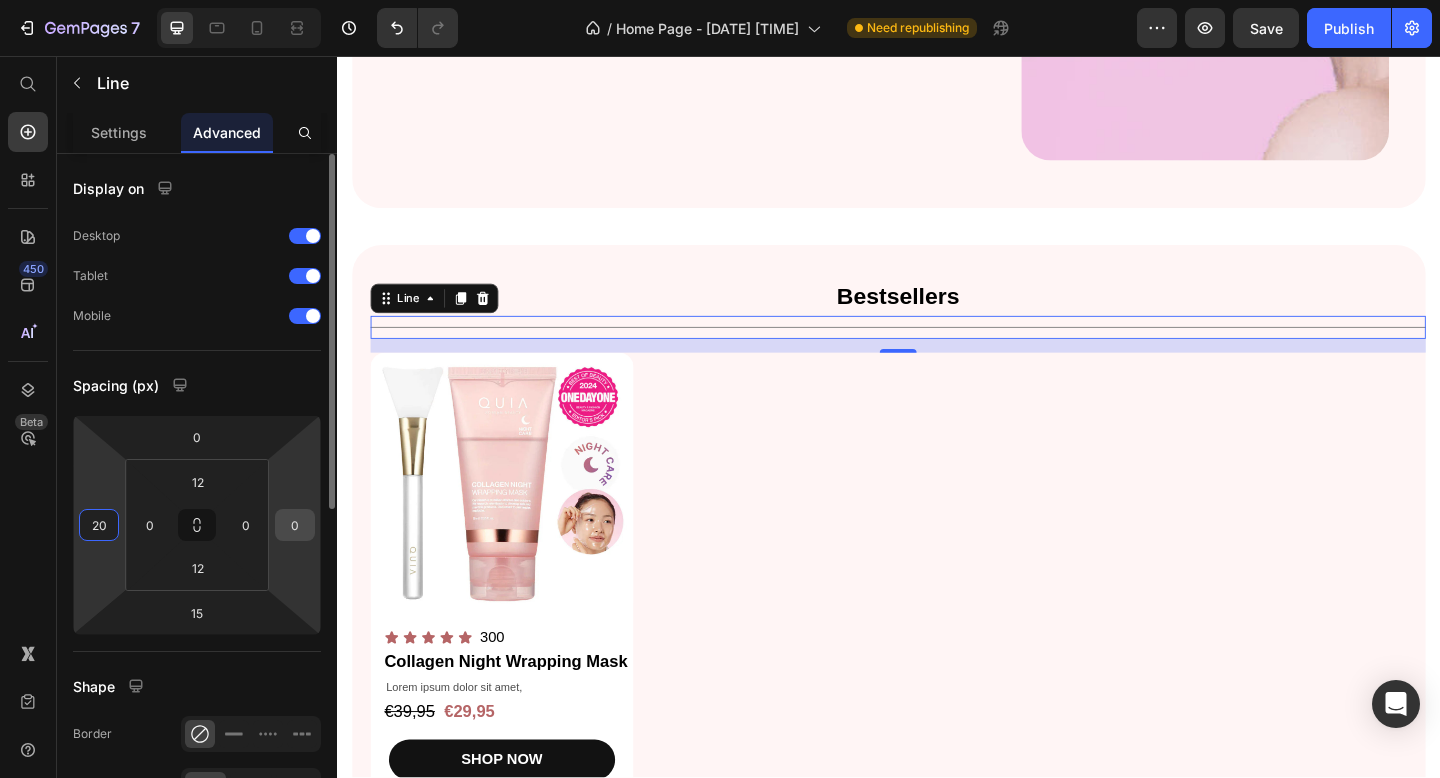 type on "2" 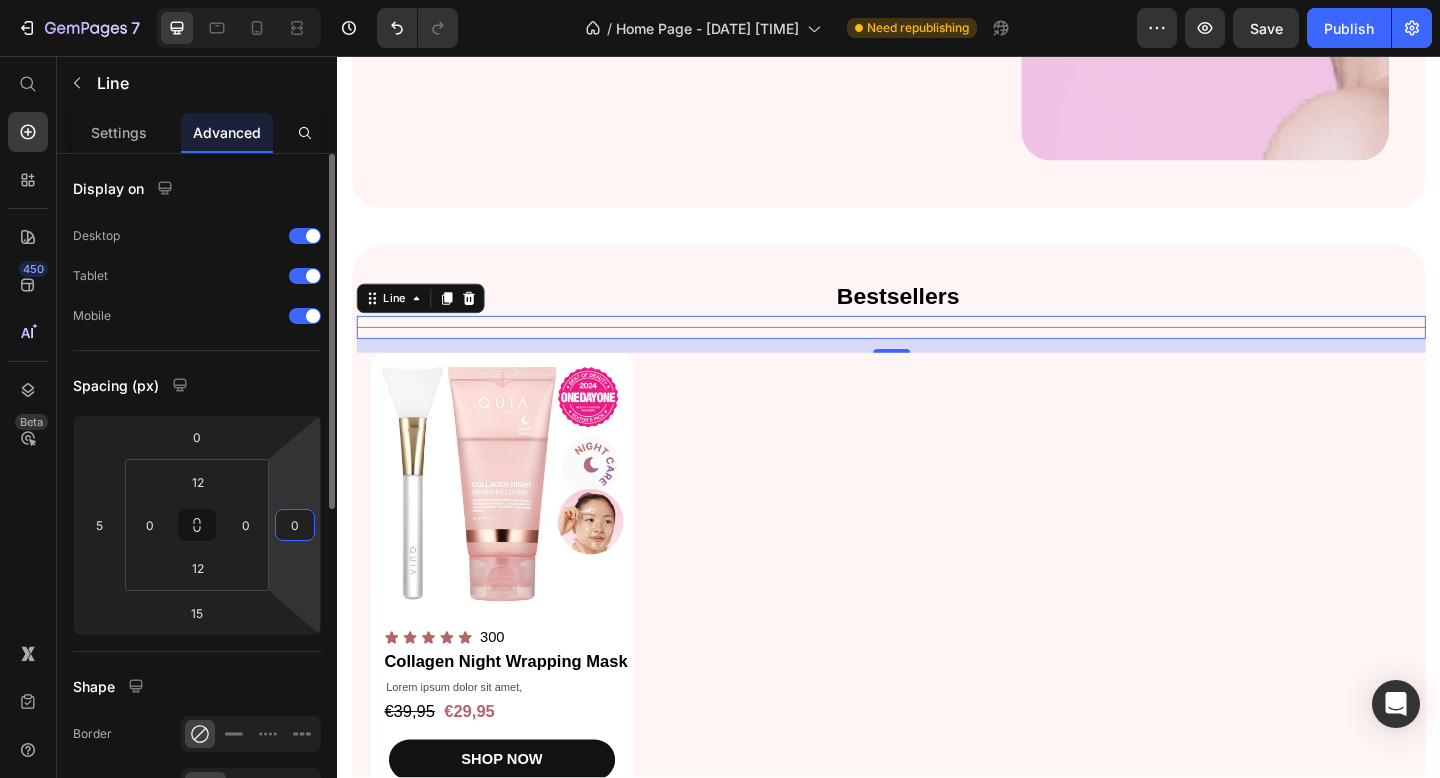 click on "0" at bounding box center [295, 525] 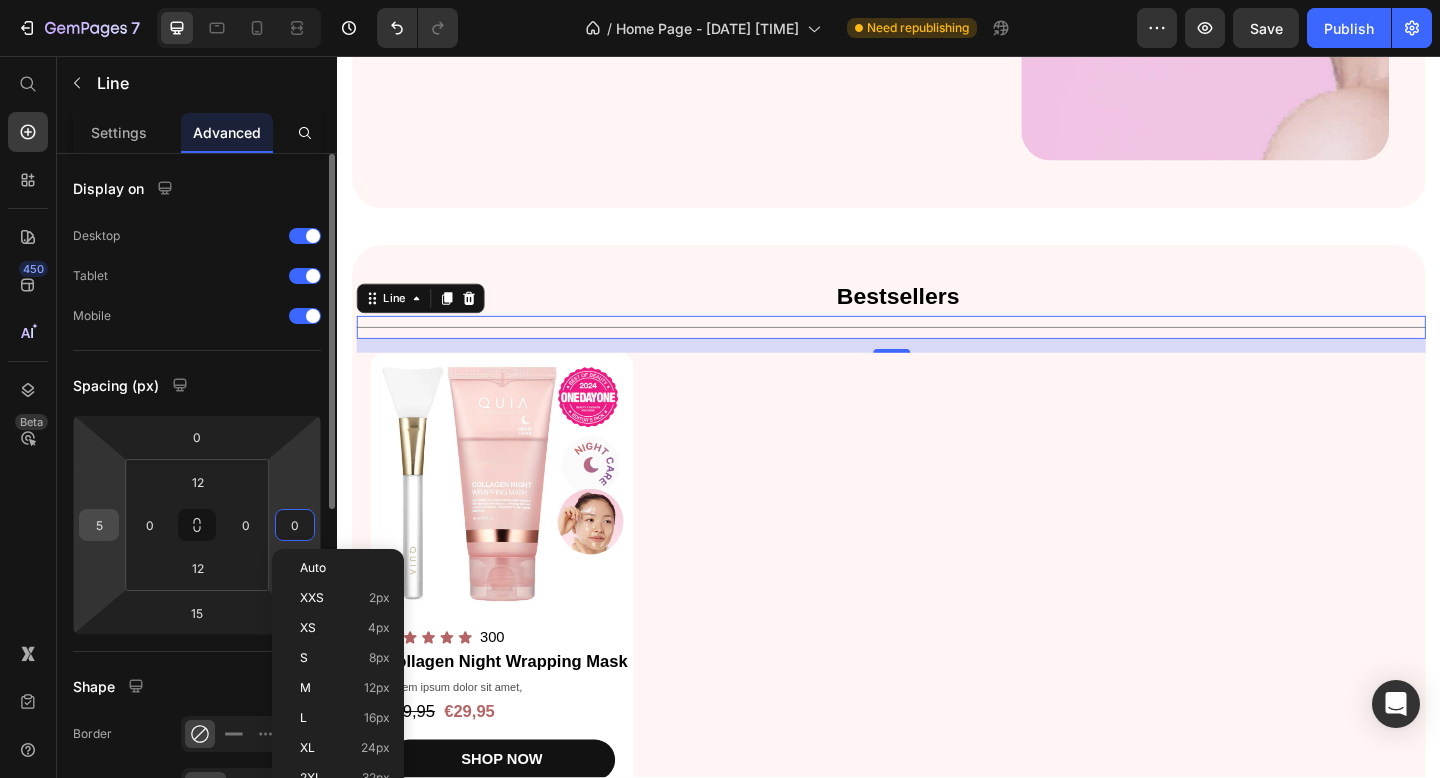 click on "5" at bounding box center [99, 525] 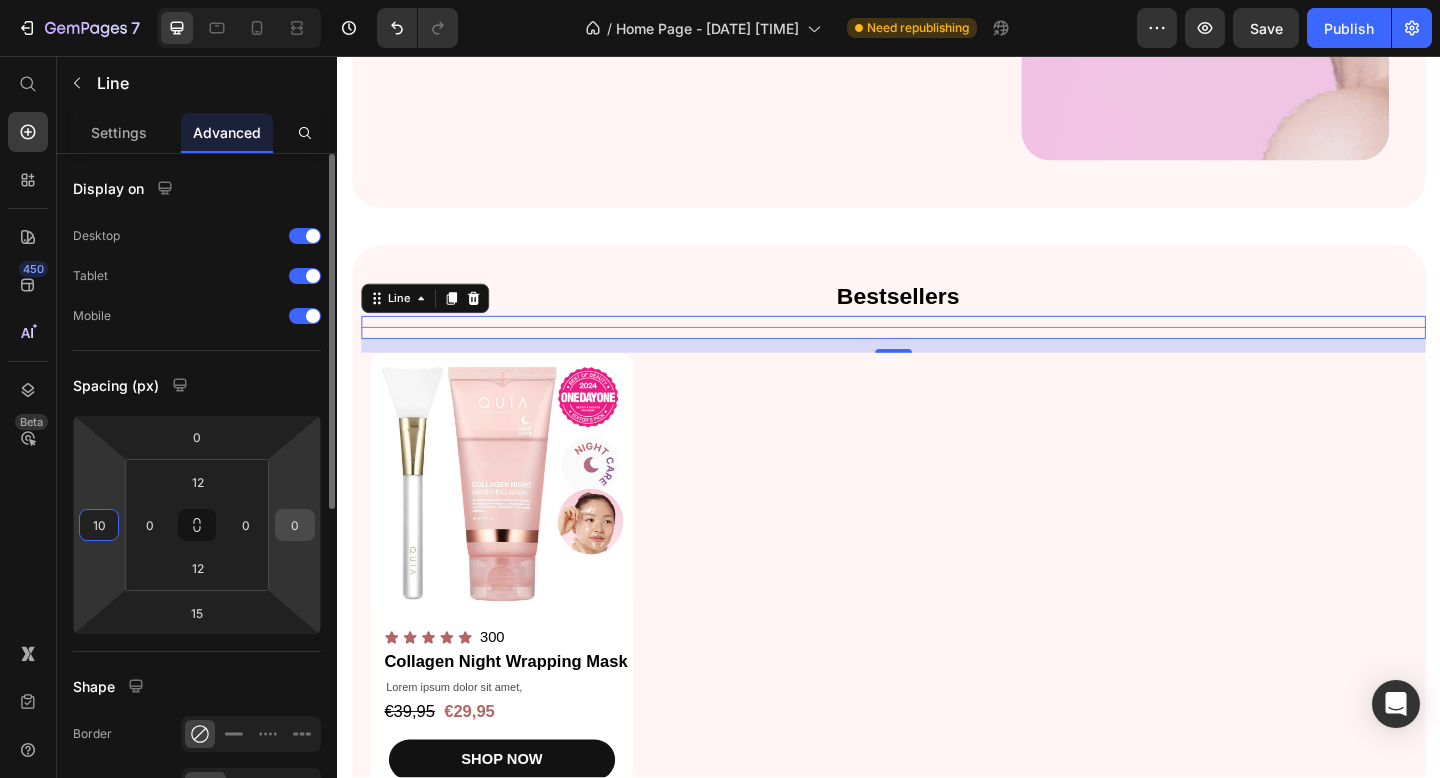 type on "10" 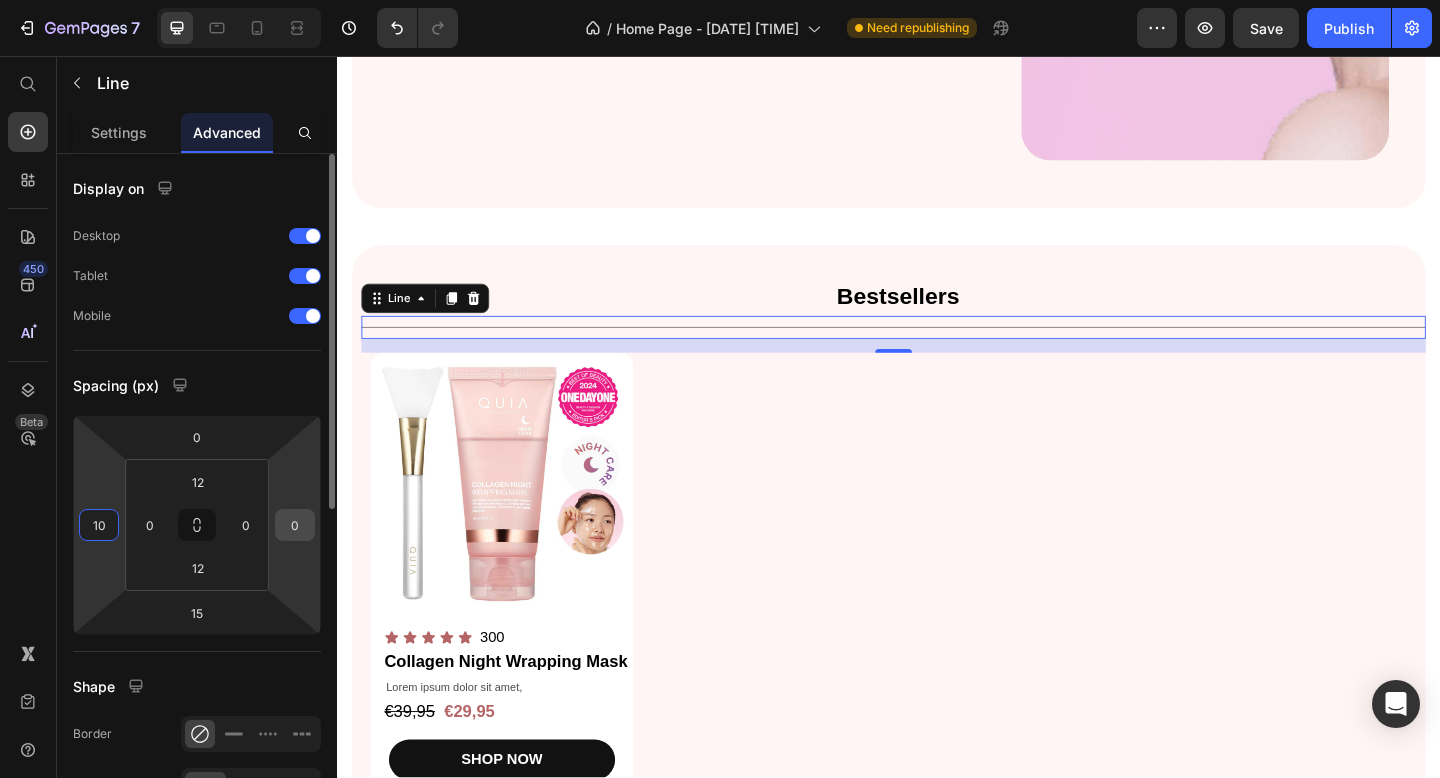 click on "0" at bounding box center (295, 525) 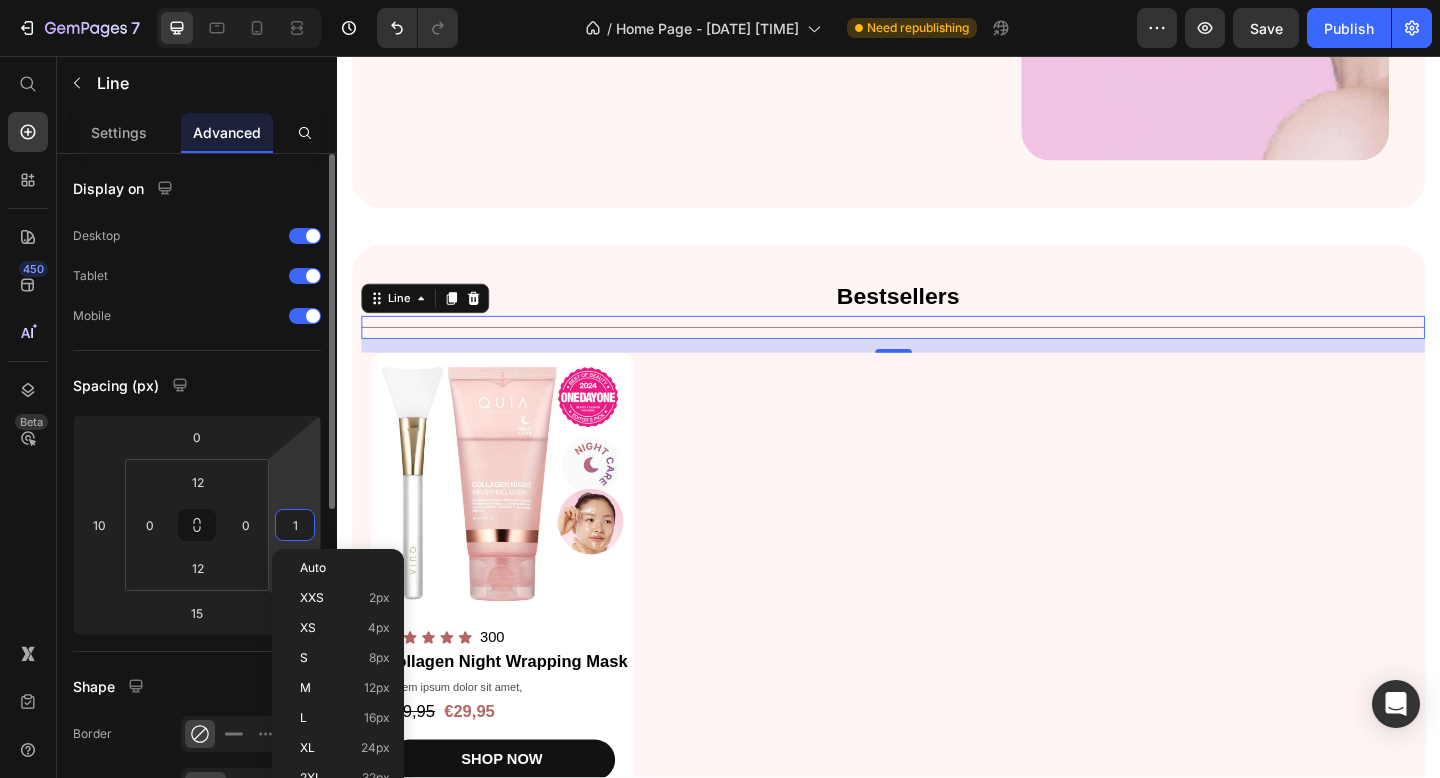 type on "10" 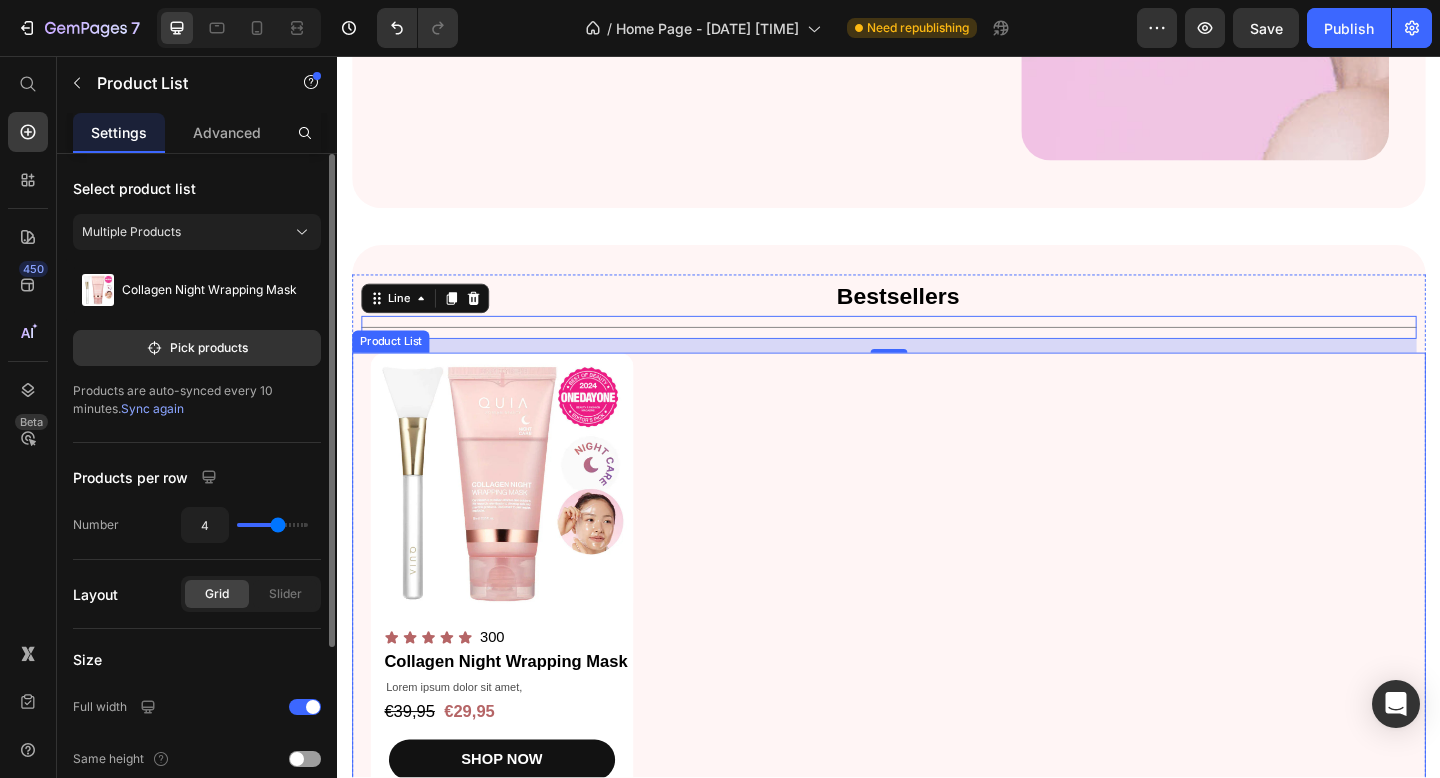 click on "Product Images Icon Icon Icon Icon Icon Icon List 300 Text Block Row Collagen Night Wrapping Mask Product Title Lorem ipsum dolor sit amet,  Text Block €39,95 Product Price €29,95 Product Price Row SHOP NOW Product Cart Button Row" at bounding box center [937, 619] 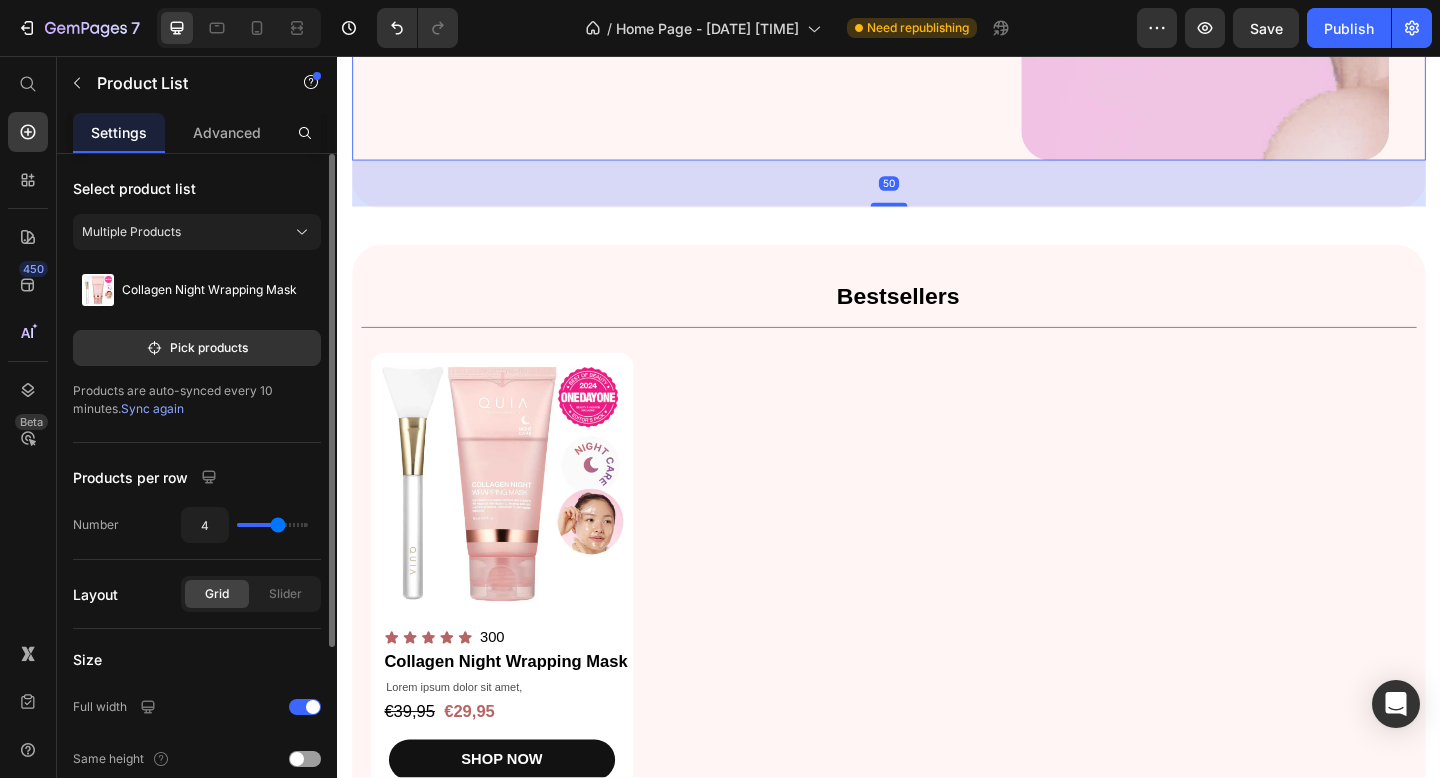 click on "Top Picks for   Clear, Hydrated, and Glowing Skin Heading Shop our best-selling collagen essentials for firm, smooth, andradiant Text Block SHOP NOW Button Image + 97,000  reviews Text Block Icon Icon Icon Icon Icon Icon List Row" at bounding box center [643, -106] 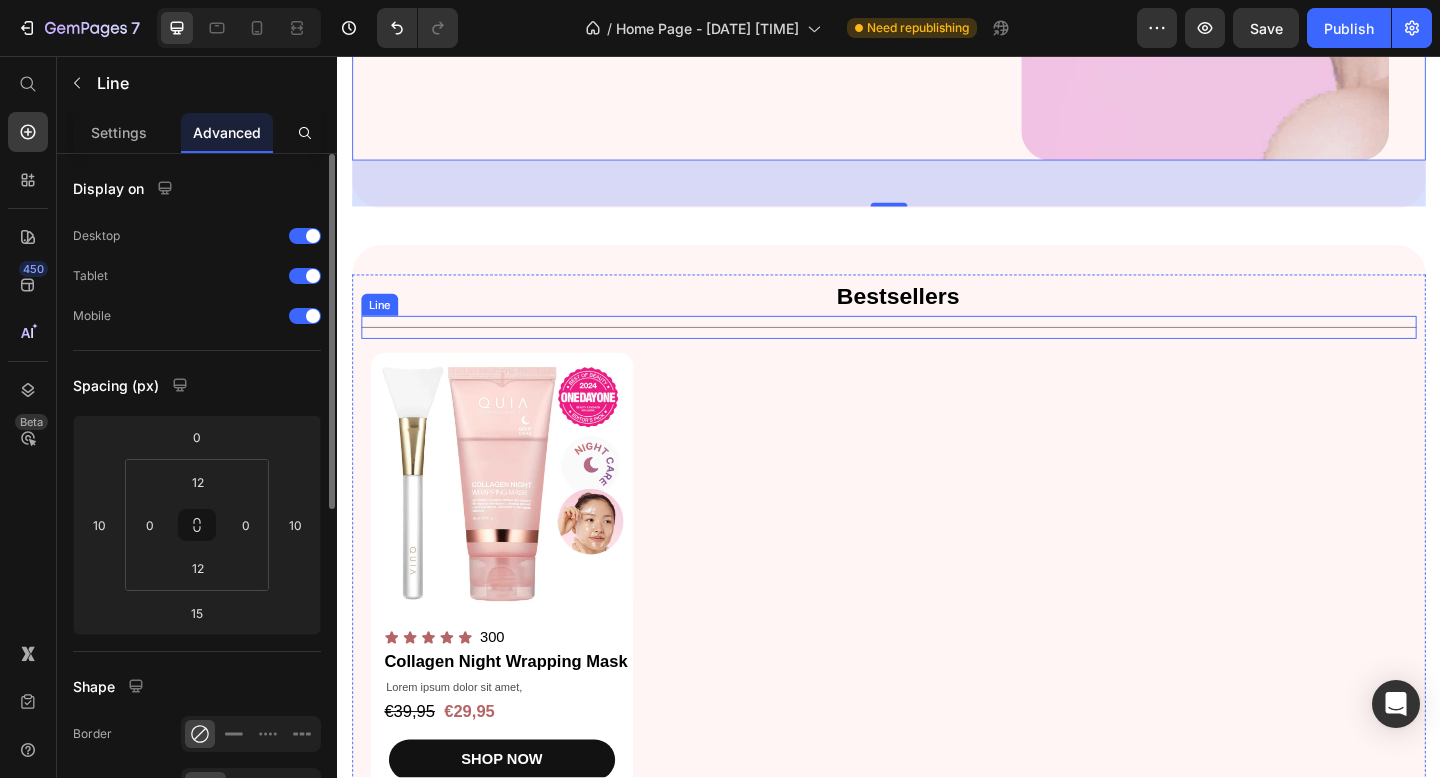 click at bounding box center (937, 351) 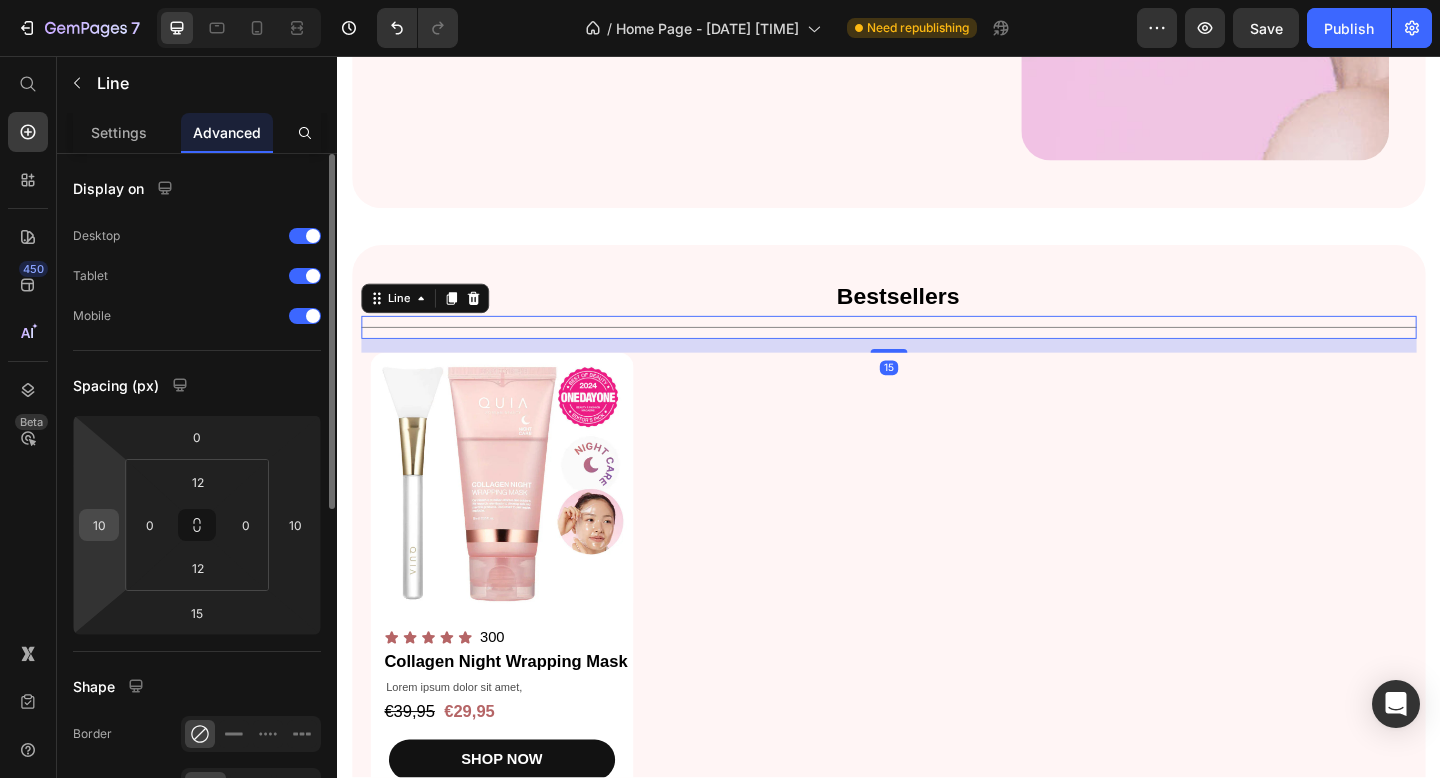 click on "10" at bounding box center (99, 525) 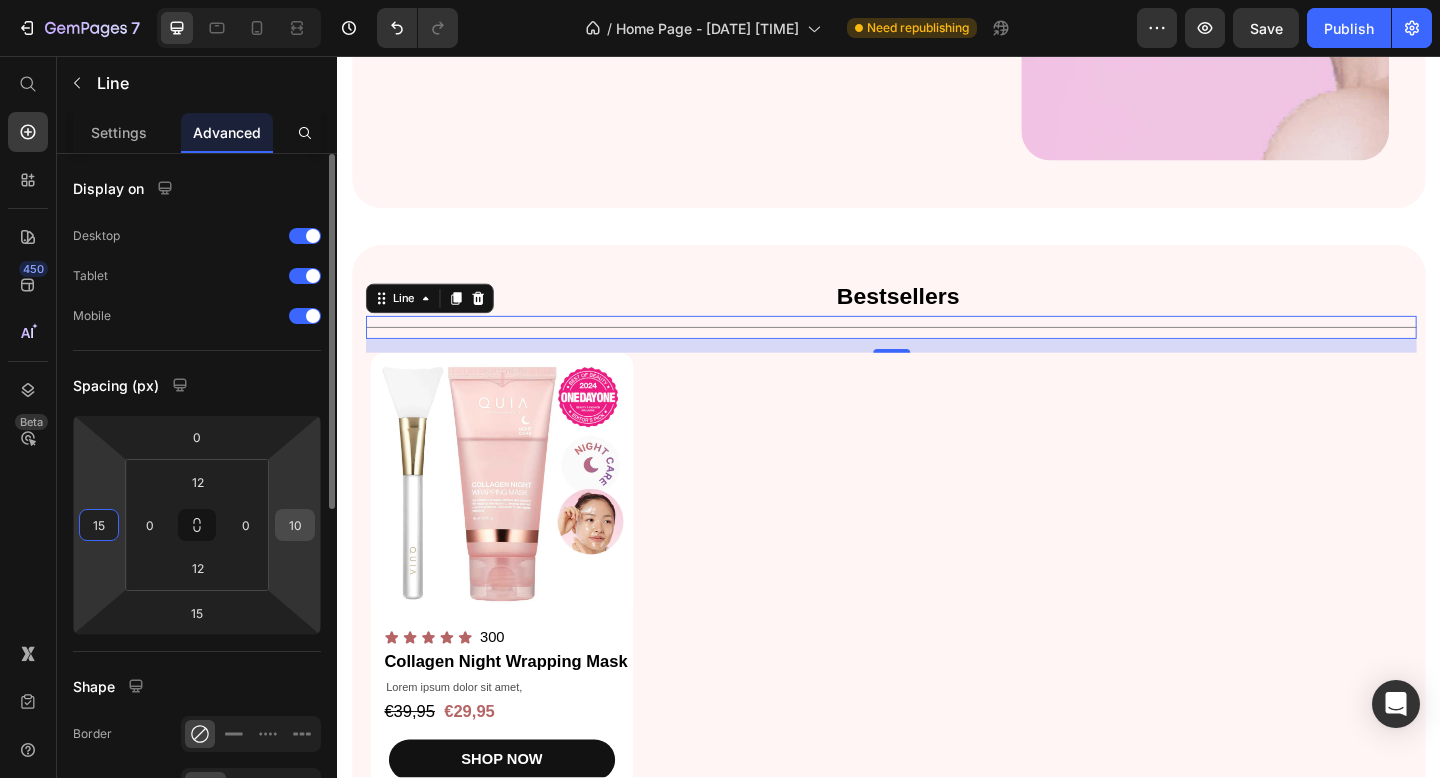 type on "1" 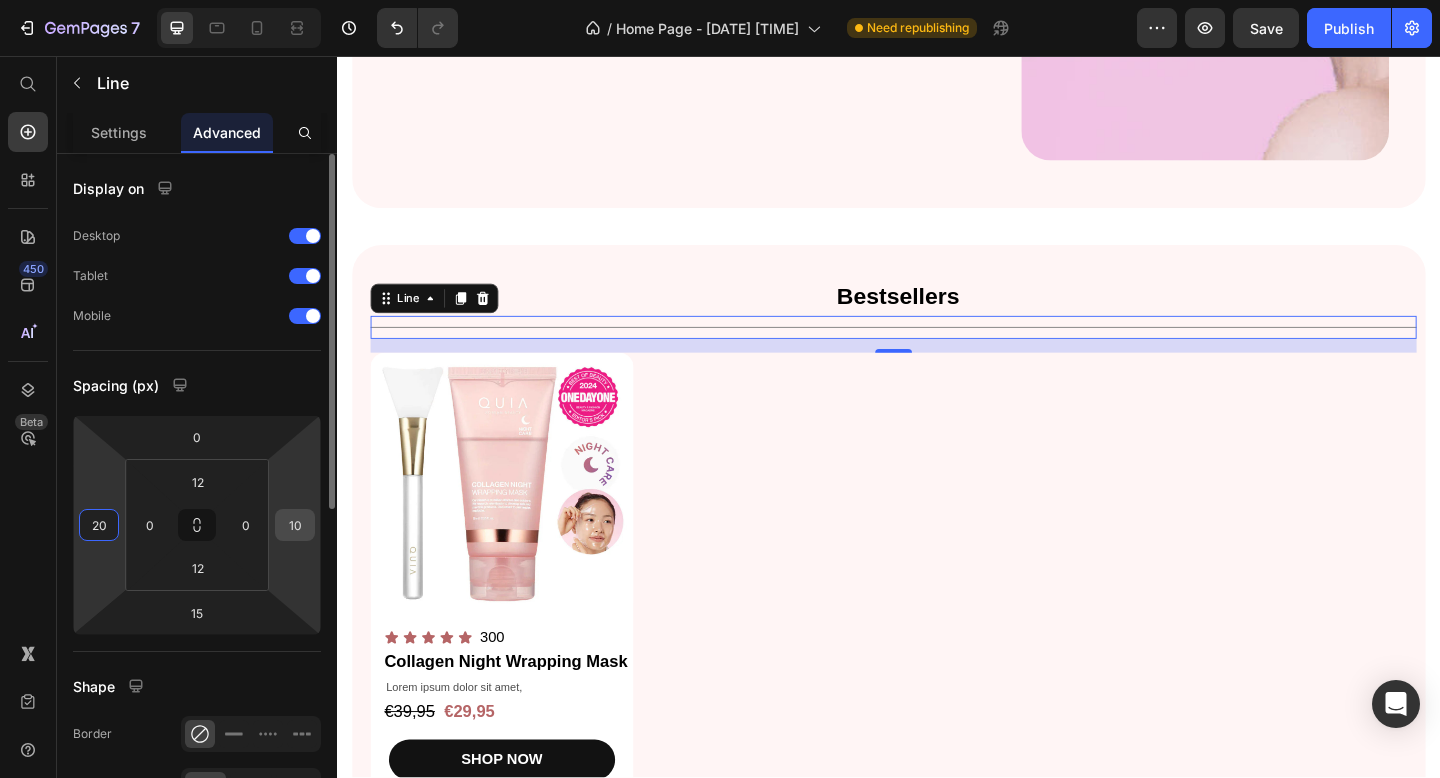 type on "20" 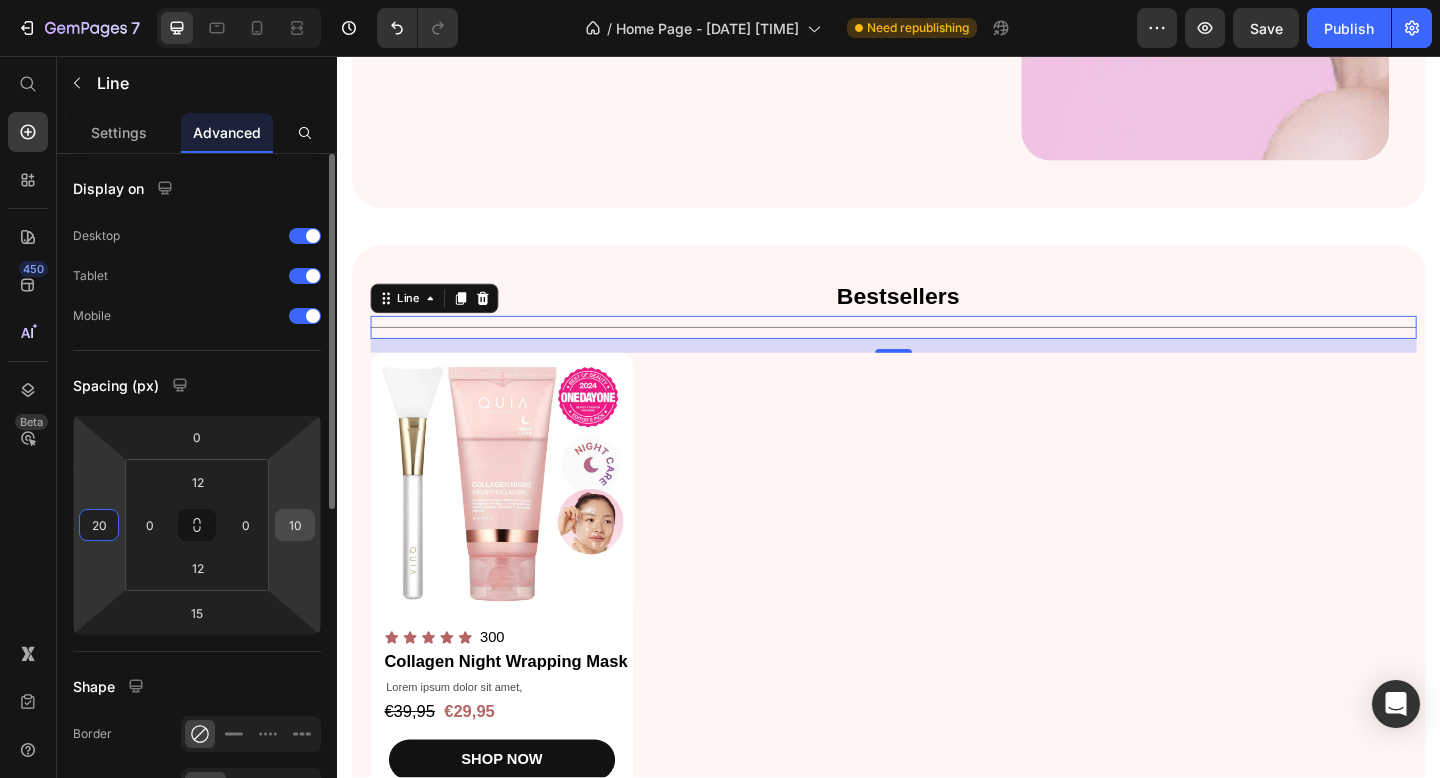 click on "10" at bounding box center [295, 525] 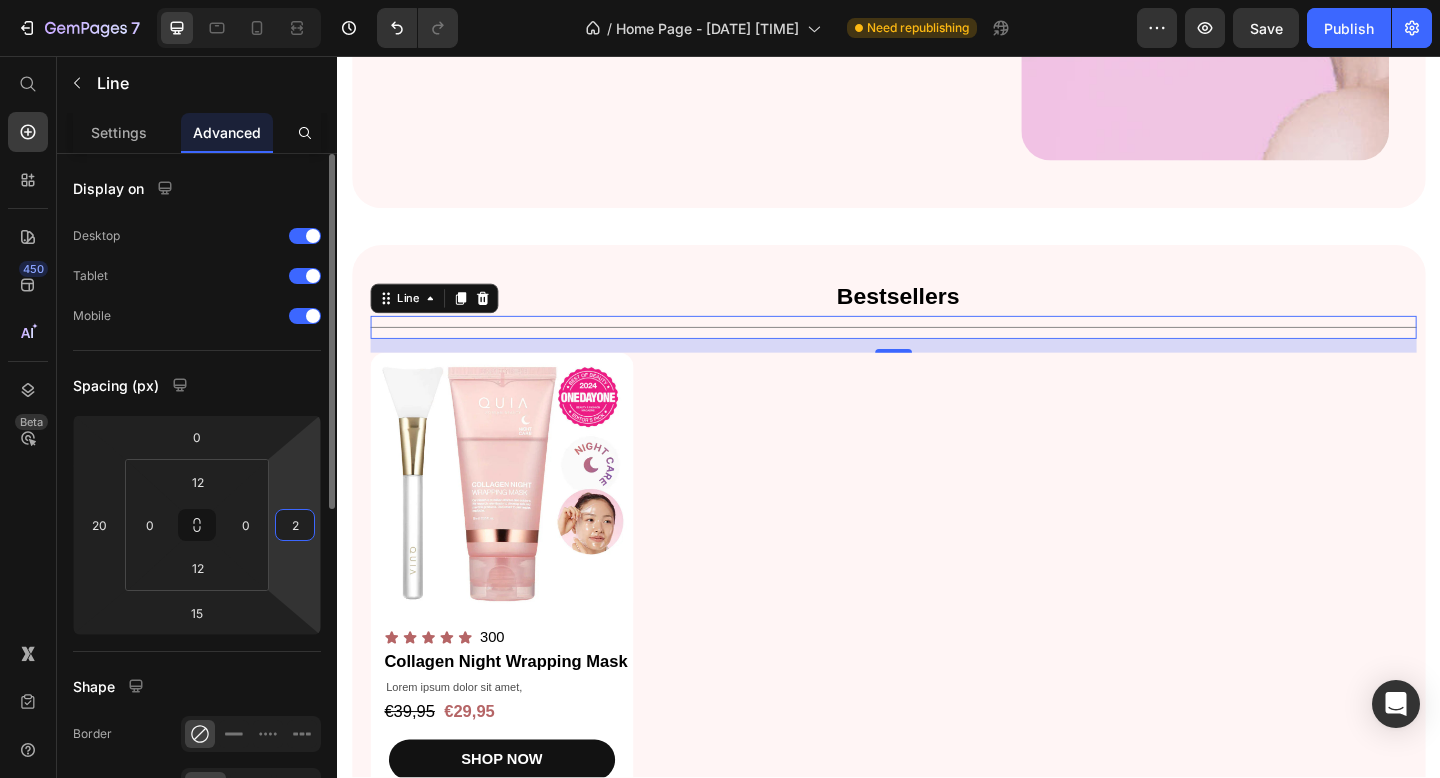 type on "20" 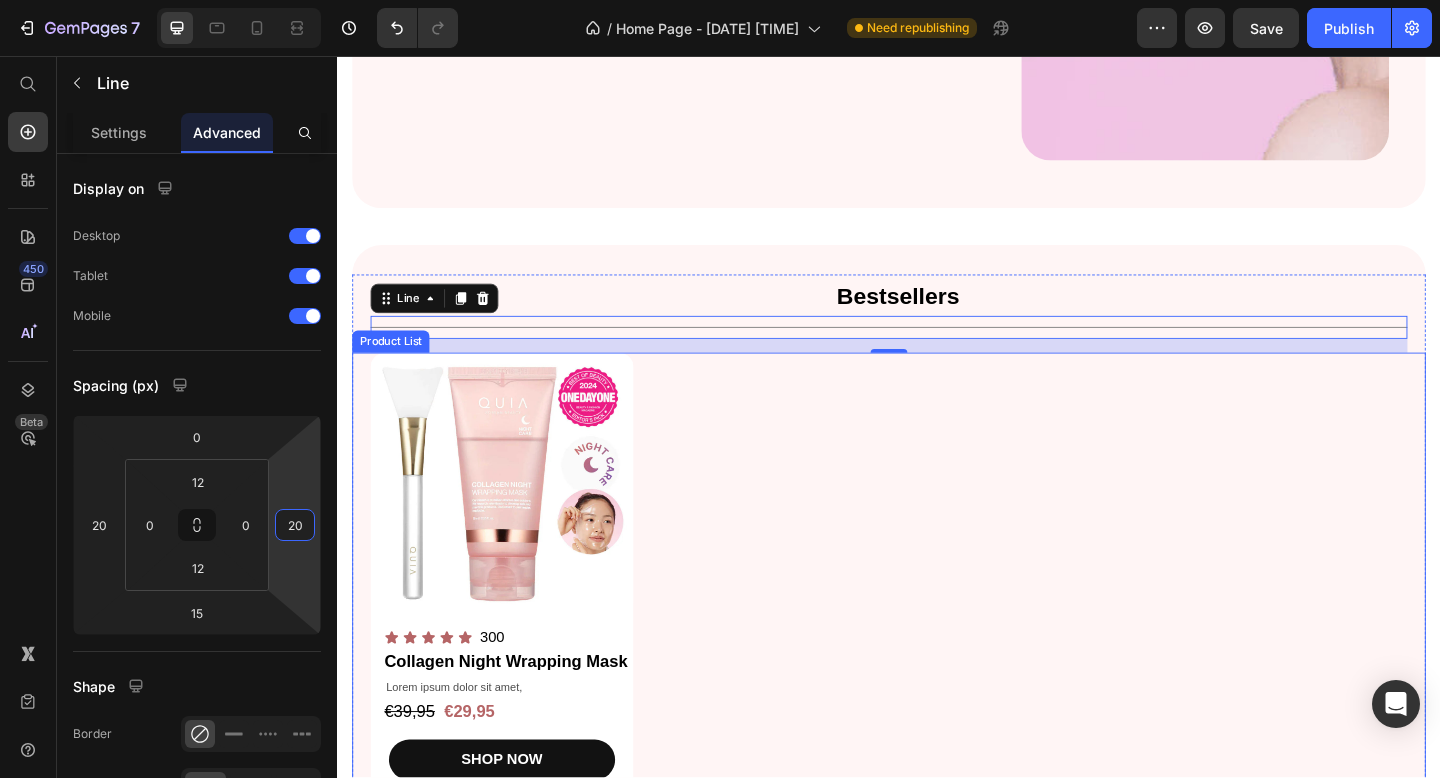 click on "Product Images Icon Icon Icon Icon Icon Icon List 300 Text Block Row Collagen Night Wrapping Mask Product Title Lorem ipsum dolor sit amet,  Text Block €39,95 Product Price €29,95 Product Price Row SHOP NOW Product Cart Button Row" at bounding box center (937, 619) 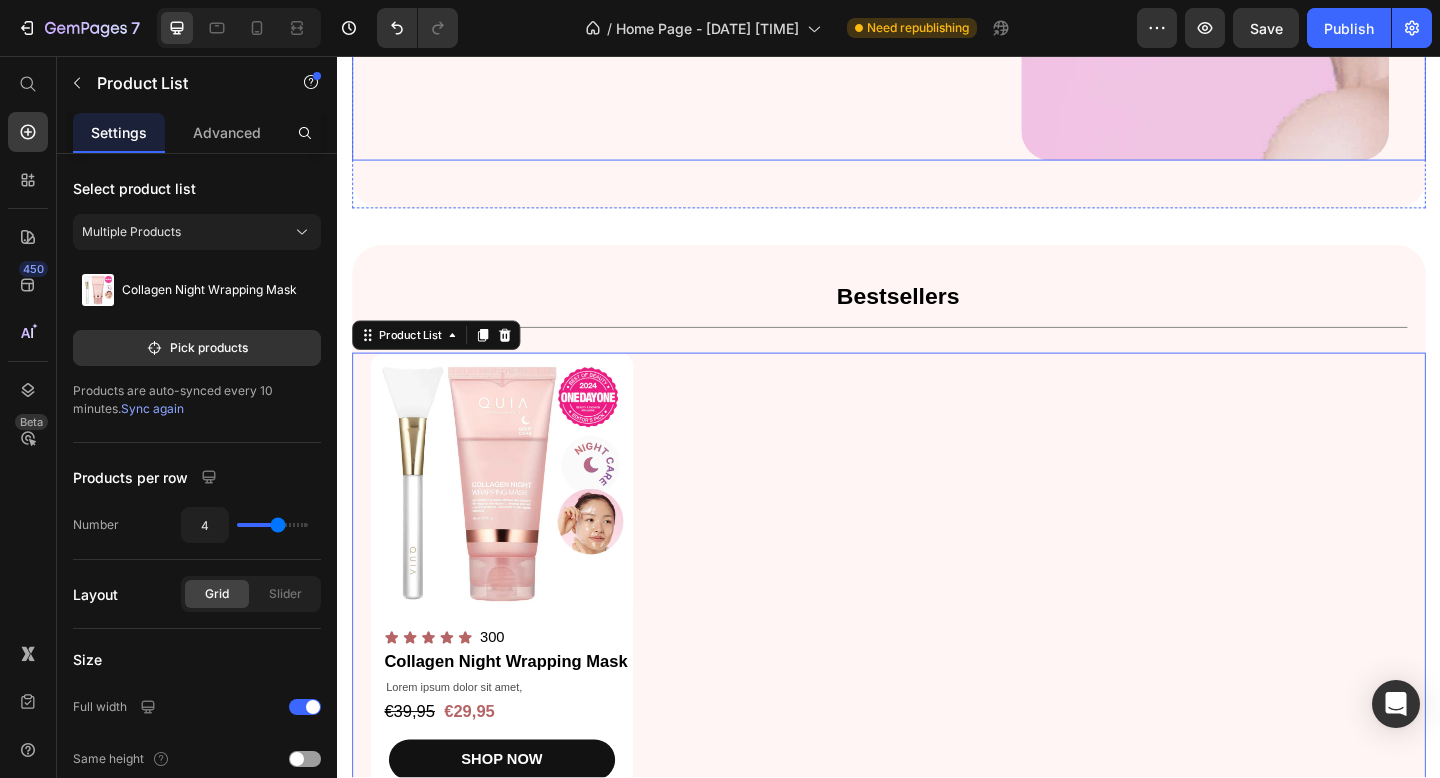 click on "Top Picks for   Clear, Hydrated, and Glowing Skin Heading Shop our best-selling collagen essentials for firm, smooth, andradiant Text Block SHOP NOW Button Image + 97,000  reviews Text Block Icon Icon Icon Icon Icon Icon List Row" at bounding box center [643, -106] 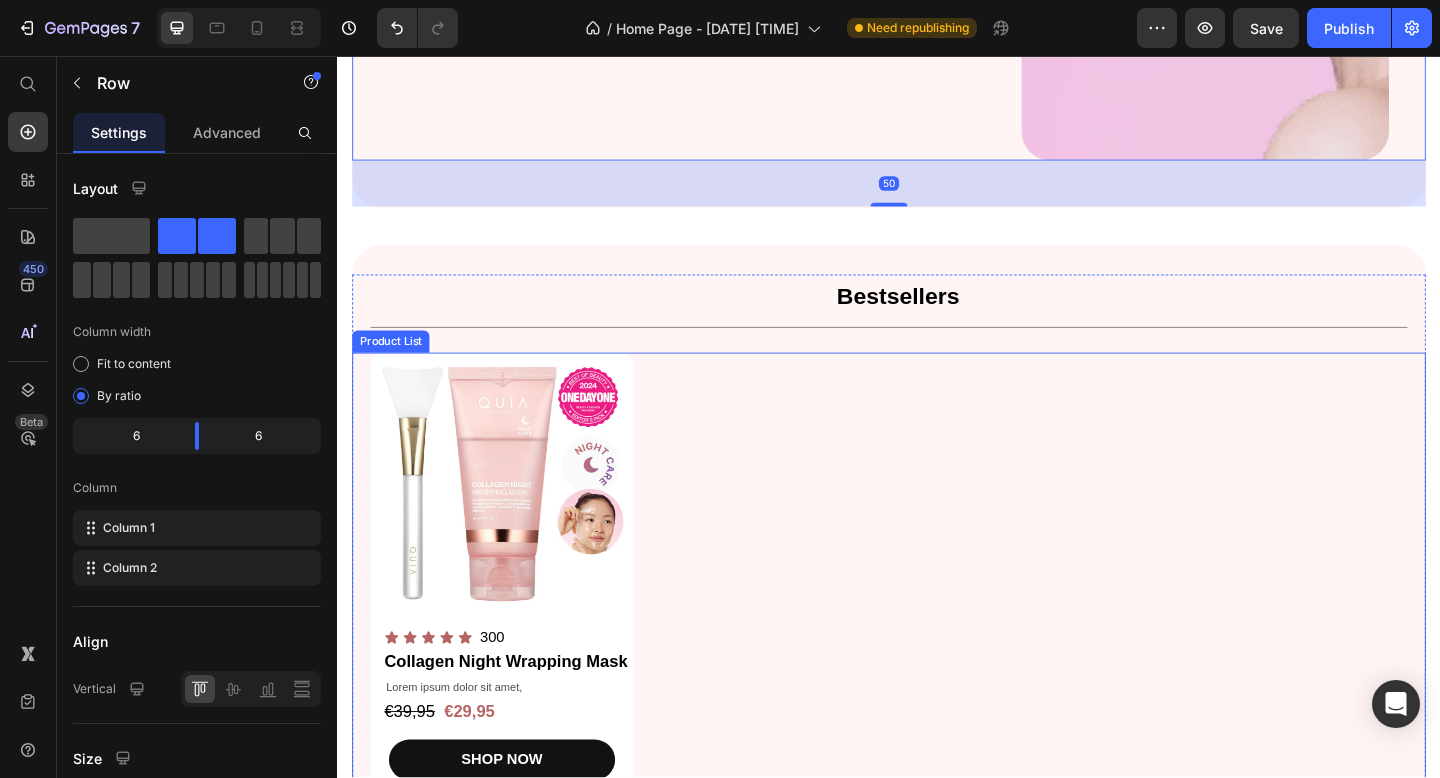 click on "Product Images Icon Icon Icon Icon Icon Icon List 300 Text Block Row Collagen Night Wrapping Mask Product Title Lorem ipsum dolor sit amet,  Text Block €39,95 Product Price €29,95 Product Price Row SHOP NOW Product Cart Button Row" at bounding box center (937, 619) 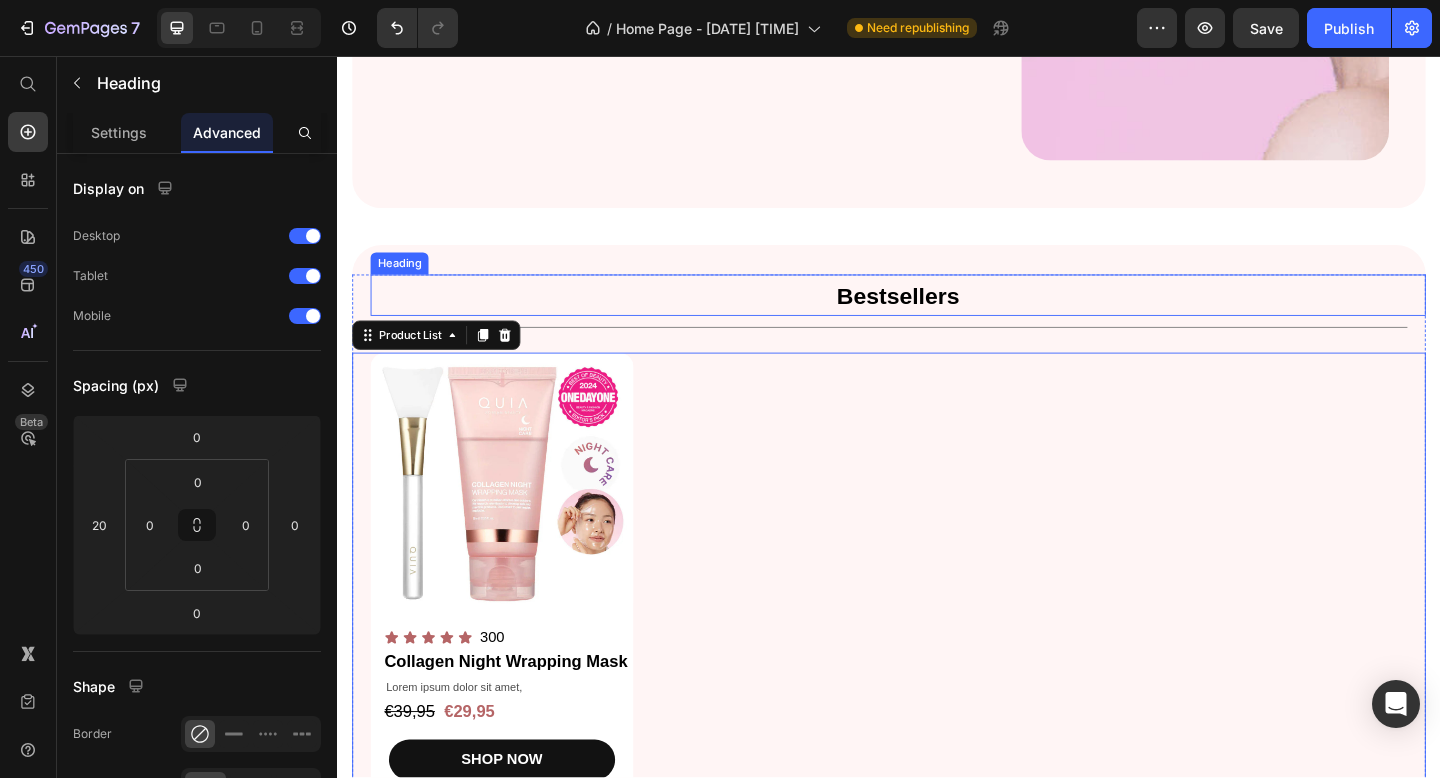 click on "Bestsellers Heading                Title Line Product Images Icon Icon Icon Icon Icon Icon List 300 Text Block Row Collagen Night Wrapping Mask Product Title Lorem ipsum dolor sit amet,  Text Block €39,95 Product Price €29,95 Product Price Row SHOP NOW Product Cart Button Row Product List   0 Row Section 3" at bounding box center (937, 587) 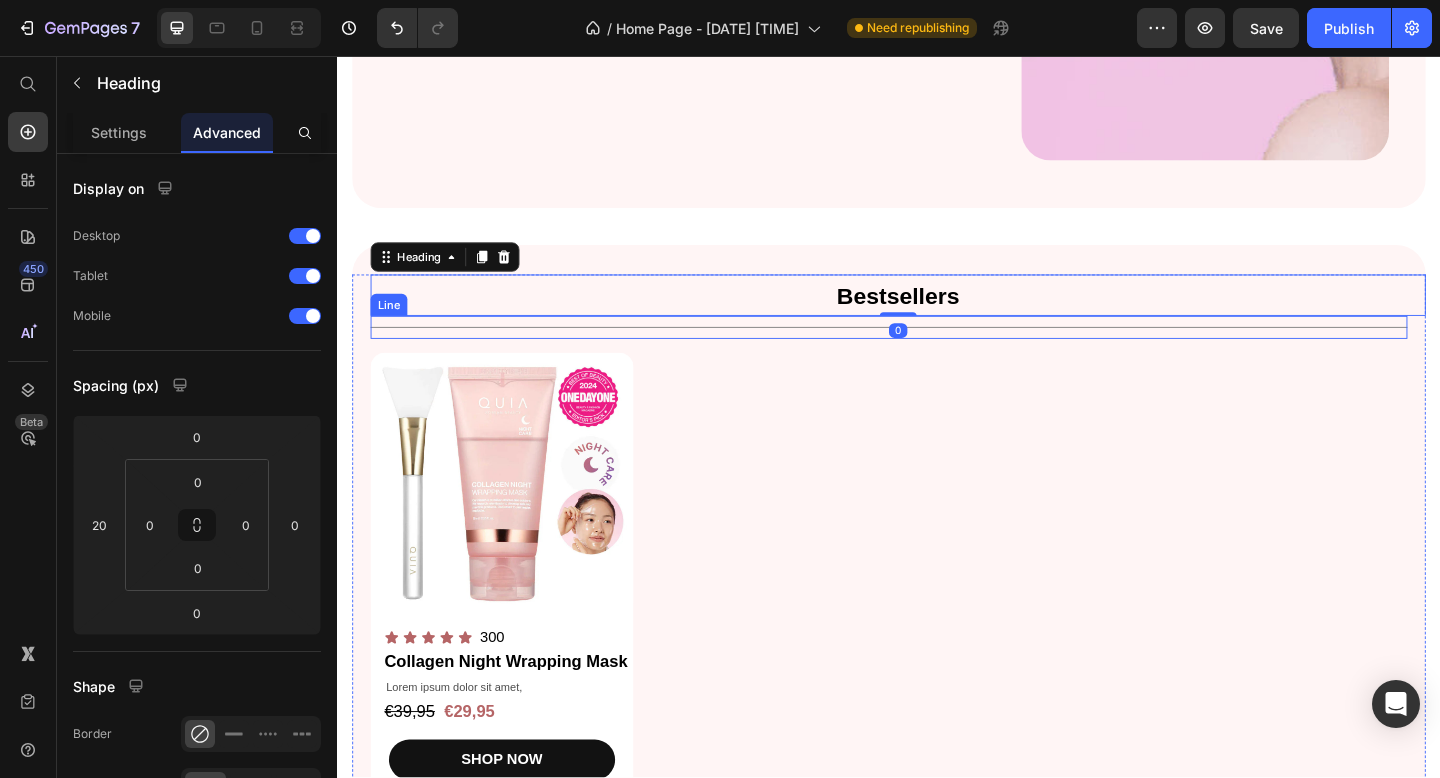 click on "Title Line" at bounding box center (937, 351) 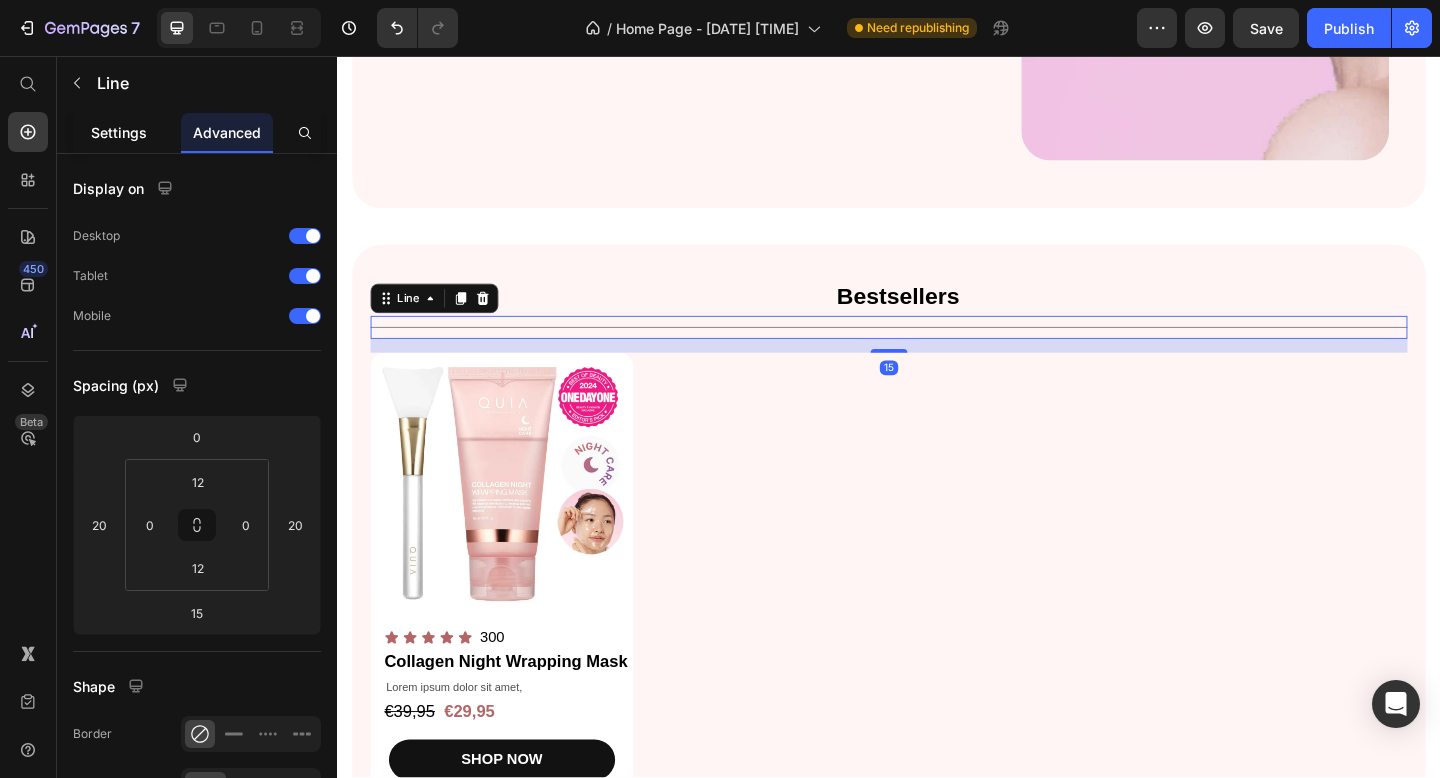 click on "Settings" at bounding box center [119, 132] 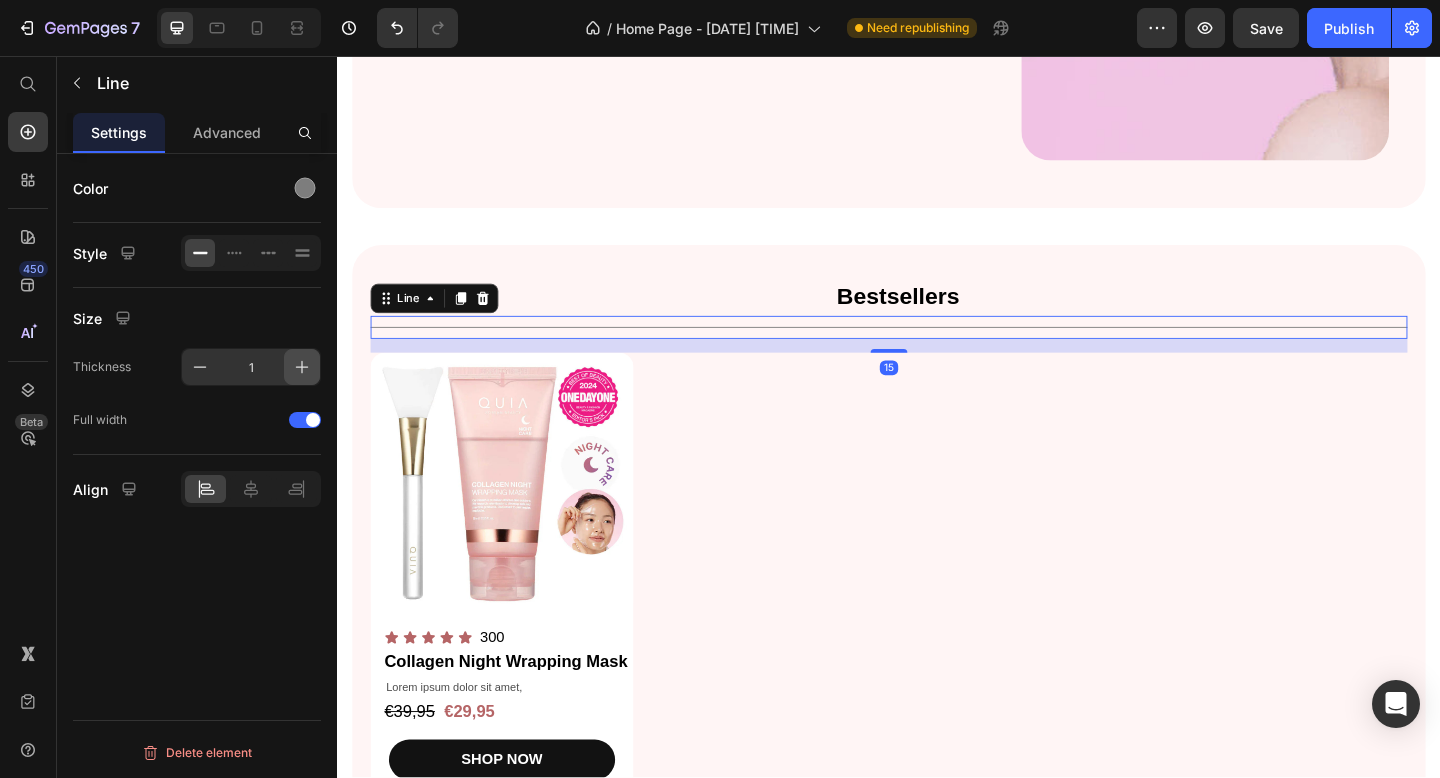 click 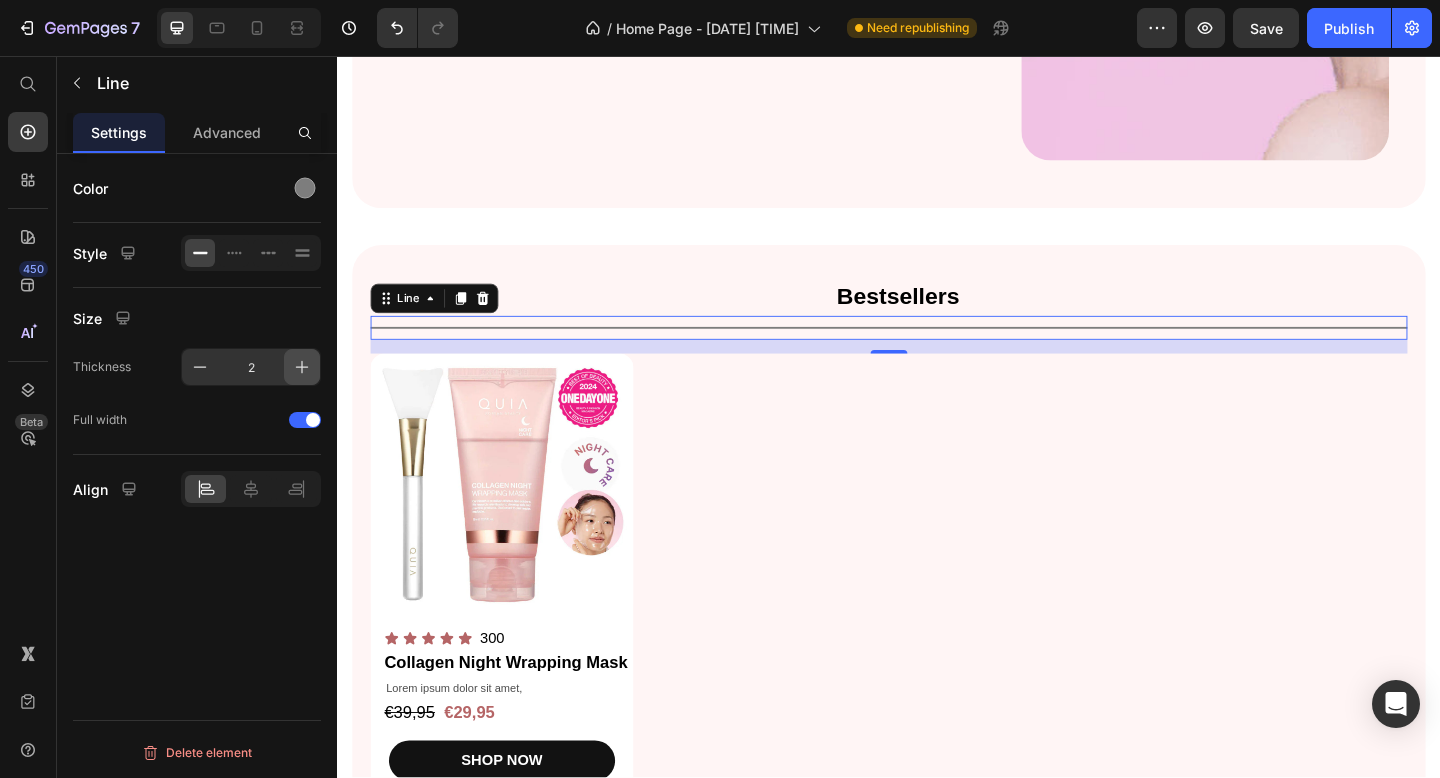 click 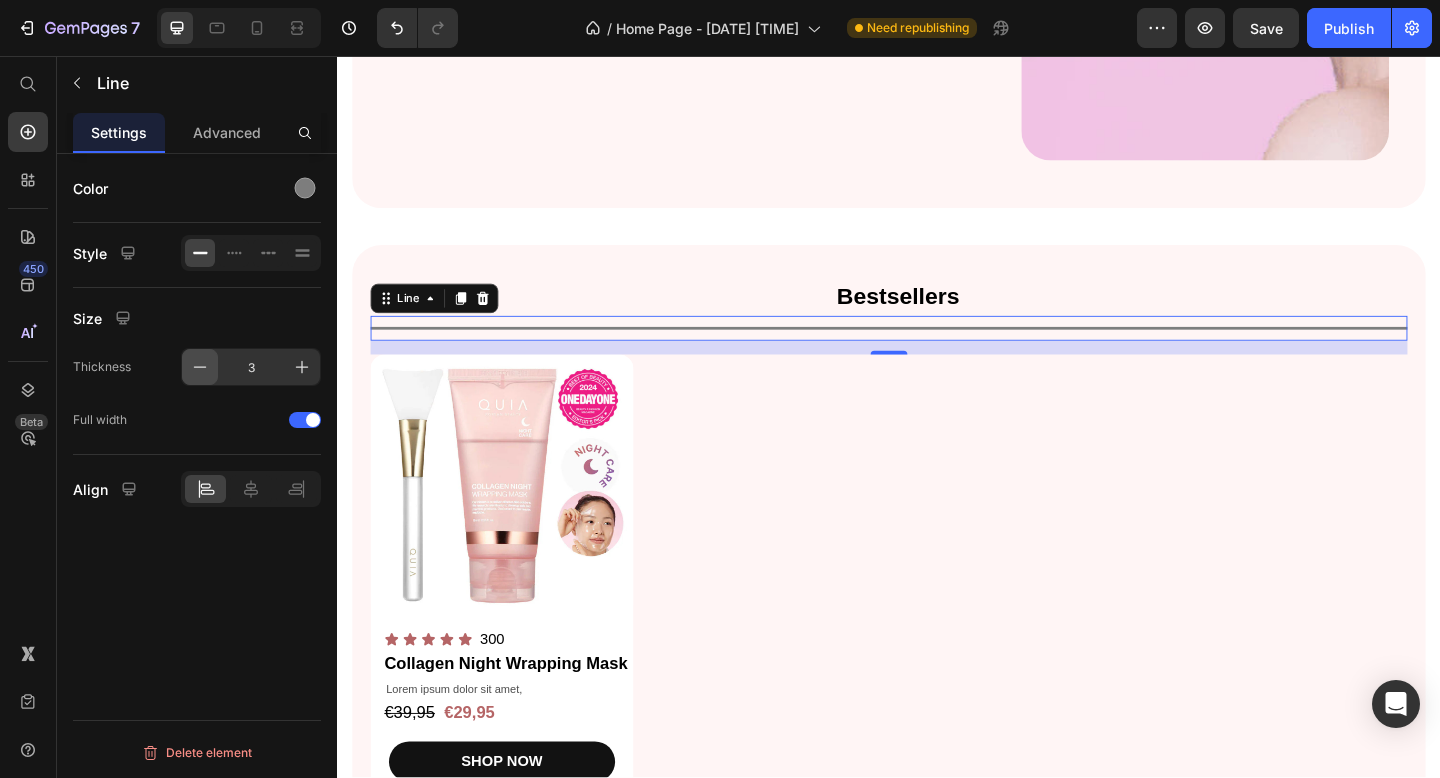 click at bounding box center (200, 367) 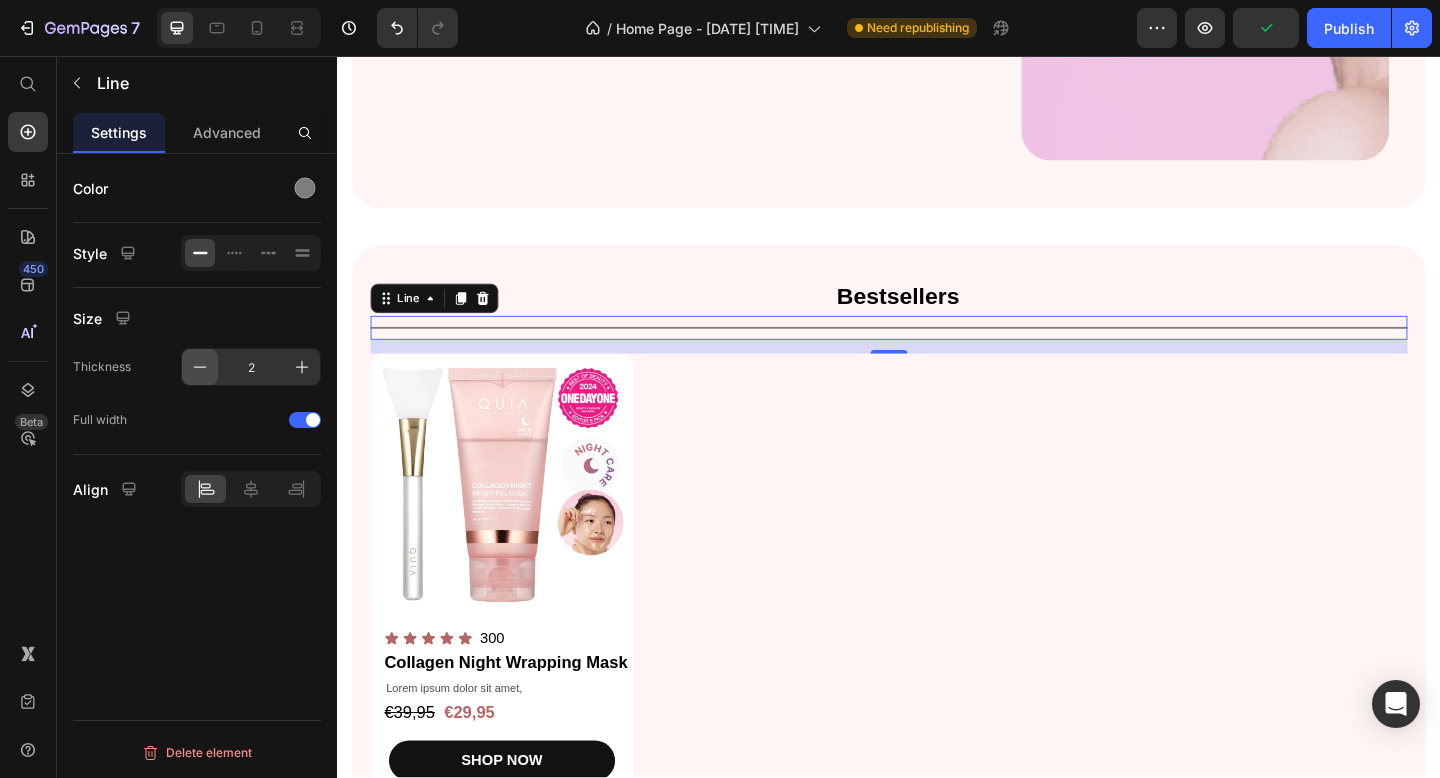 click 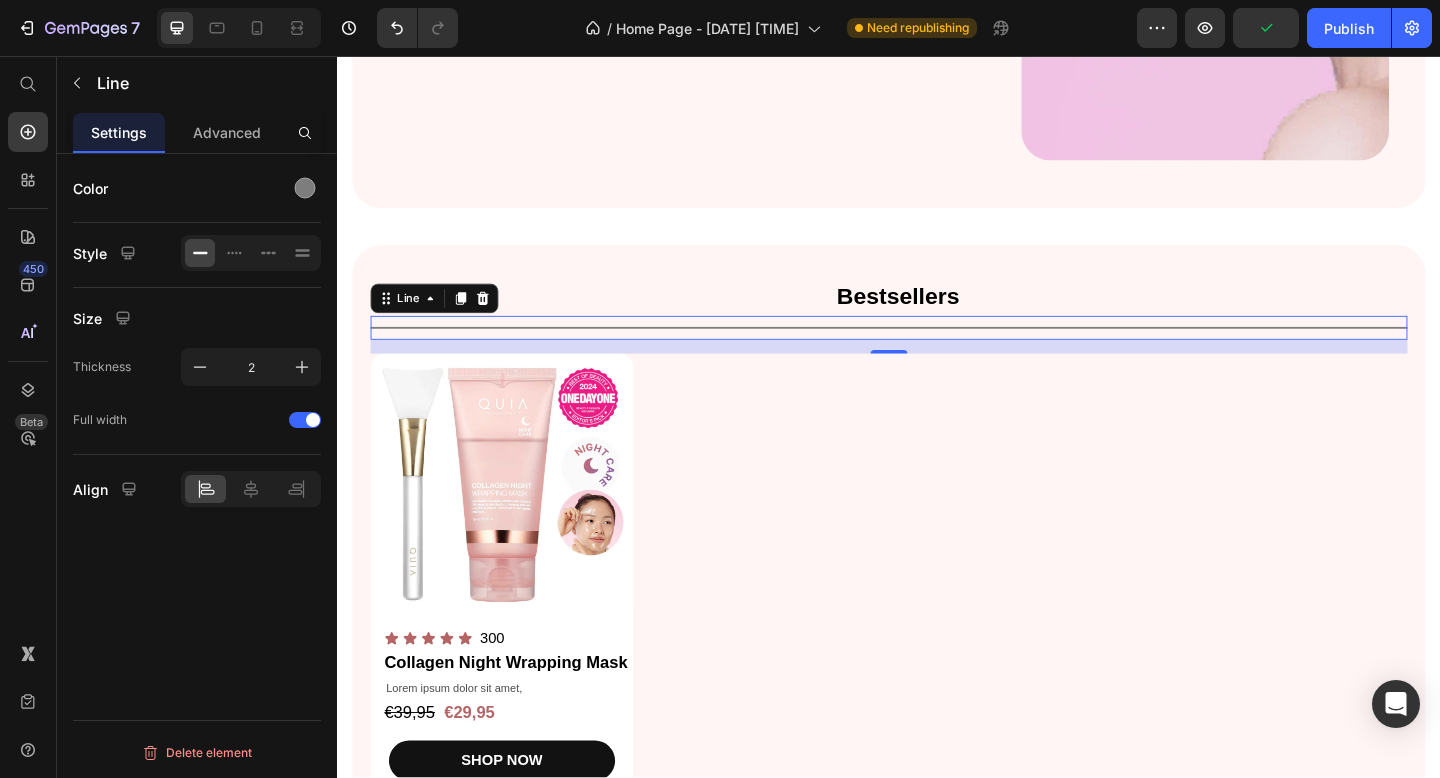 type on "1" 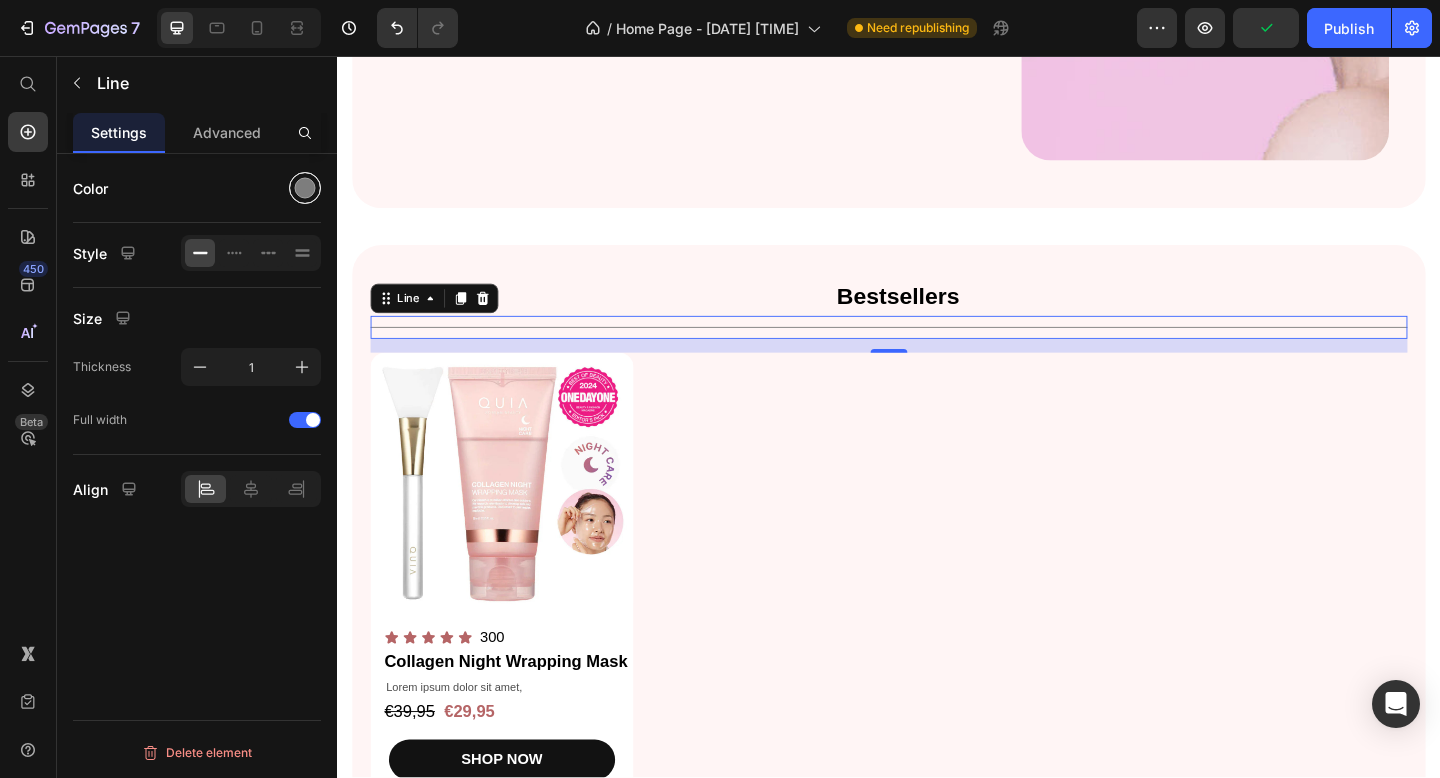 click at bounding box center [305, 188] 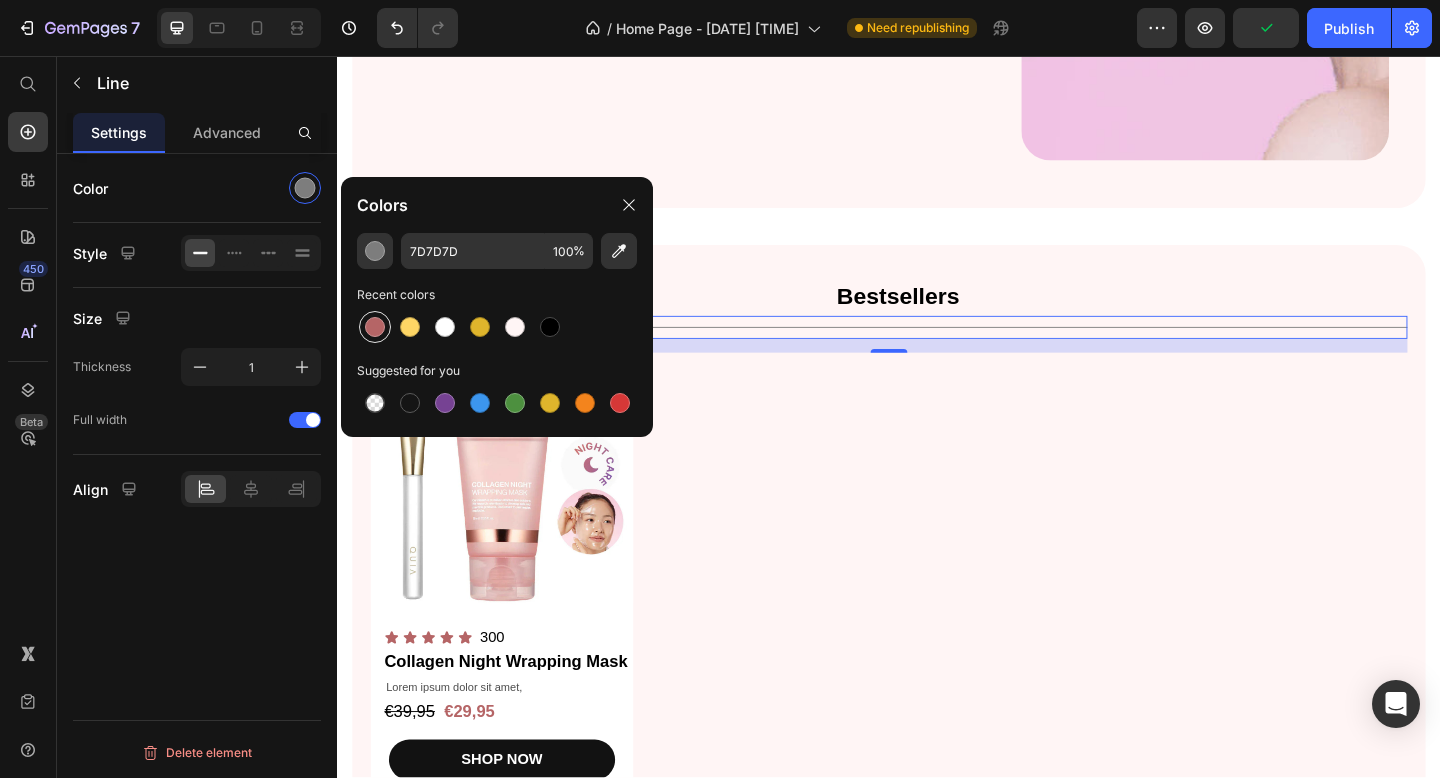 click at bounding box center [375, 327] 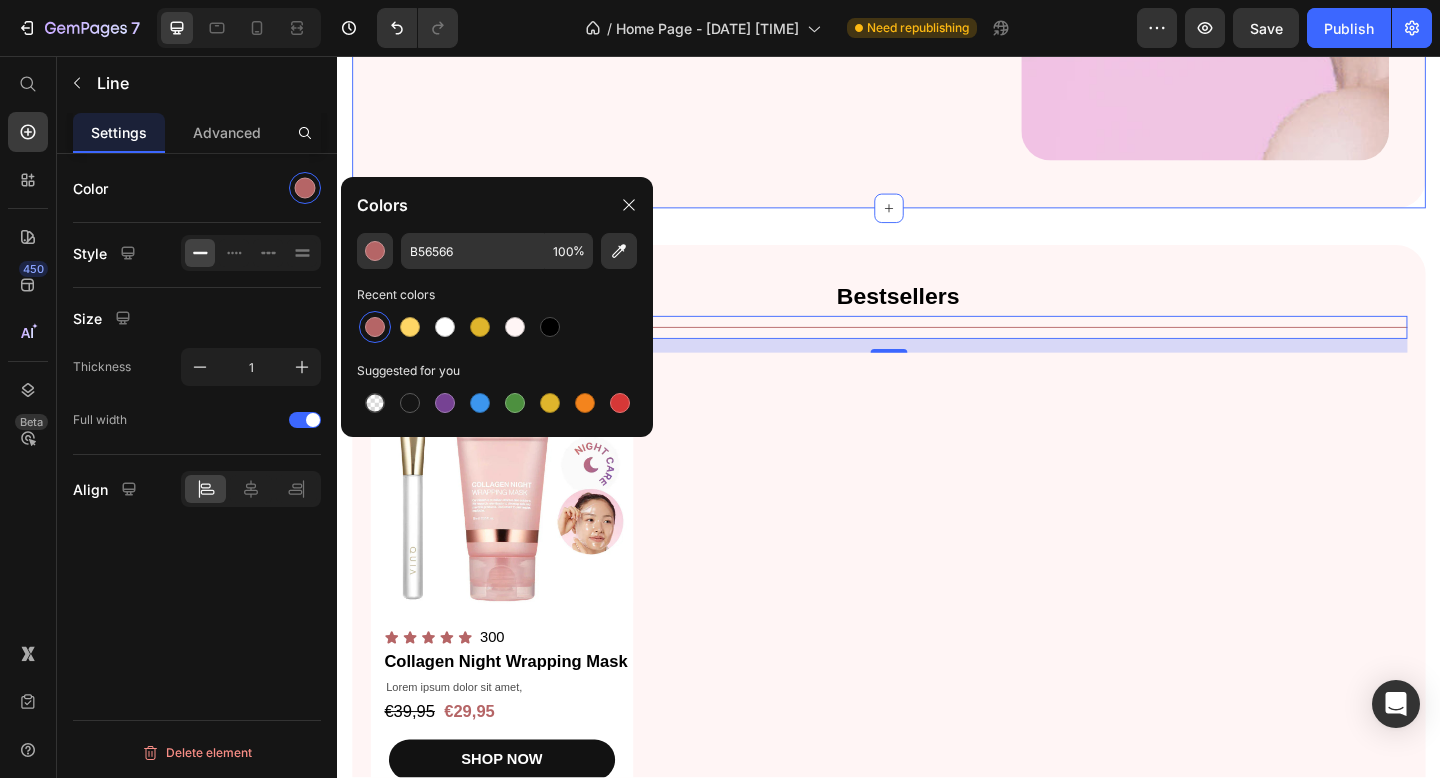 click on "Top Picks for   Clear, Hydrated, and Glowing Skin Heading Shop our best-selling collagen essentials for firm, smooth, andradiant Text Block SHOP NOW Button Image + 97,000  reviews Text Block Icon Icon Icon Icon Icon Icon List Row Image Row" at bounding box center [937, -81] 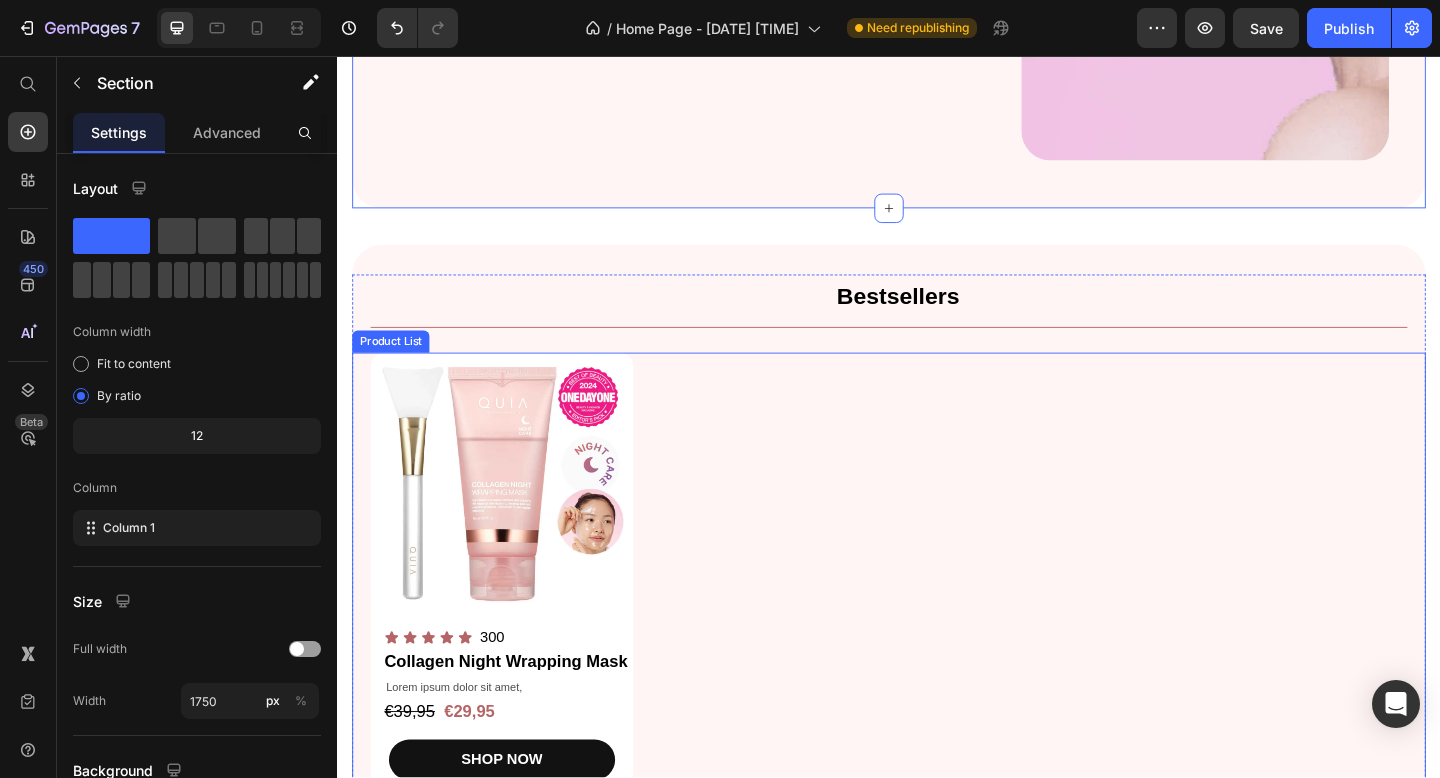 click on "Product Images Icon Icon Icon Icon Icon Icon List 300 Text Block Row Collagen Night Wrapping Mask Product Title Lorem ipsum dolor sit amet,  Text Block €39,95 Product Price €29,95 Product Price Row SHOP NOW Product Cart Button Row" at bounding box center [937, 619] 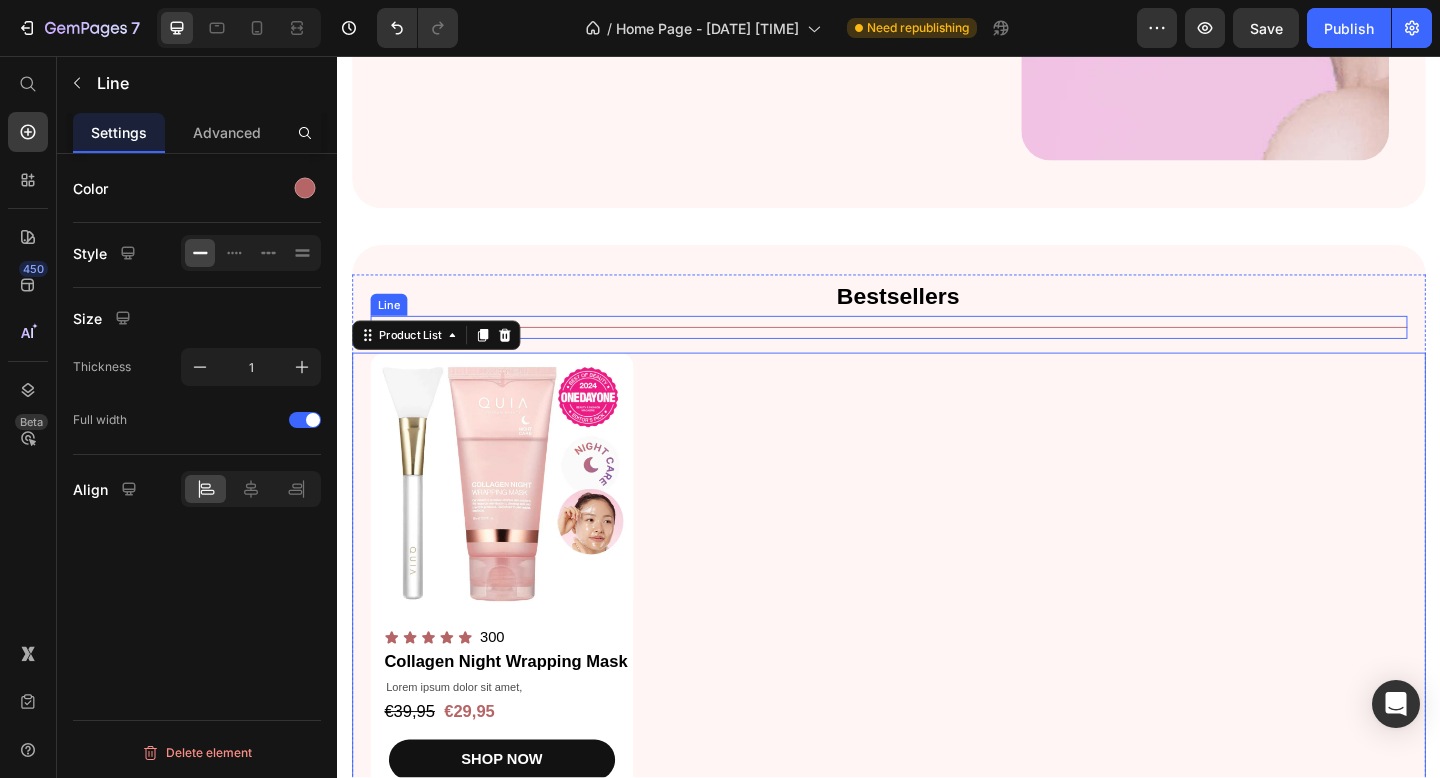 click on "Title Line" at bounding box center [937, 351] 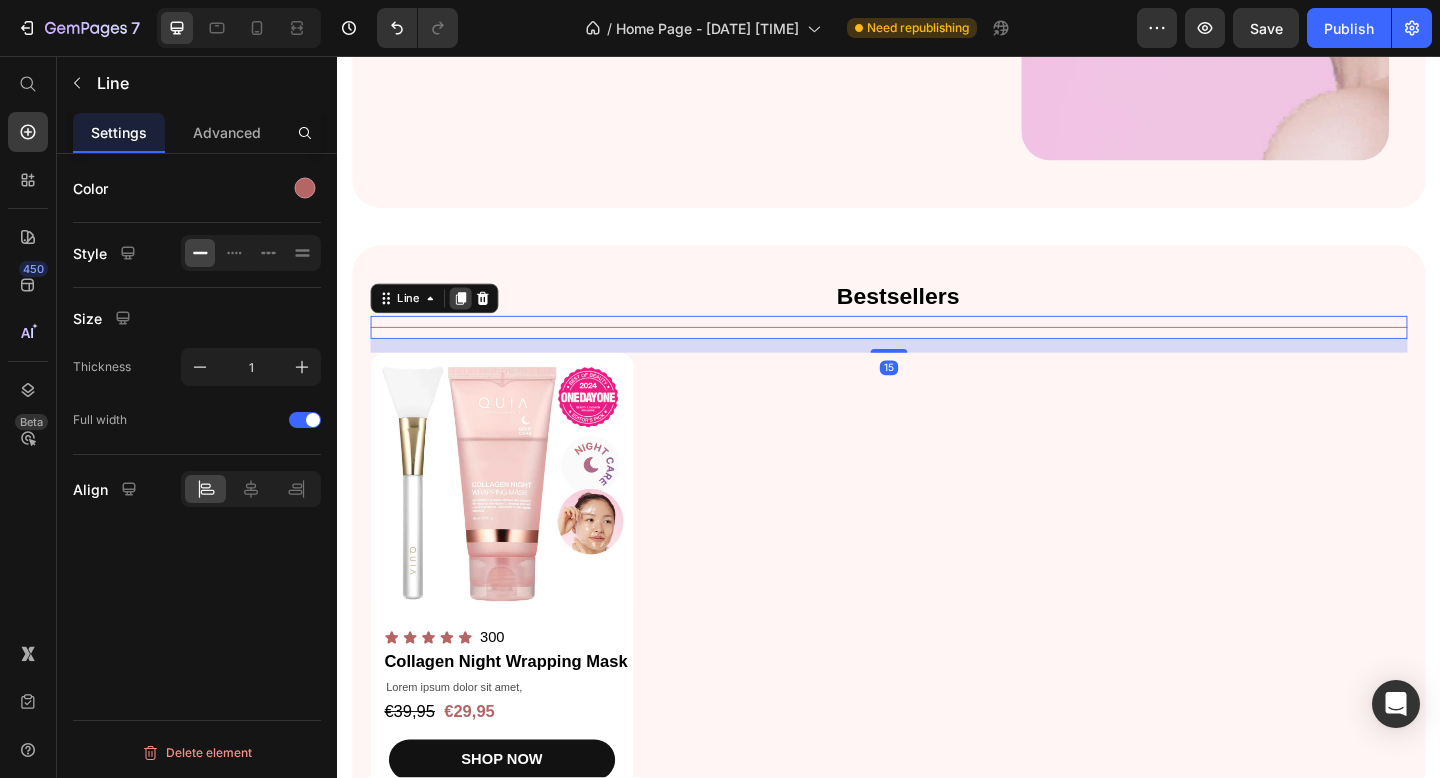 click 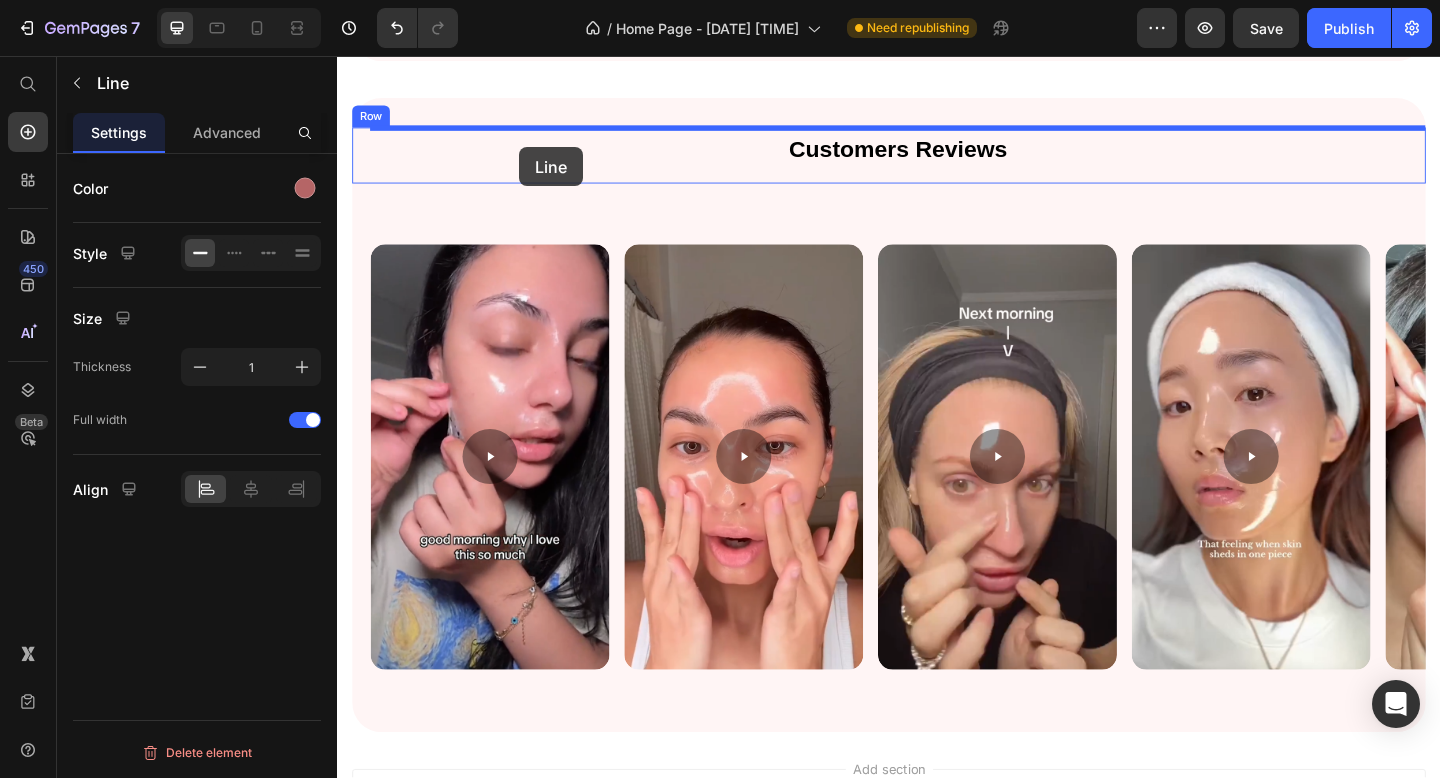 scroll, scrollTop: 1464, scrollLeft: 0, axis: vertical 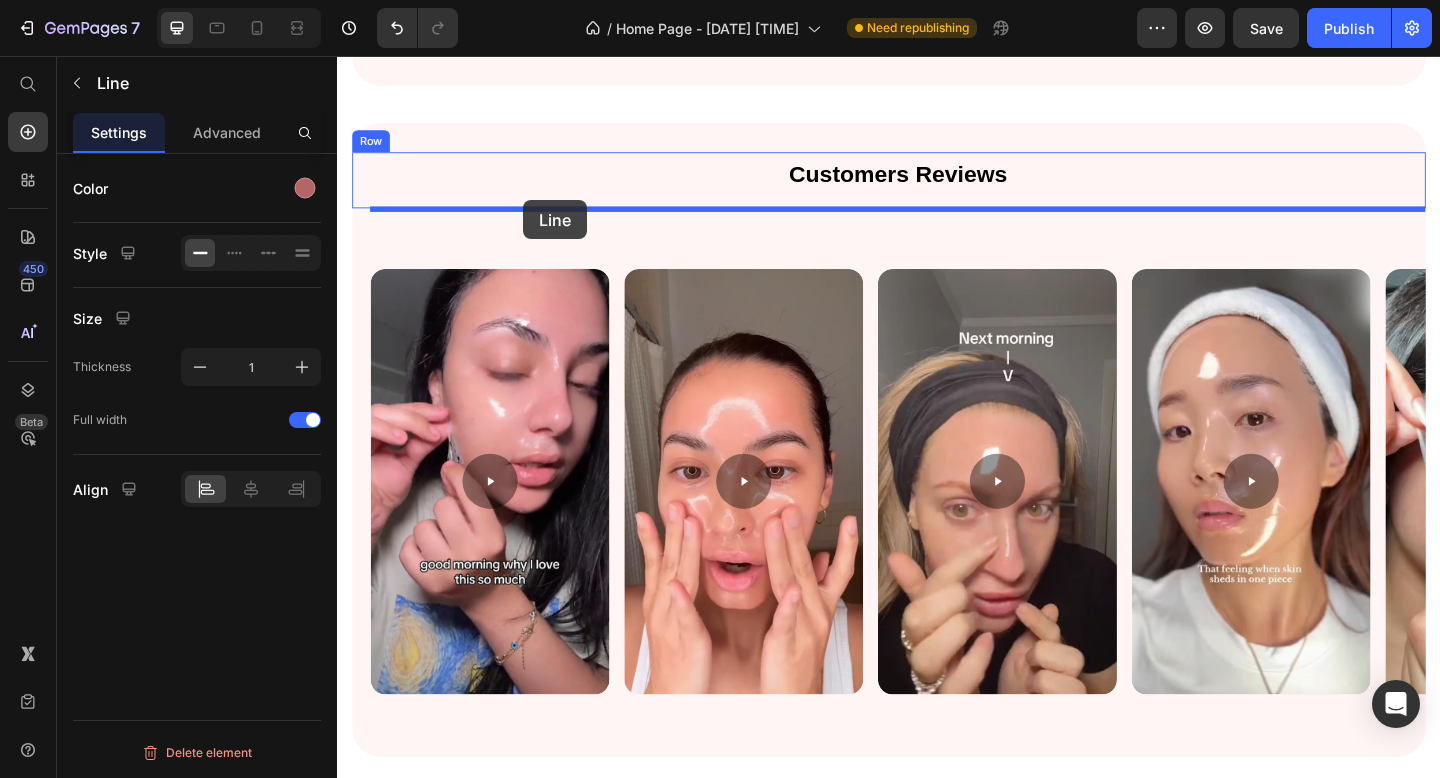 drag, startPoint x: 386, startPoint y: 188, endPoint x: 538, endPoint y: 208, distance: 153.31015 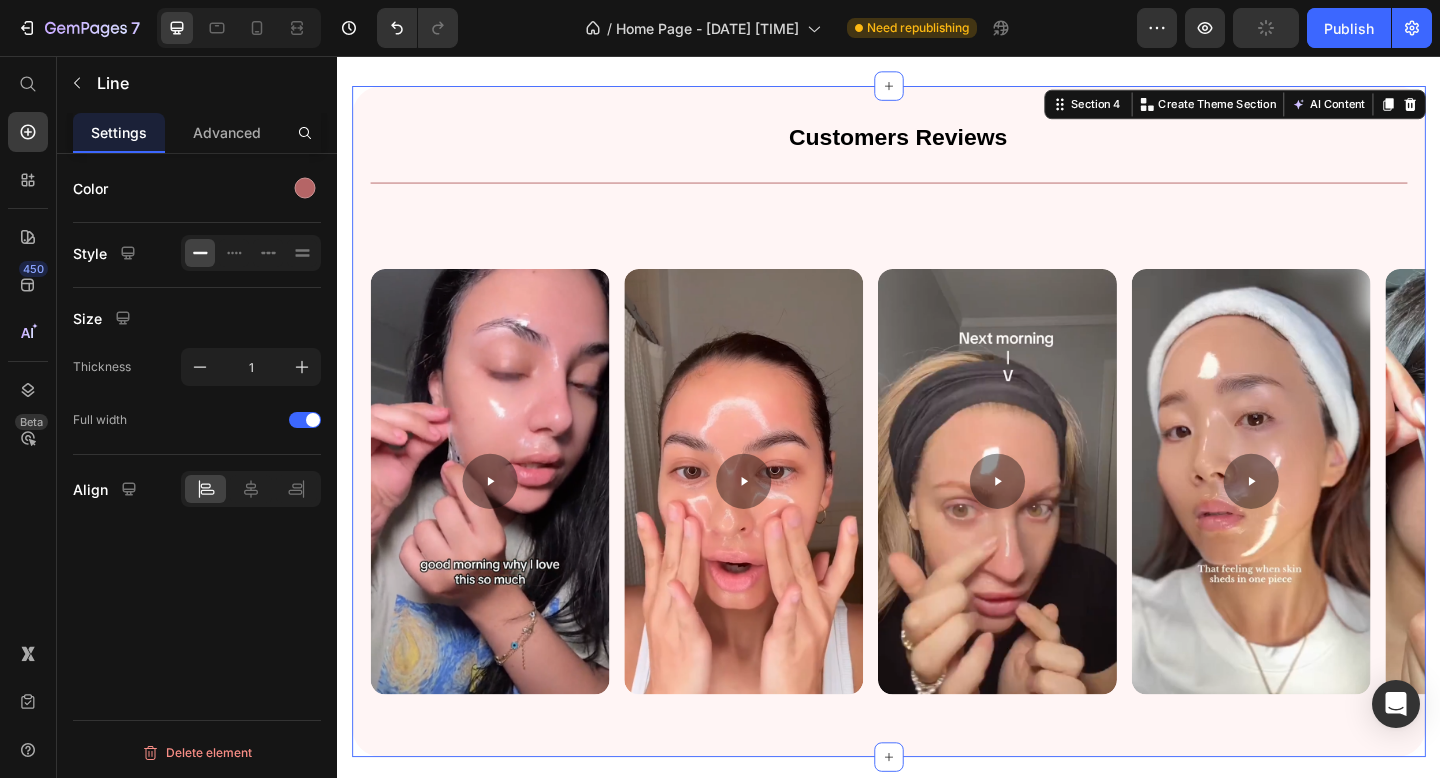 click on "Customers Reviews Heading                Title Line Row
Custom Code" at bounding box center (937, 469) 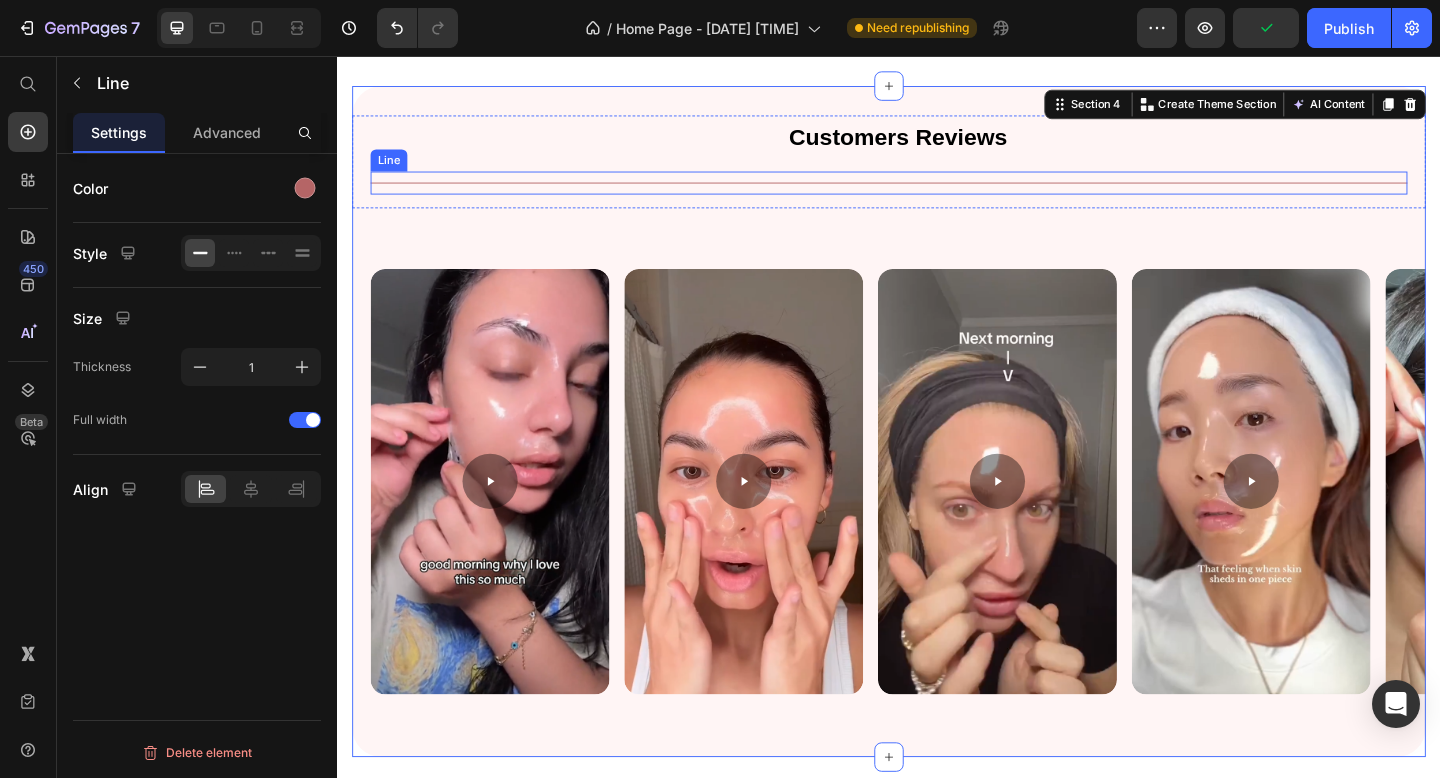 click on "Title Line" at bounding box center [937, 194] 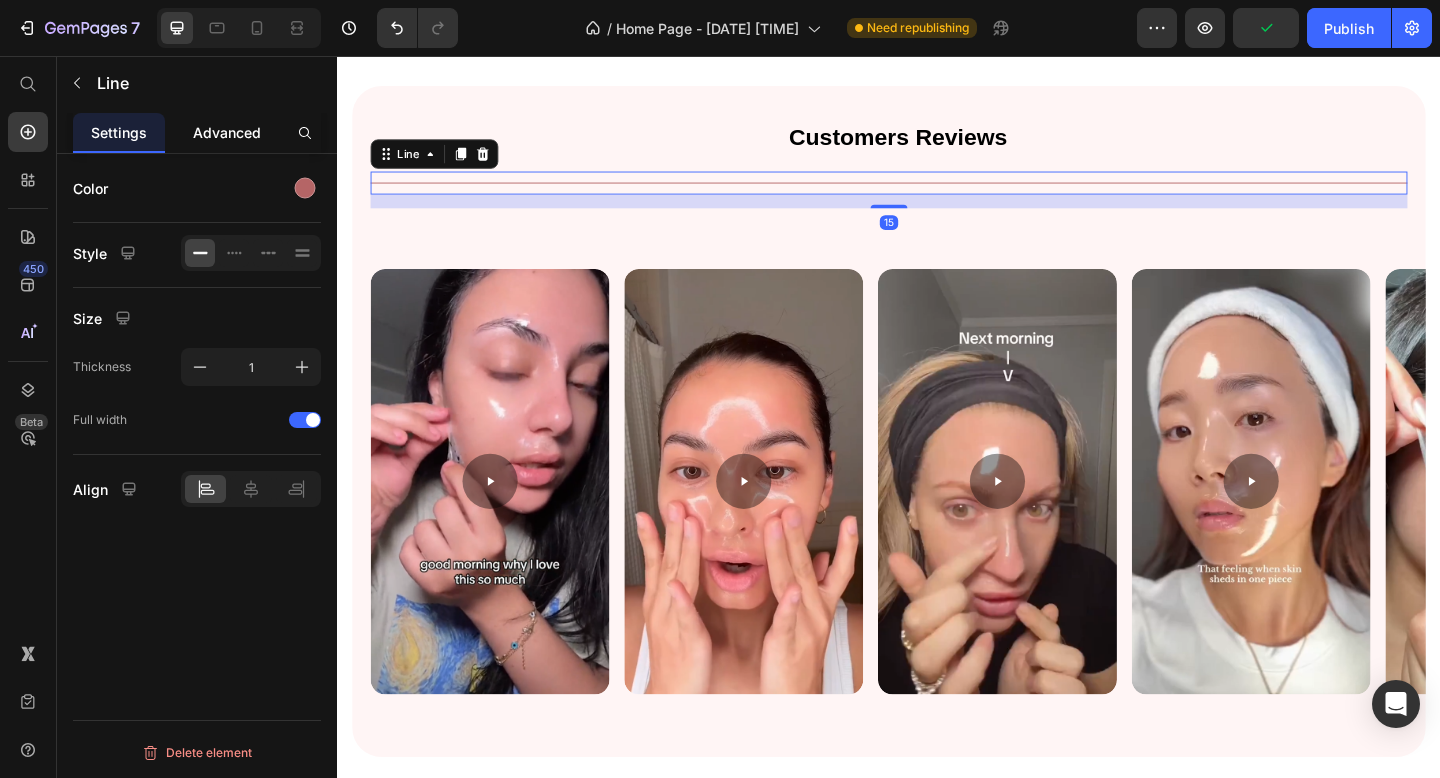 click on "Advanced" at bounding box center (227, 132) 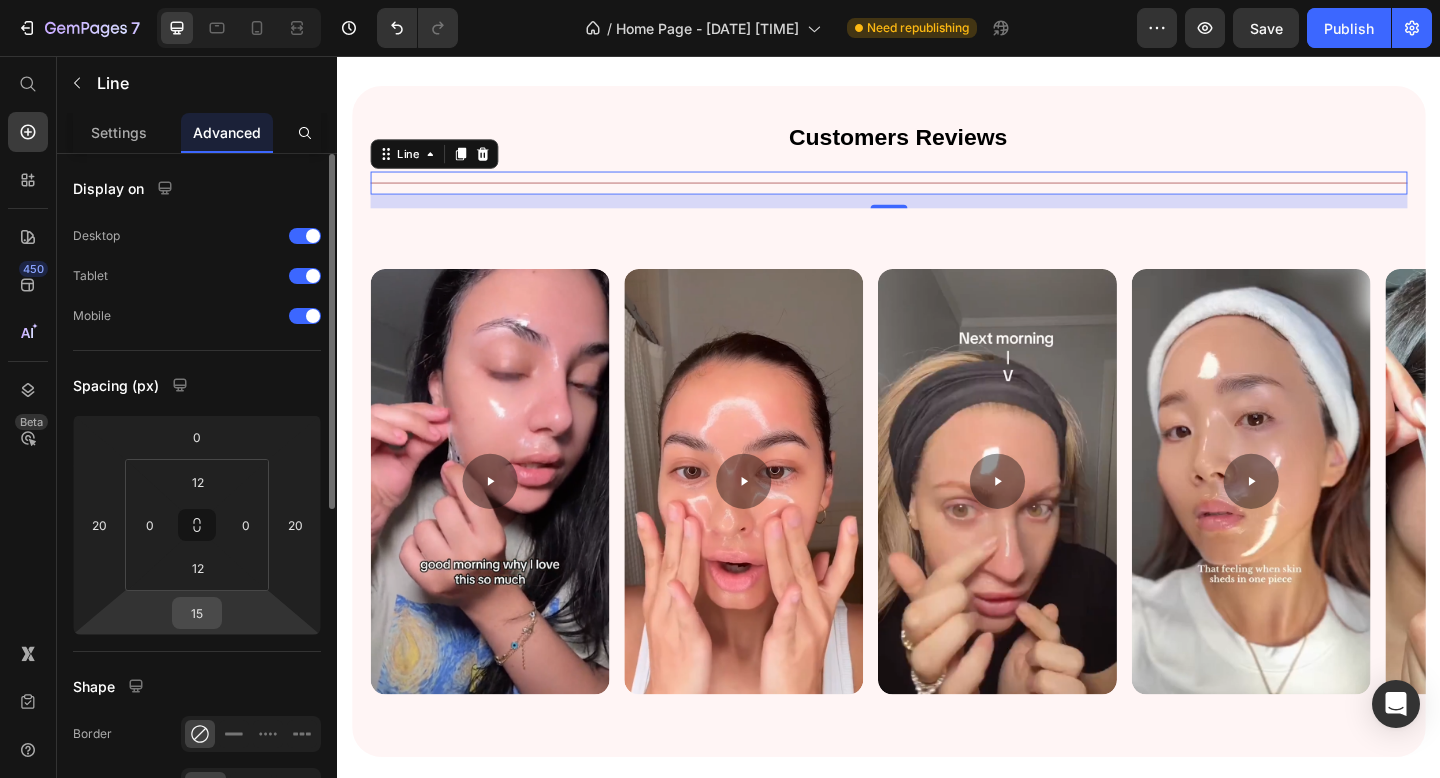 click on "15" at bounding box center (197, 613) 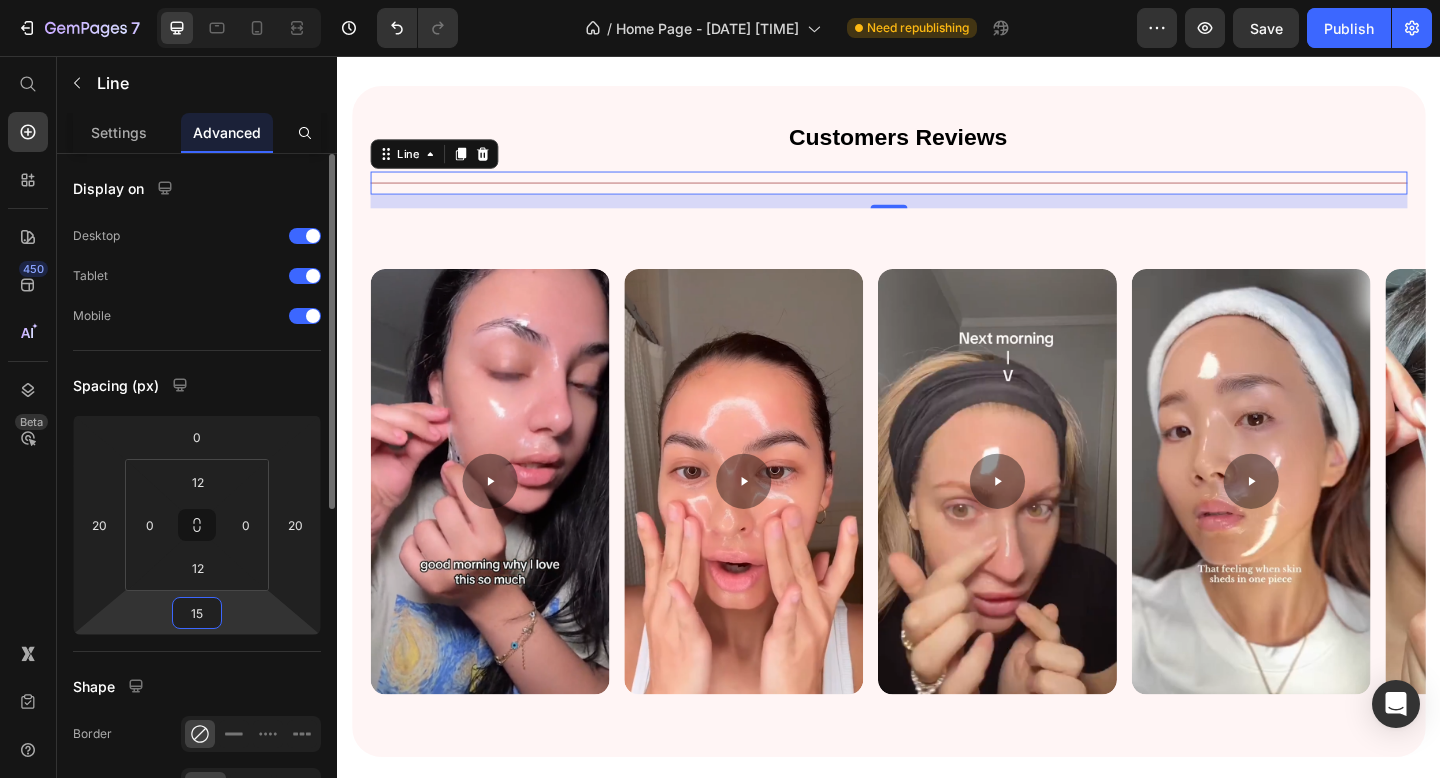 click on "15" at bounding box center [197, 613] 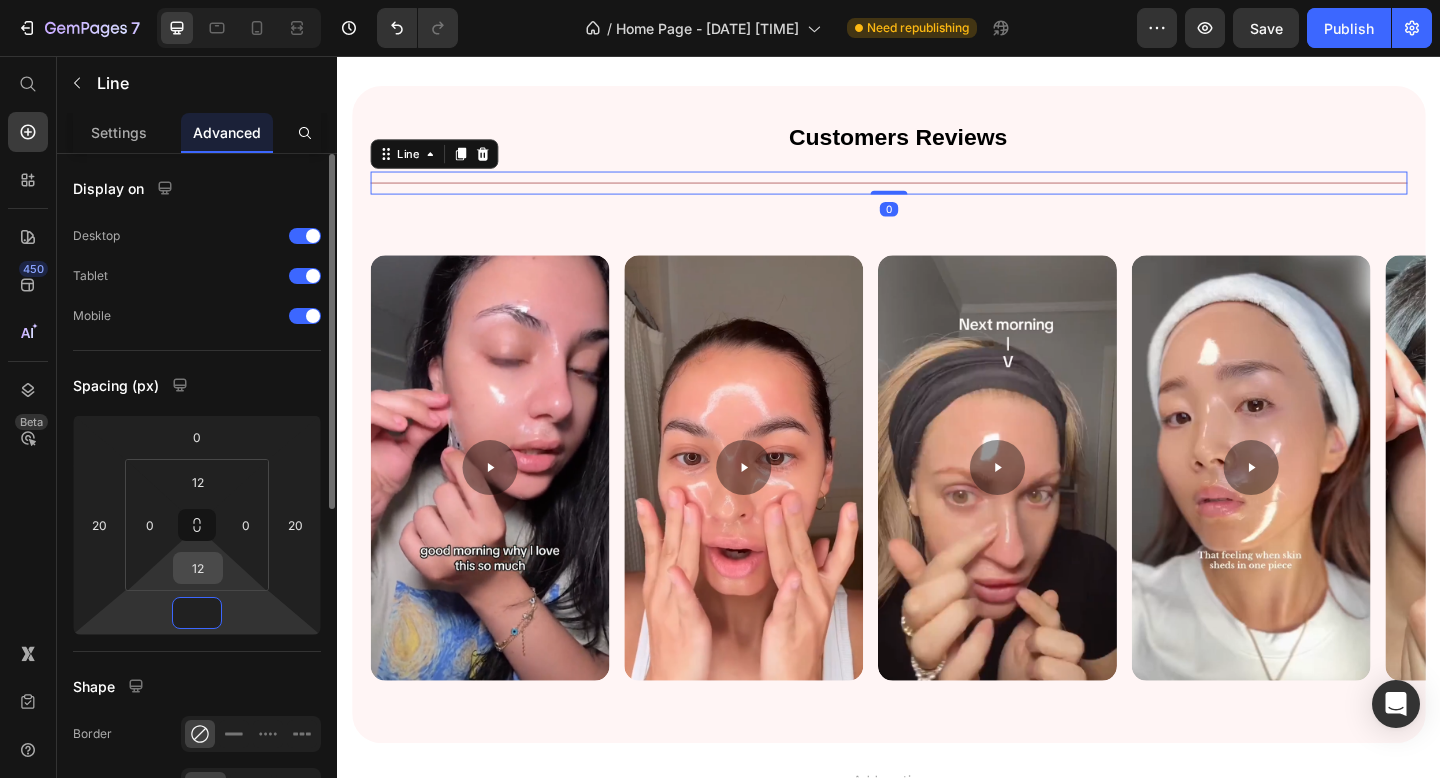 type on "0" 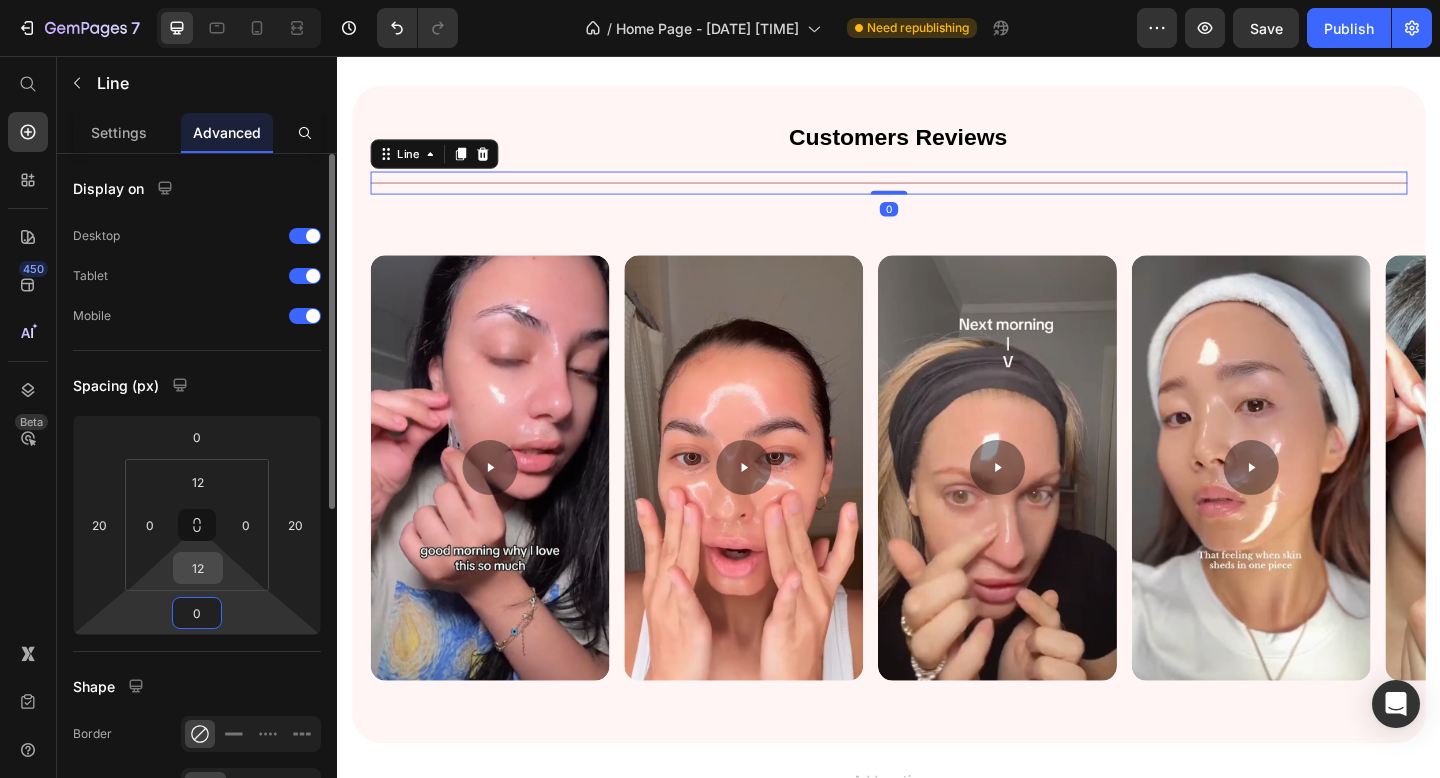 click on "12" at bounding box center (198, 568) 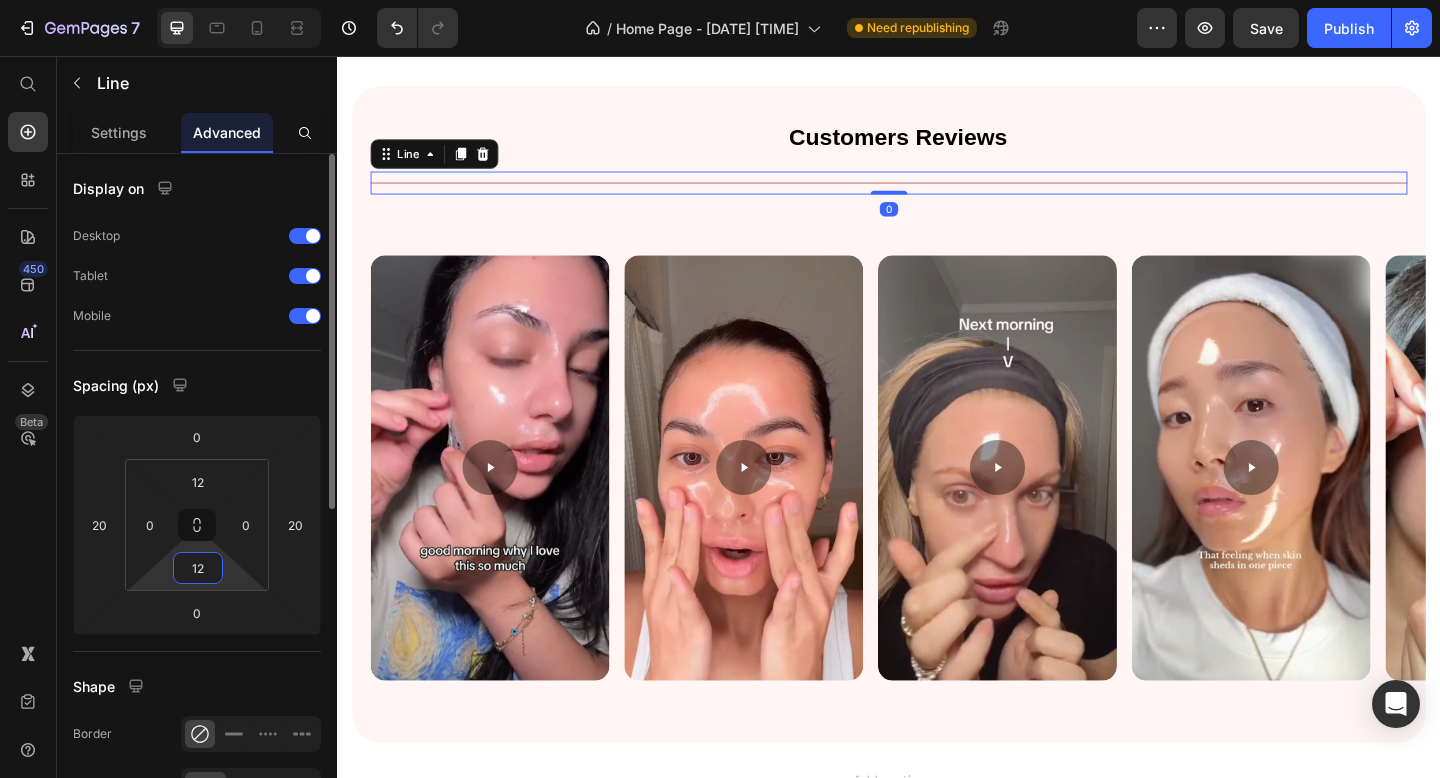 click on "12" at bounding box center [198, 568] 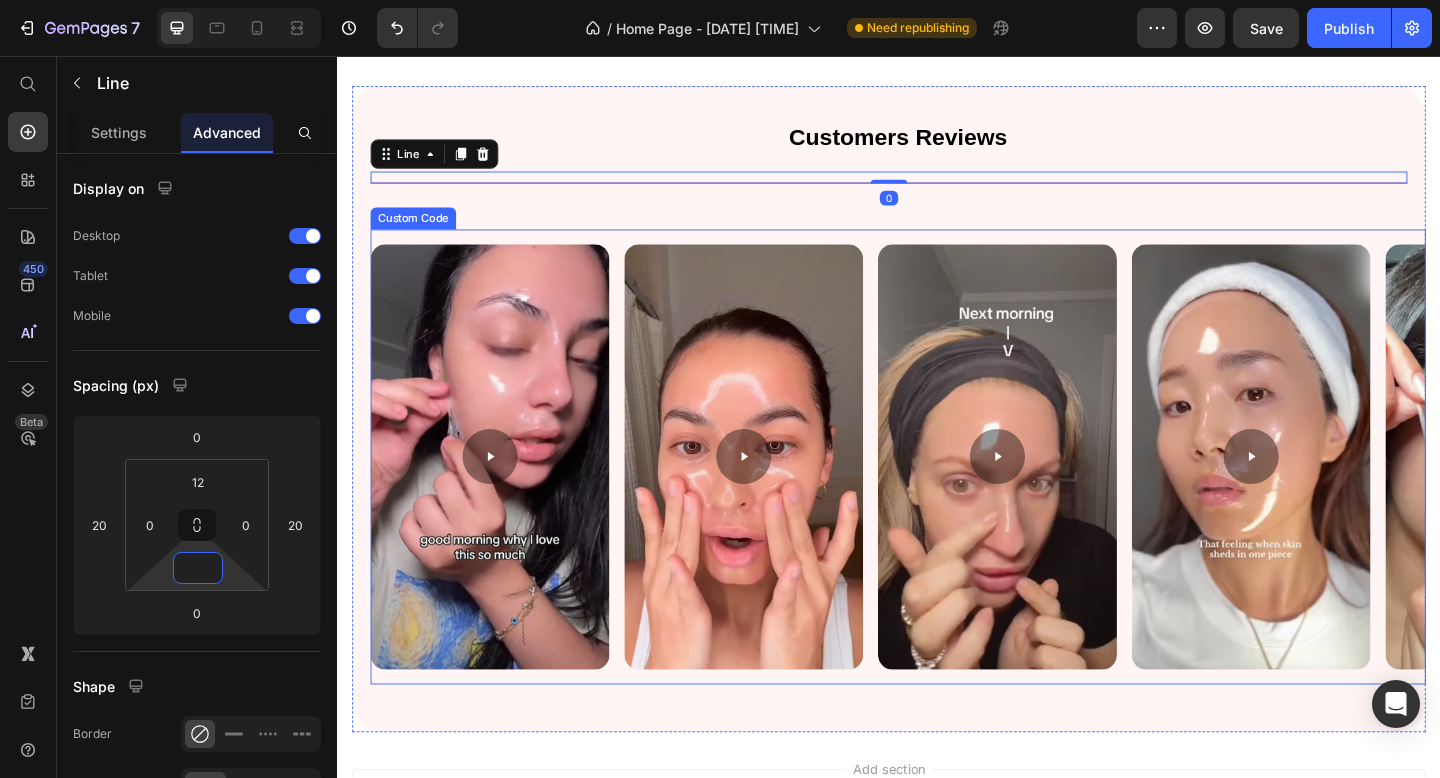 type on "12" 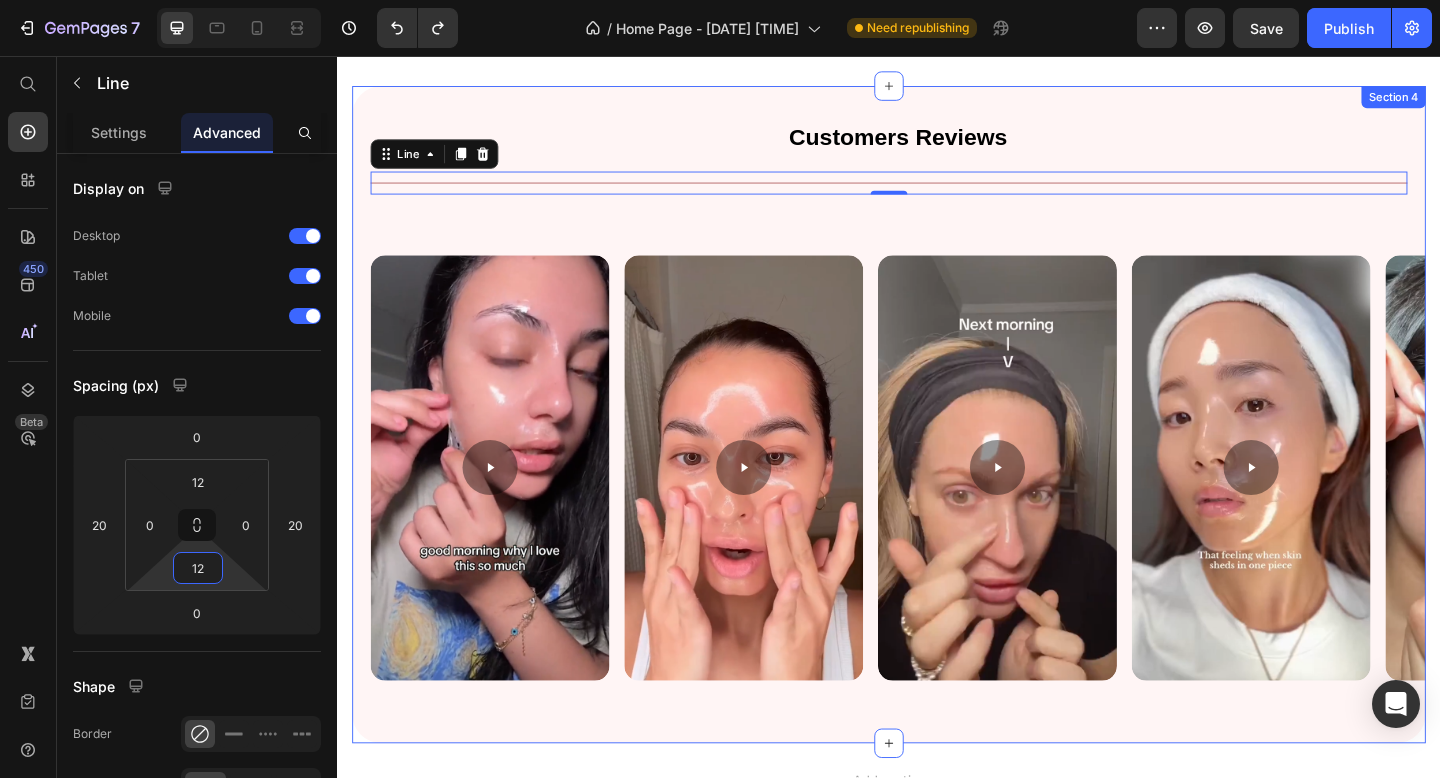 click on "Customers Reviews" at bounding box center (947, 143) 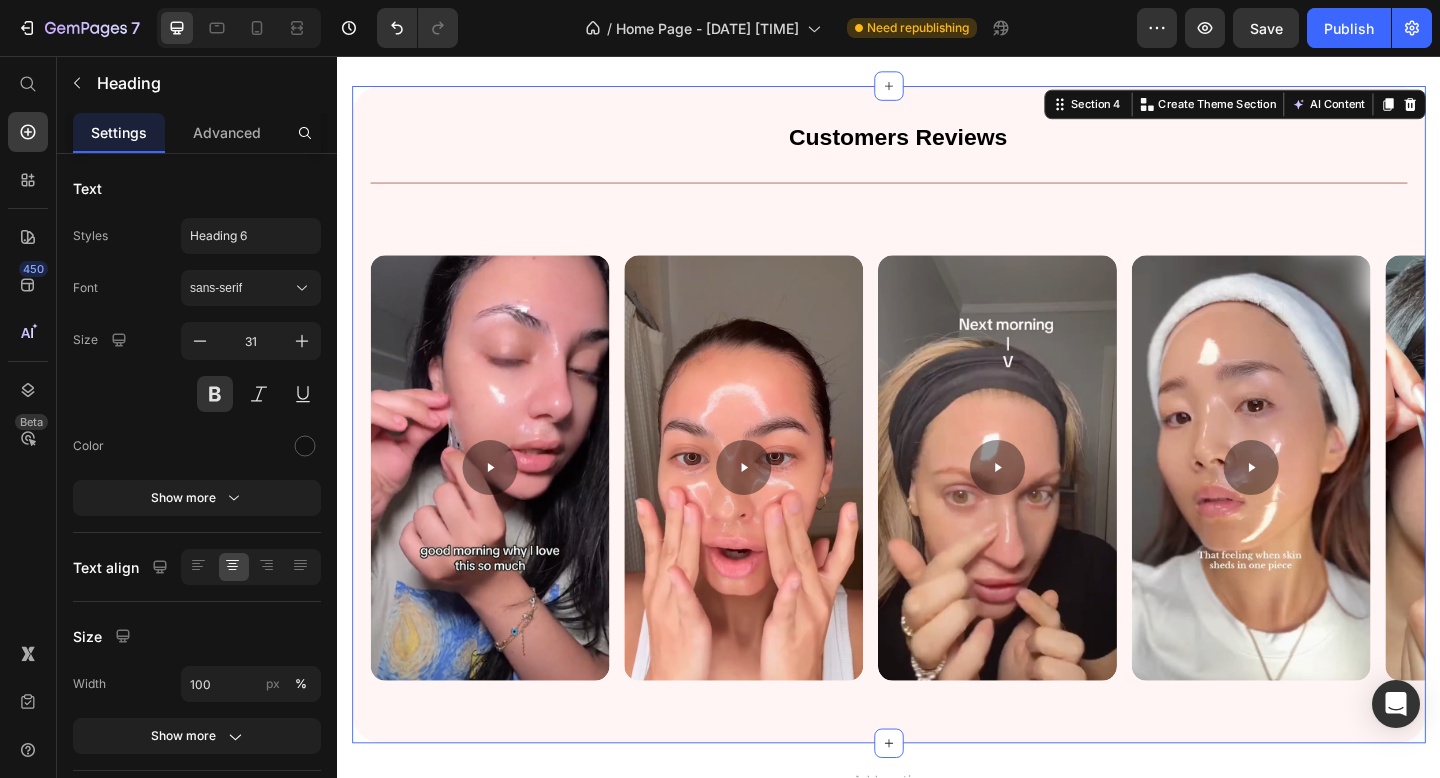 click on "Customers Reviews Heading                Title Line Row
Custom Code" at bounding box center [937, 461] 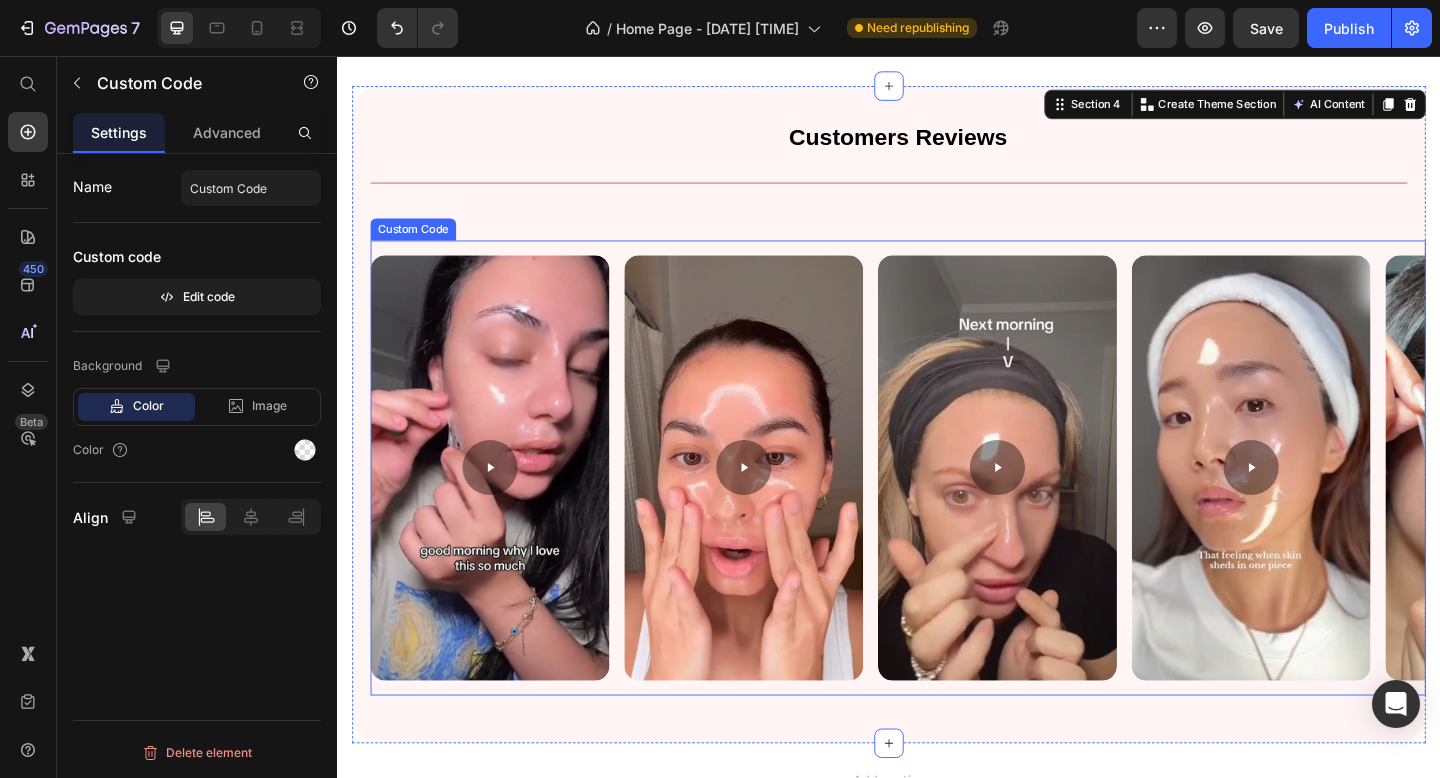 click at bounding box center (947, 504) 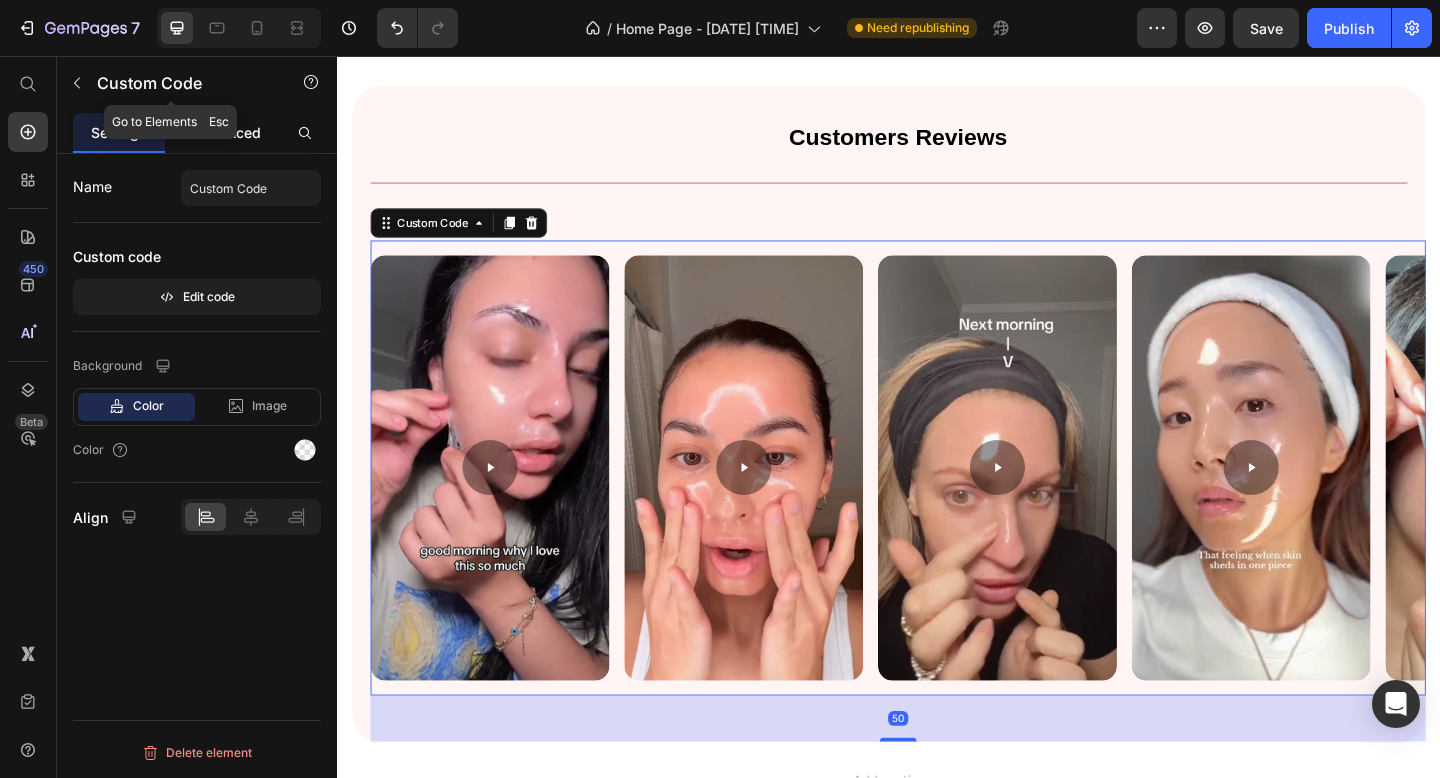 click on "Advanced" 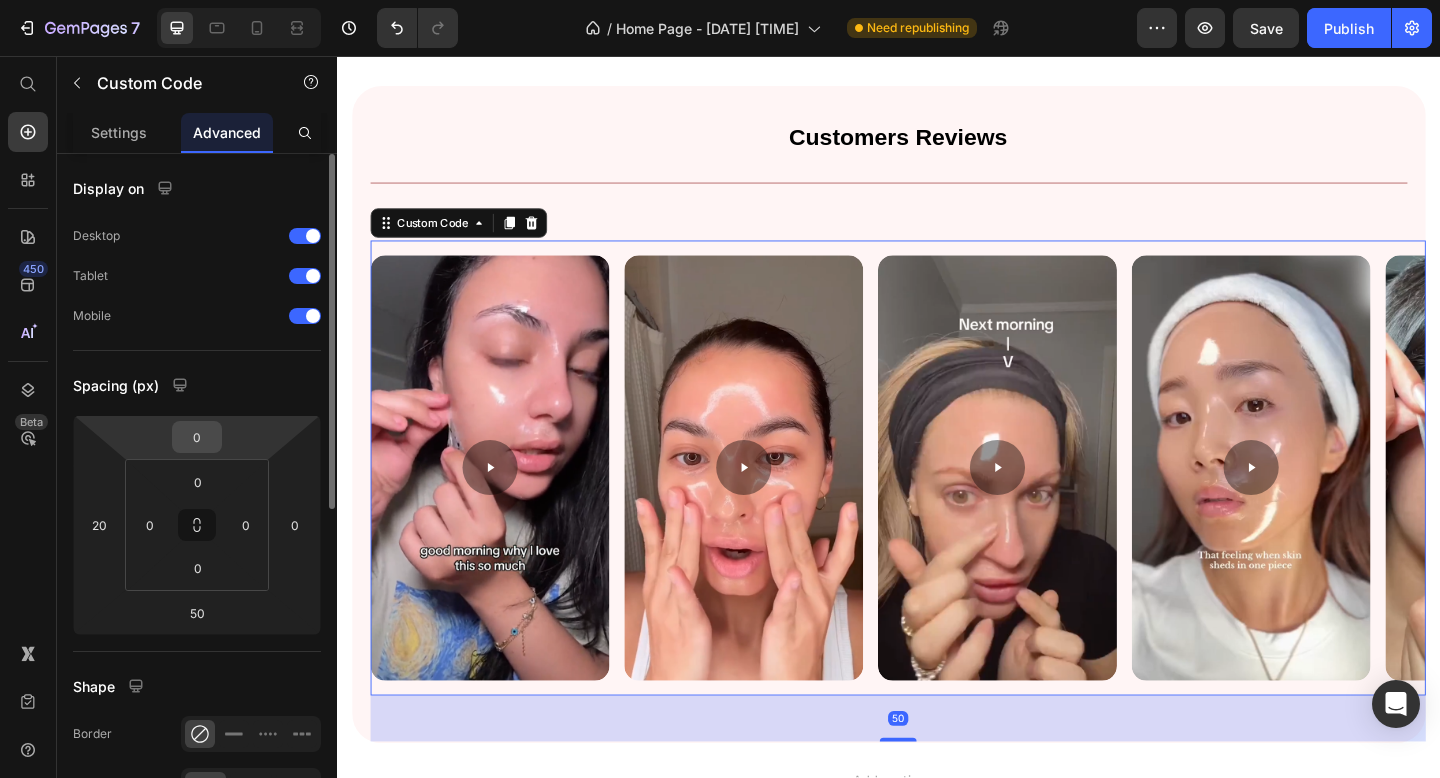 click on "0" at bounding box center (197, 437) 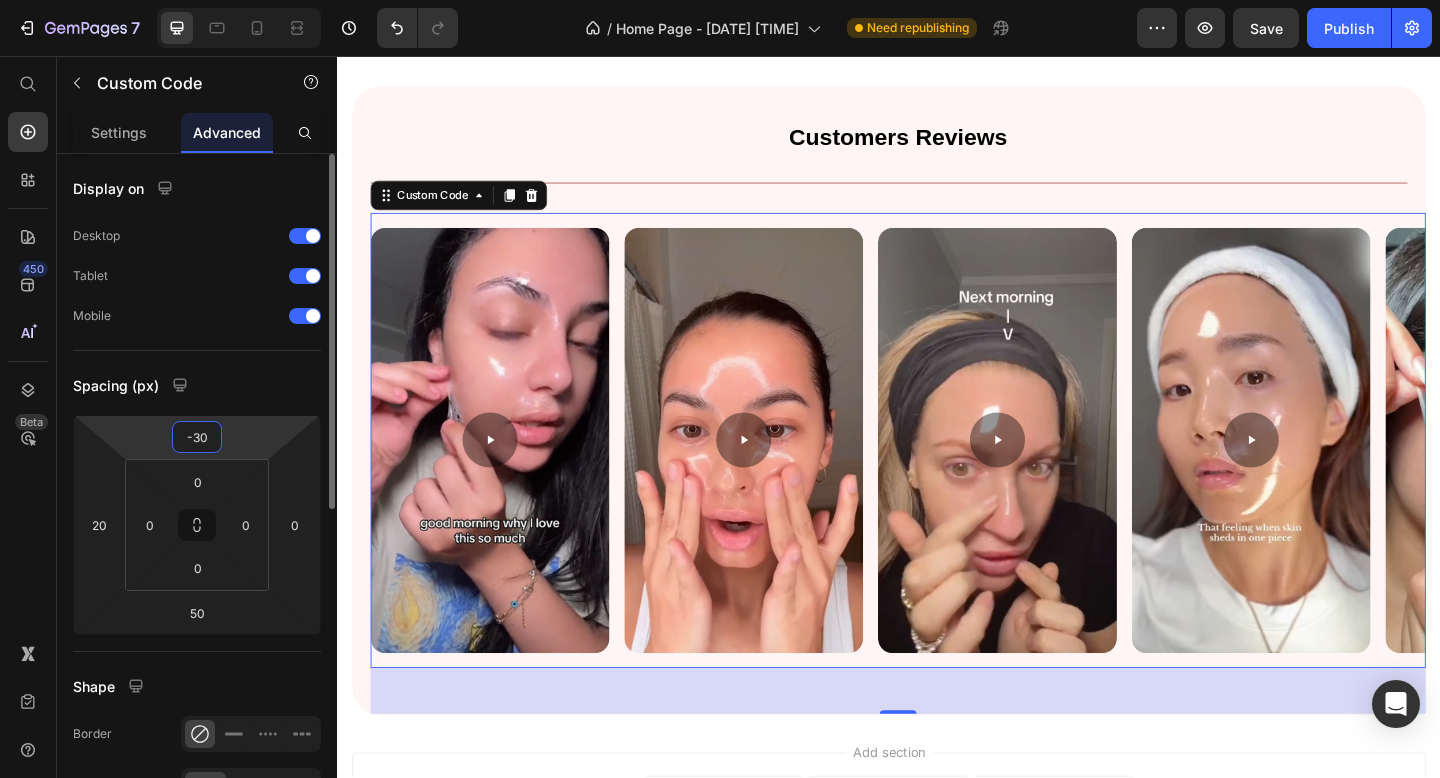 type on "-3" 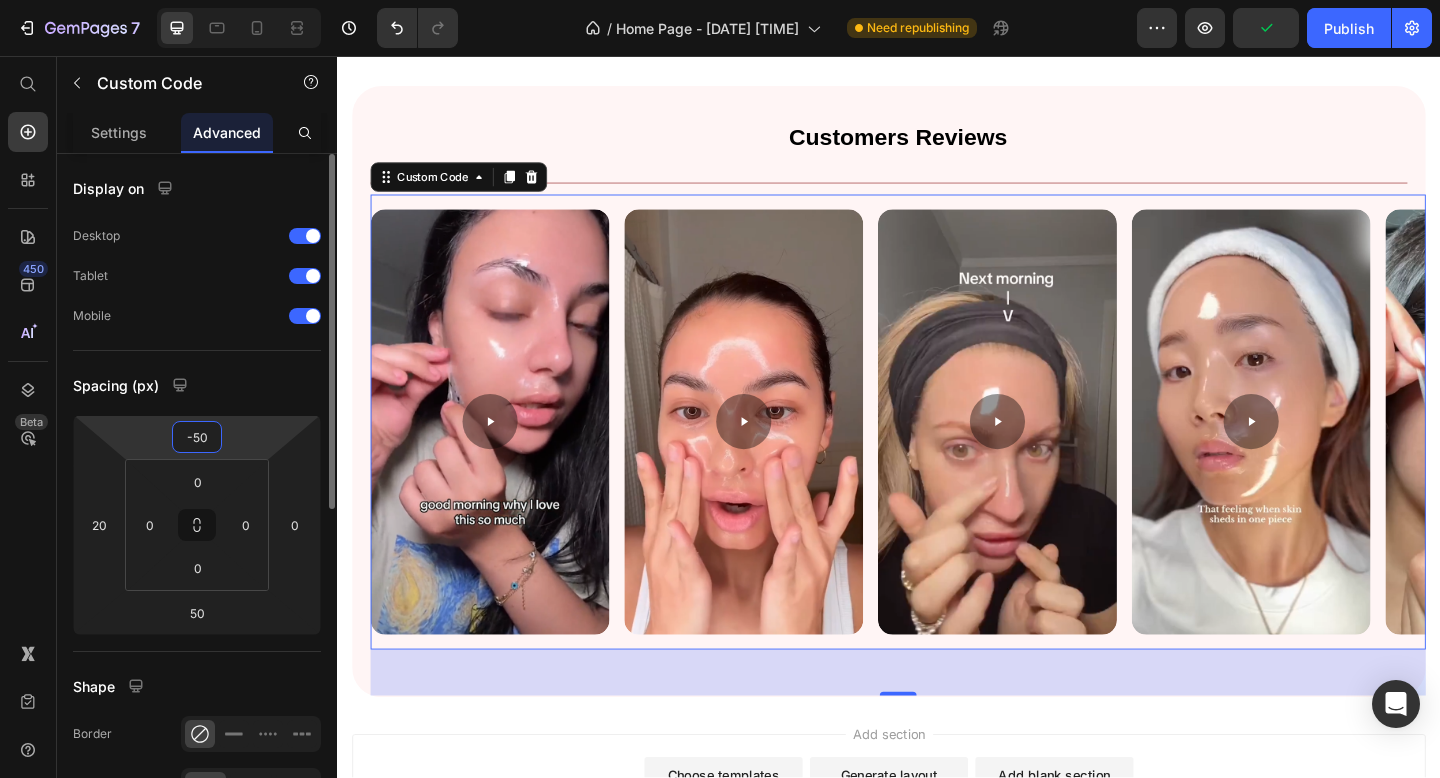 type on "-5" 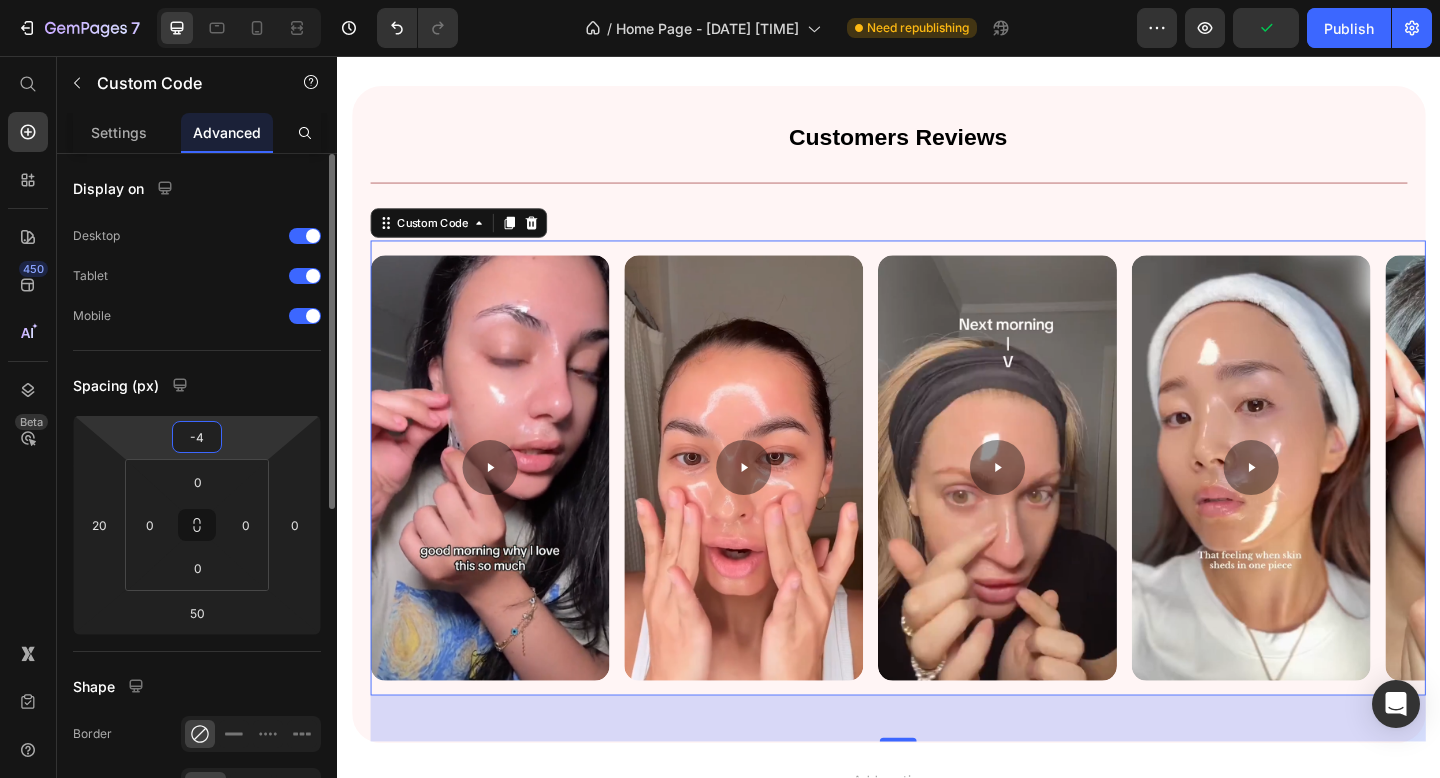 type on "-40" 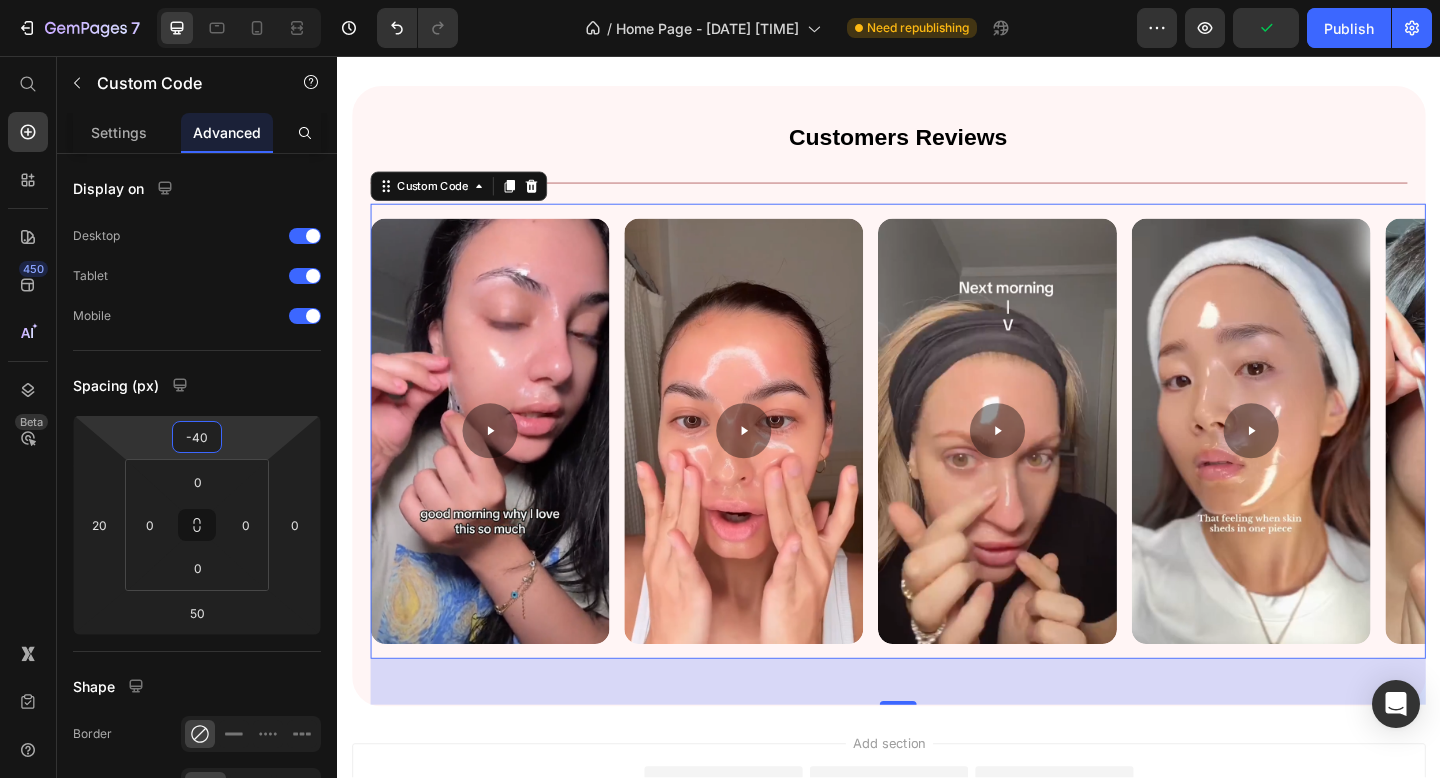 click on "Bestsellers Heading                Title Line Product Images Icon Icon Icon Icon Icon Icon List 300 Text Block Row Collagen Night Wrapping Mask Product Title Lorem ipsum dolor sit amet,  Text Block €39,95 Product Price €29,95 Product Price Row SHOP NOW Product Cart Button Row Product List Row Section 3 Customers Reviews Heading                Title Line Row
Custom Code   50 Section 4 Root" at bounding box center [937, -302] 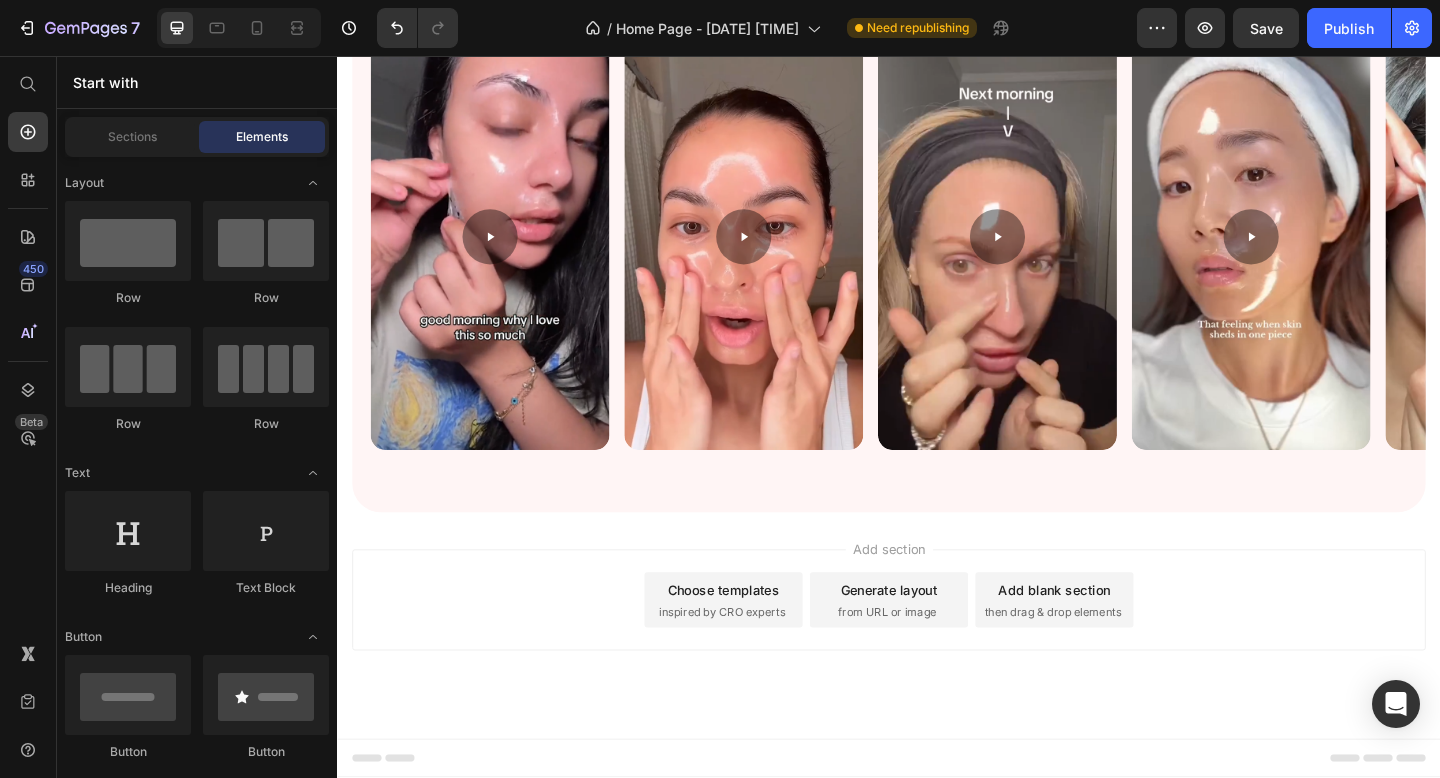 click on "Add section Choose templates inspired by CRO experts Generate layout from URL or image Add blank section then drag & drop elements" at bounding box center (937, 648) 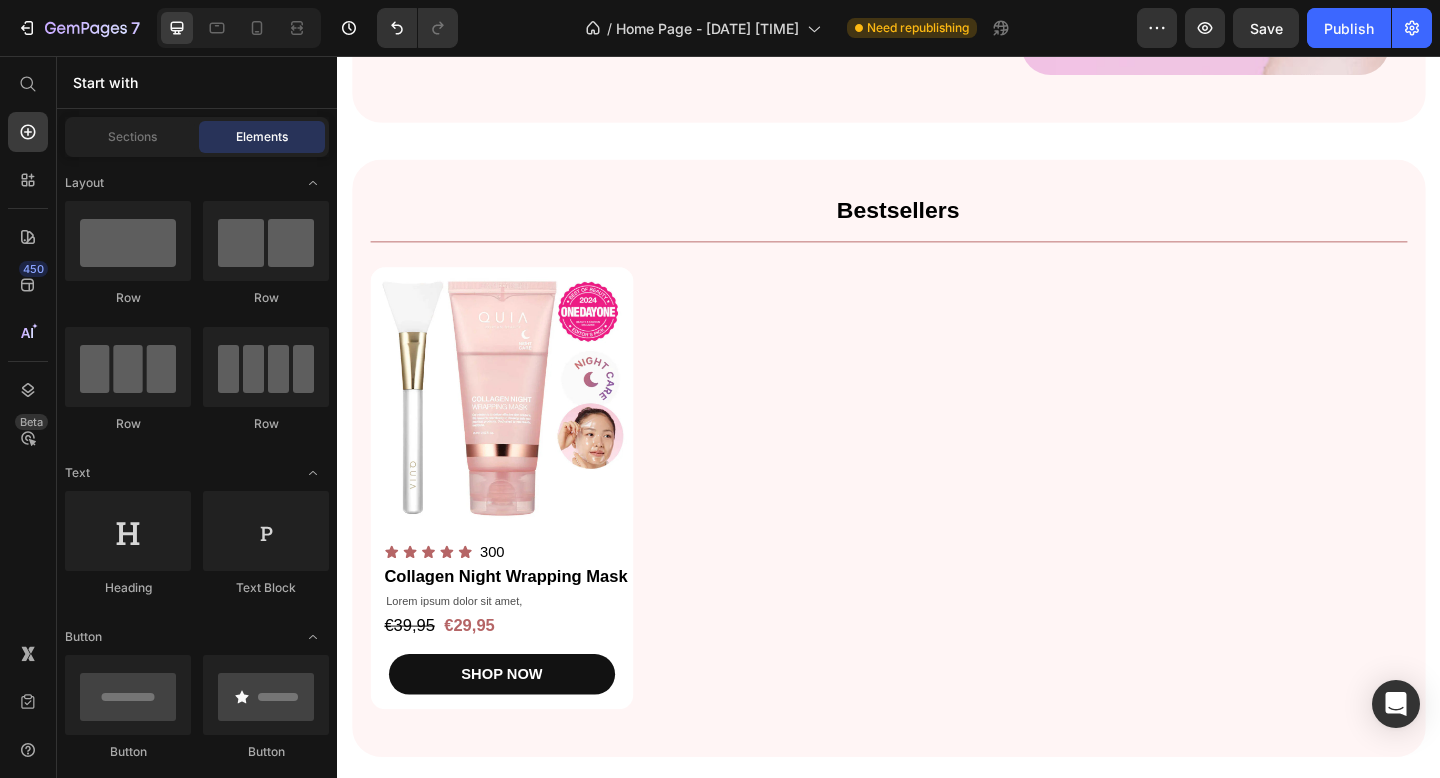 scroll, scrollTop: 796, scrollLeft: 0, axis: vertical 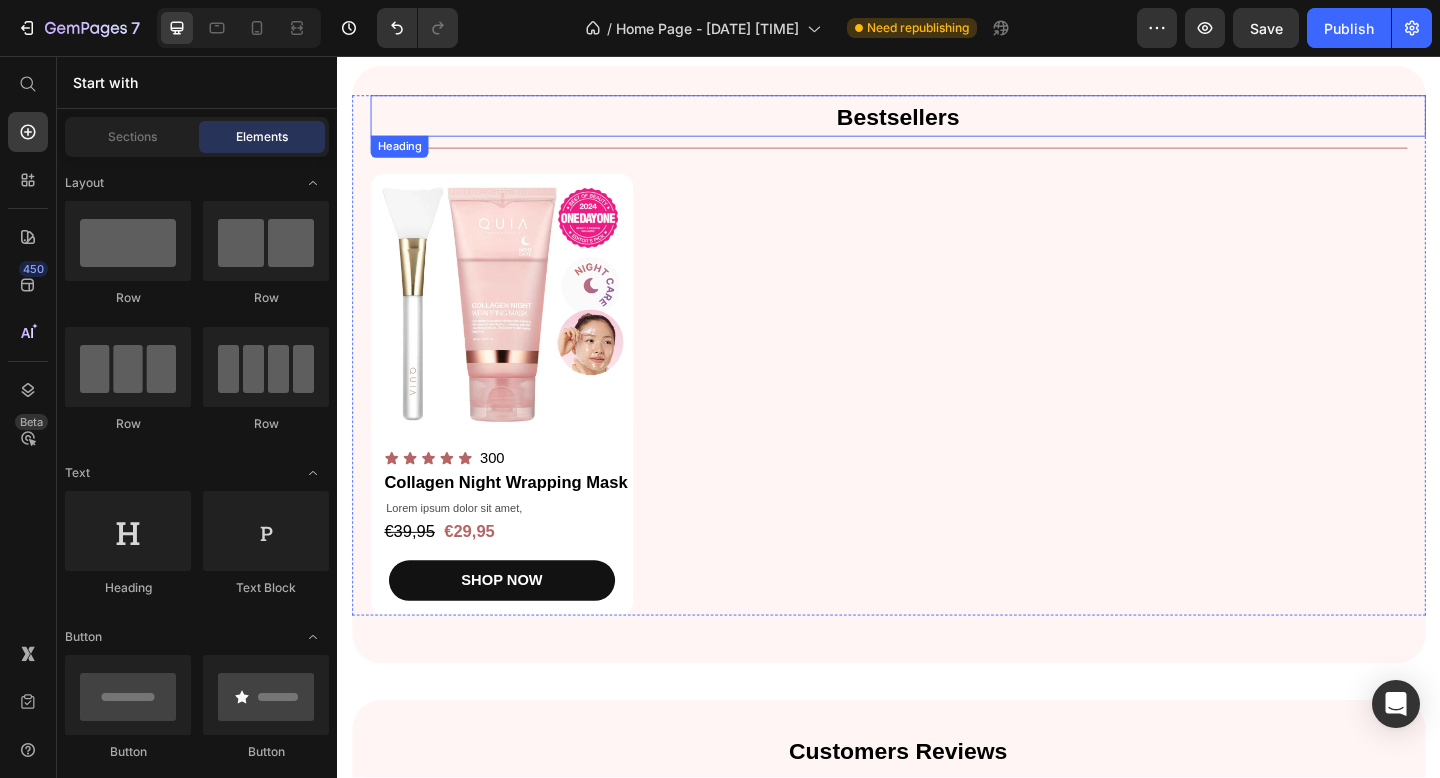 click on "Bestsellers" at bounding box center [946, 122] 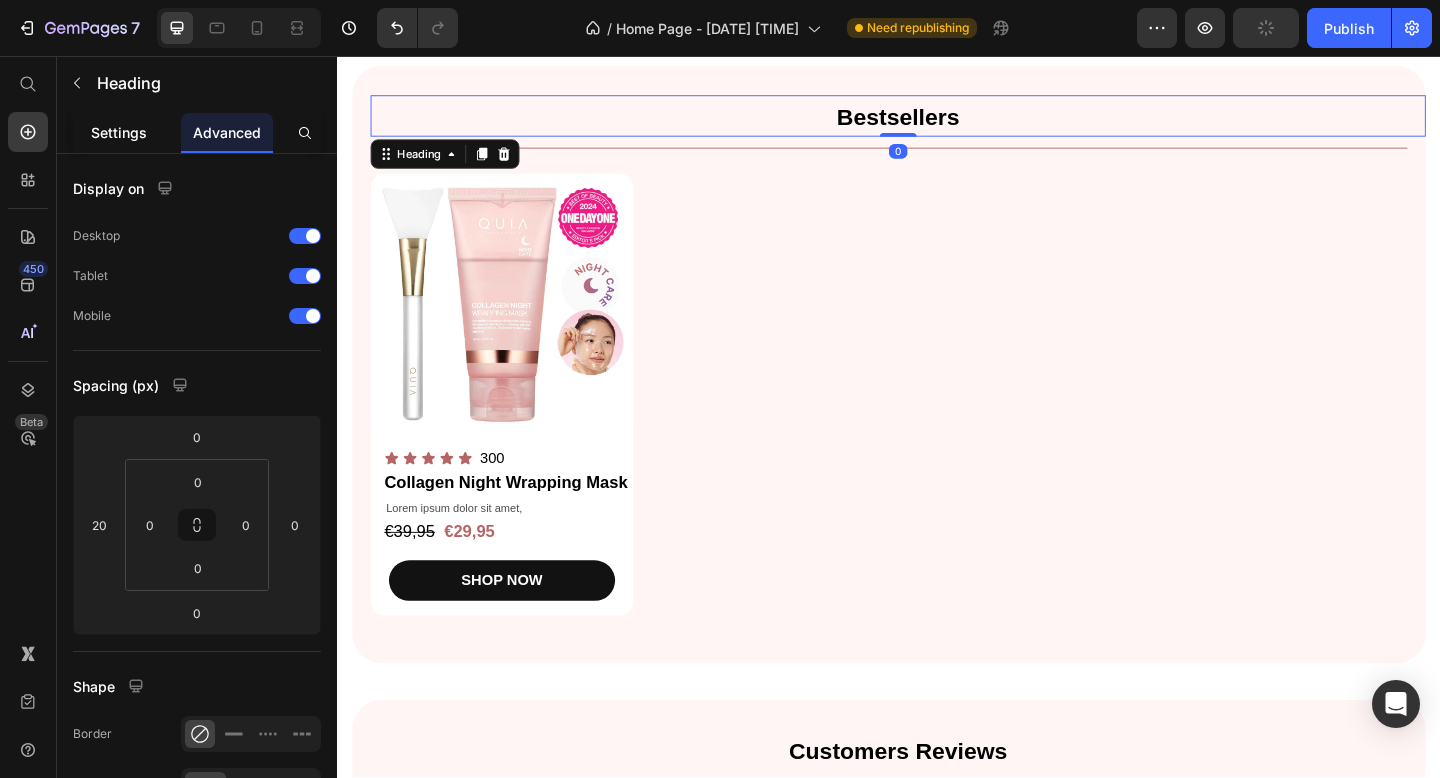 click on "Settings" 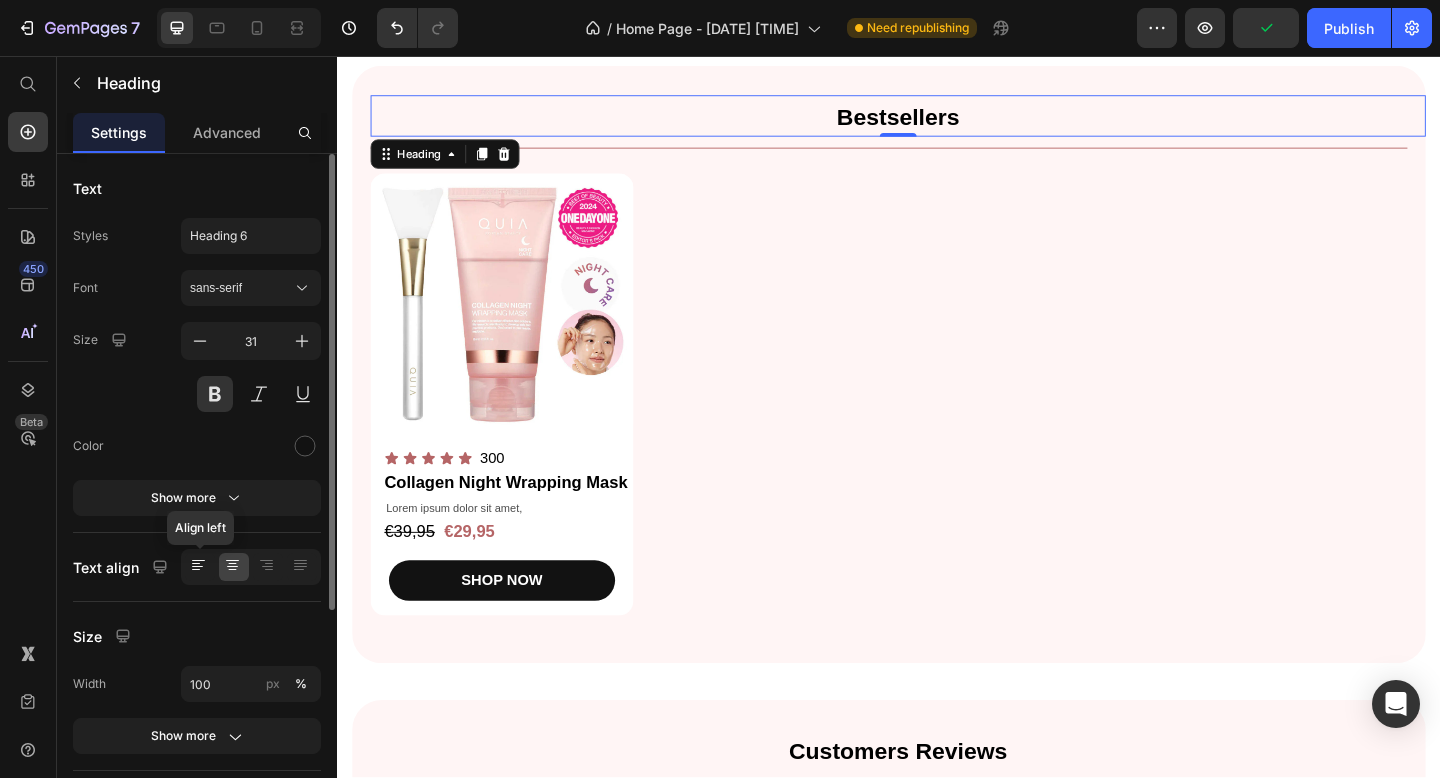 click 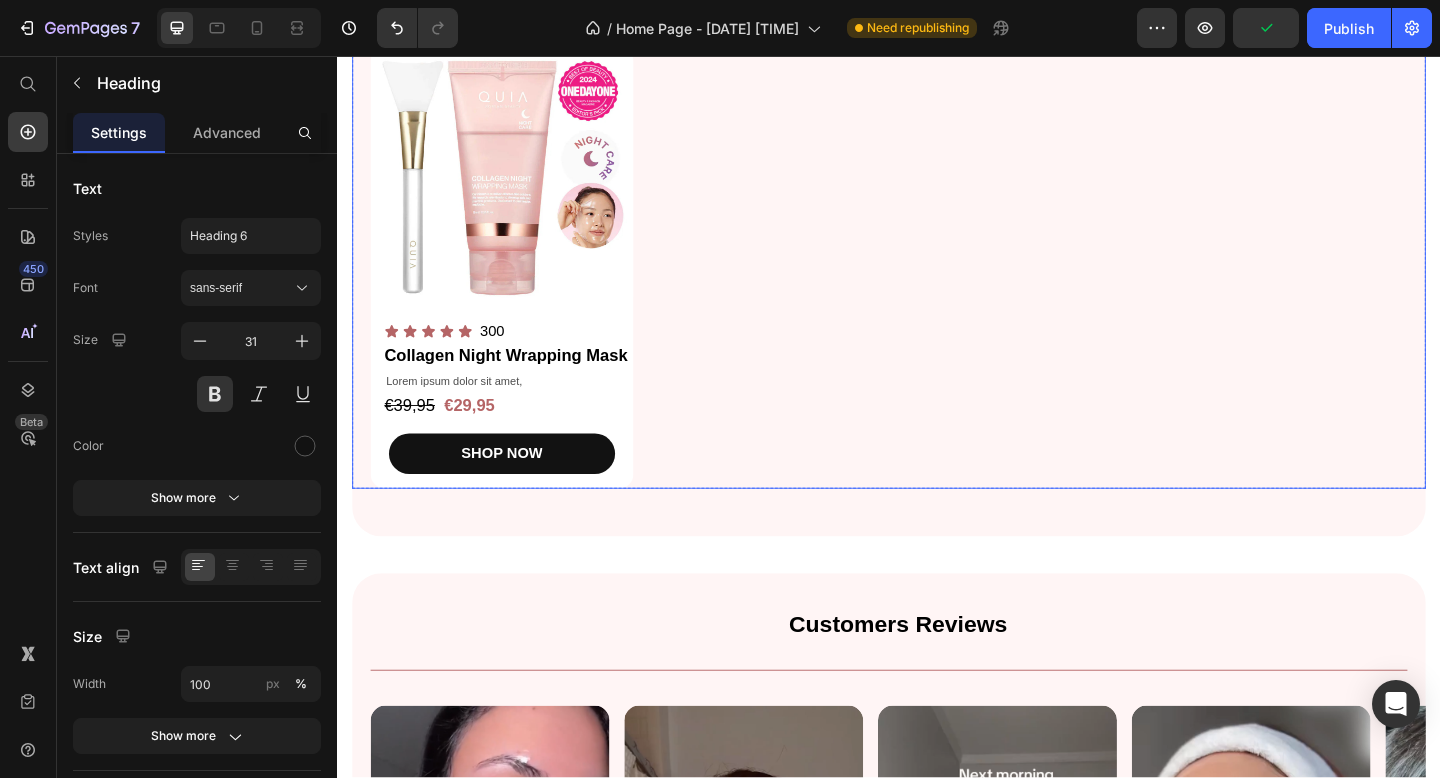 scroll, scrollTop: 1064, scrollLeft: 0, axis: vertical 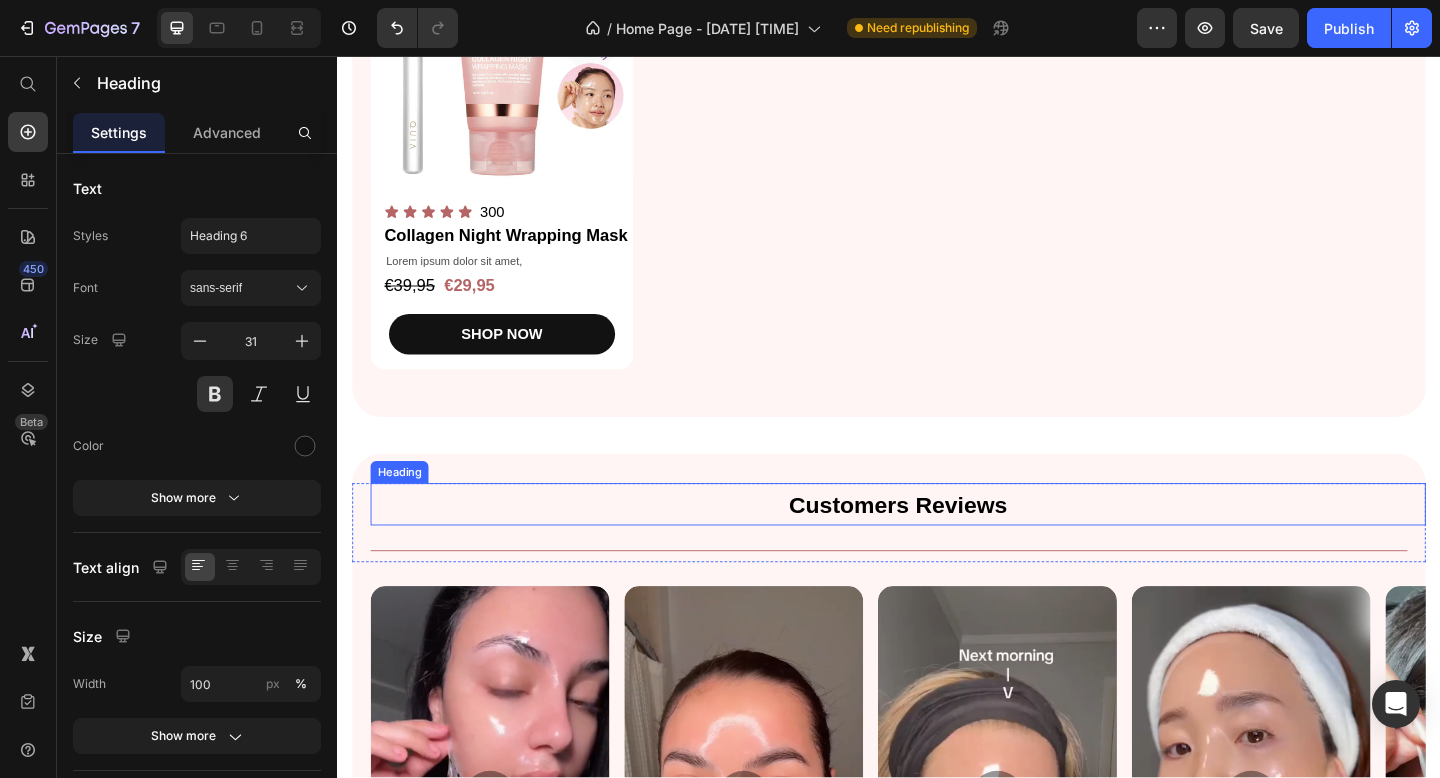 click on "Customers Reviews" at bounding box center (947, 544) 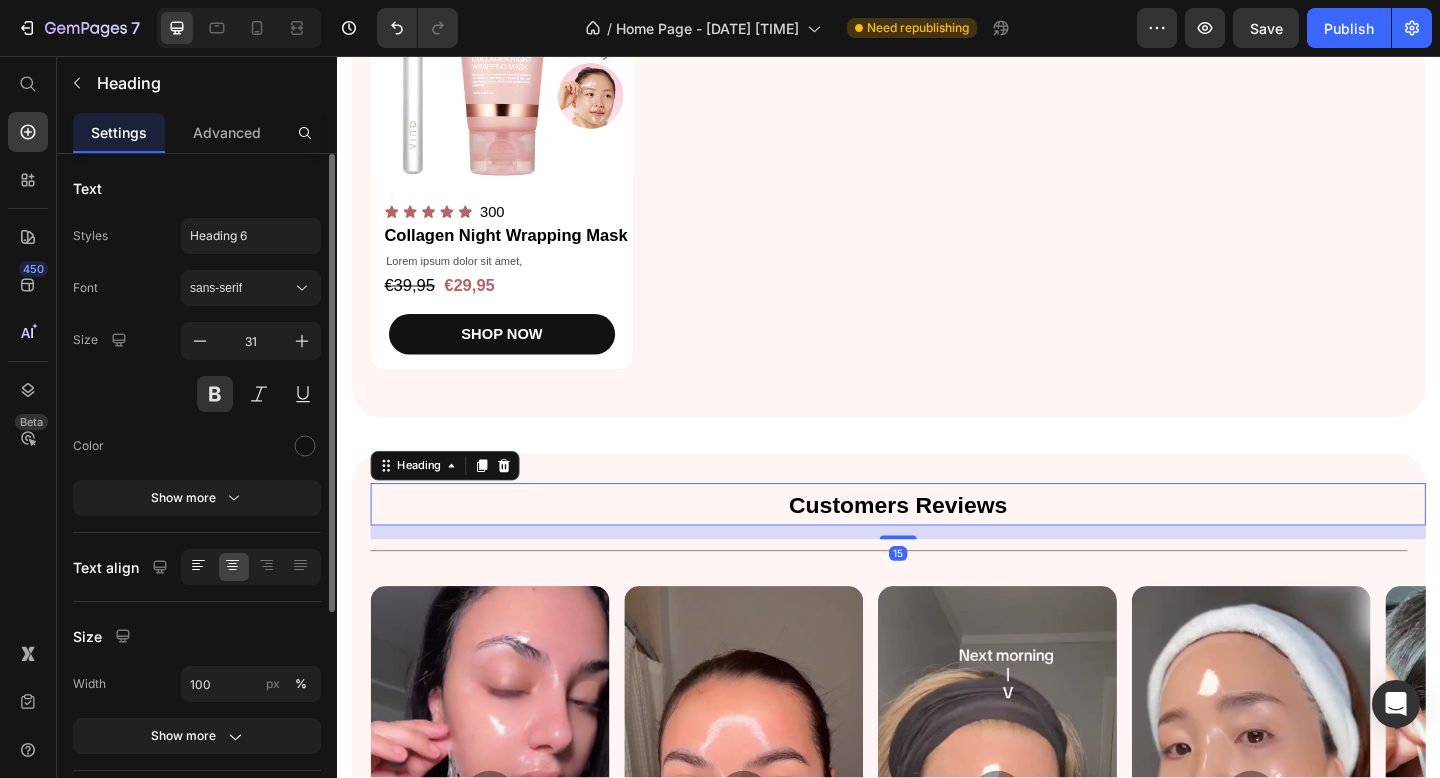 click 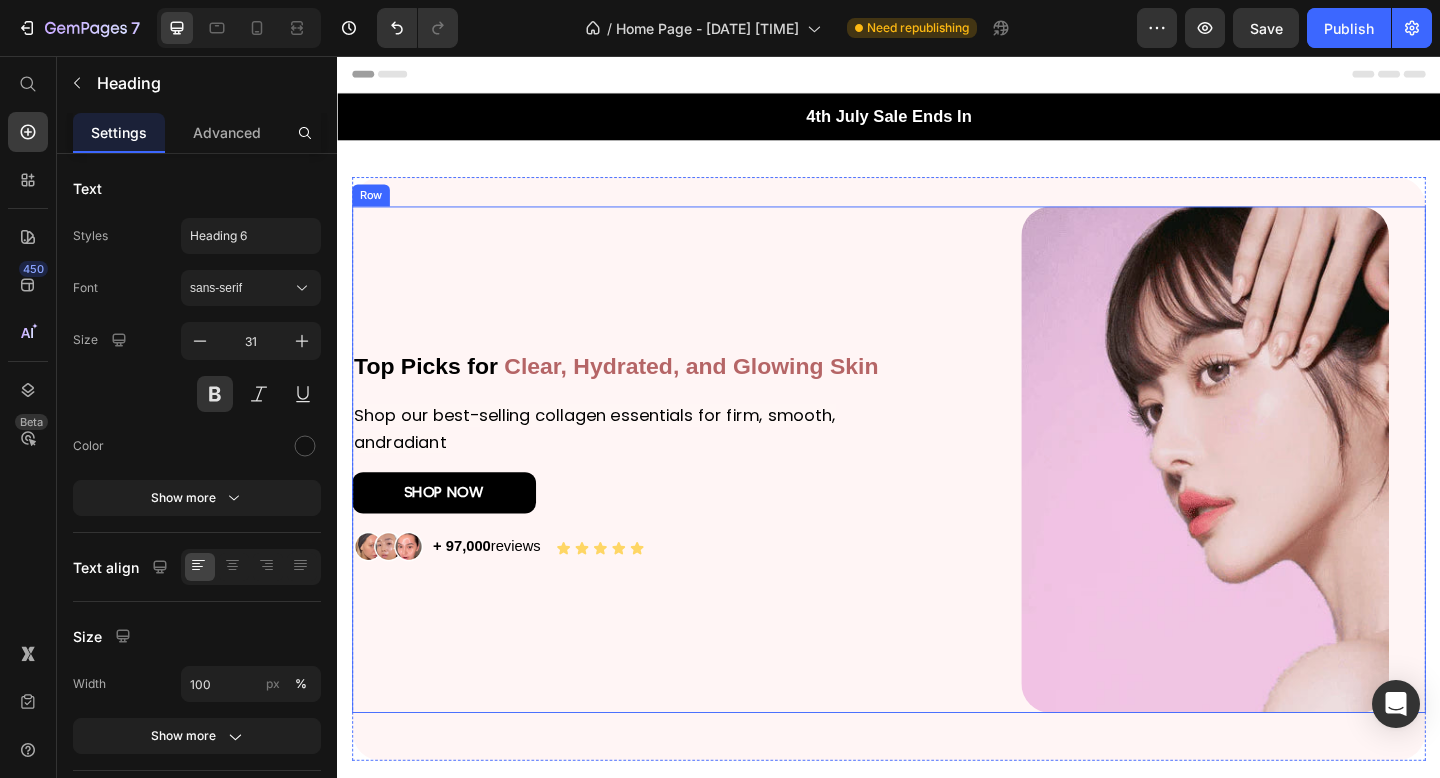 scroll, scrollTop: 2, scrollLeft: 0, axis: vertical 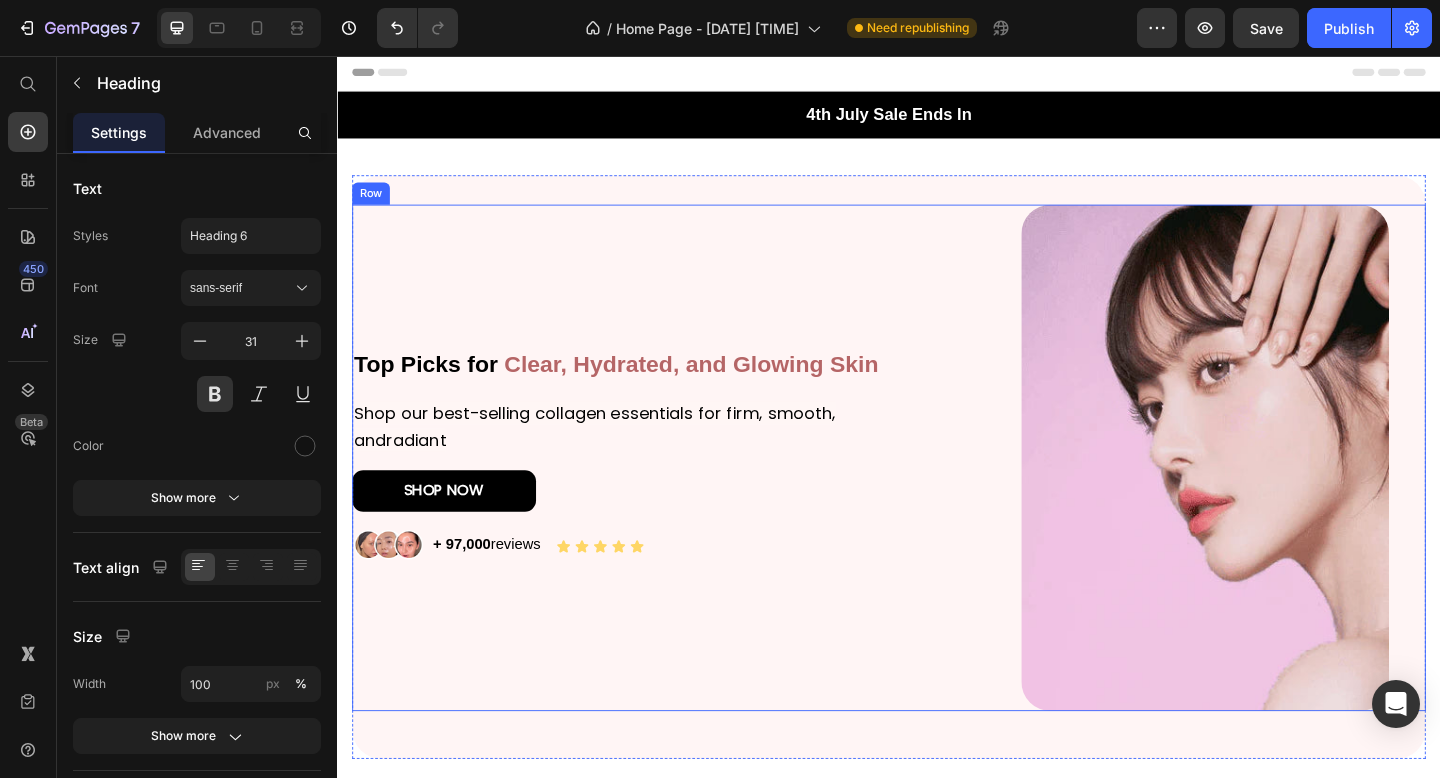 click on "Top Picks for" at bounding box center (433, 391) 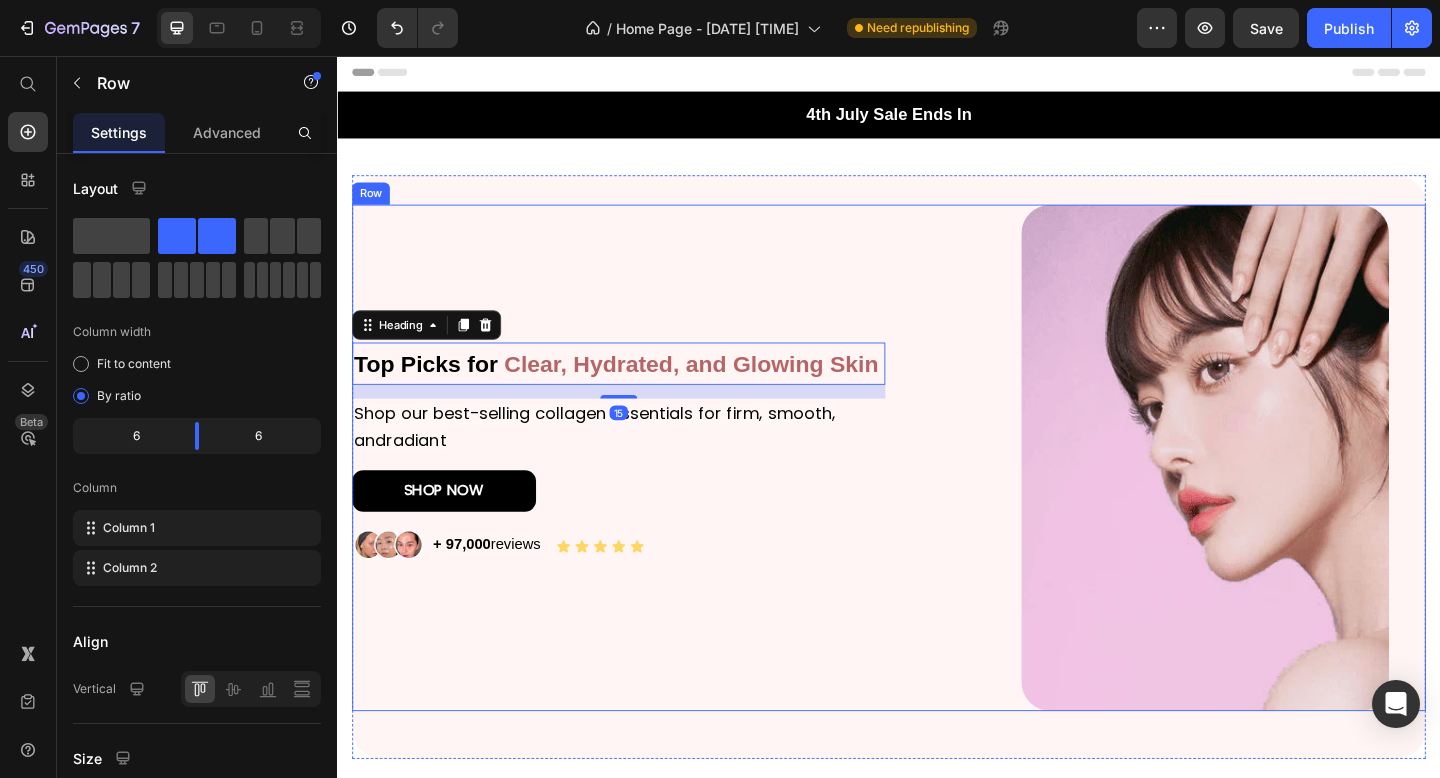 click on "Top Picks for   Clear, Hydrated, and Glowing Skin Heading   15 Shop our best-selling collagen essentials for firm, smooth, andradiant Text Block SHOP NOW Button Image + 97,000  reviews Text Block Icon Icon Icon Icon Icon Icon List Row" at bounding box center (643, 493) 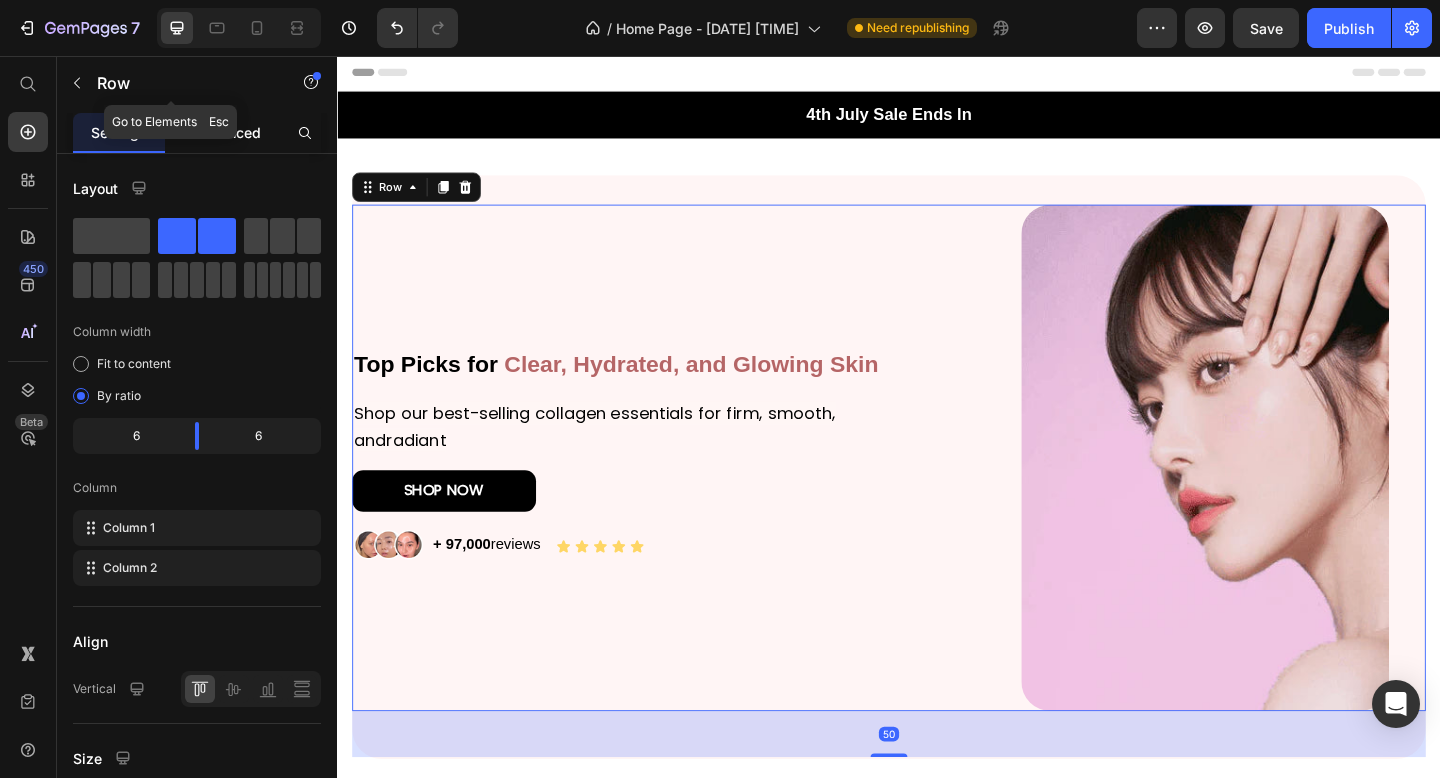 click on "Advanced" at bounding box center (227, 132) 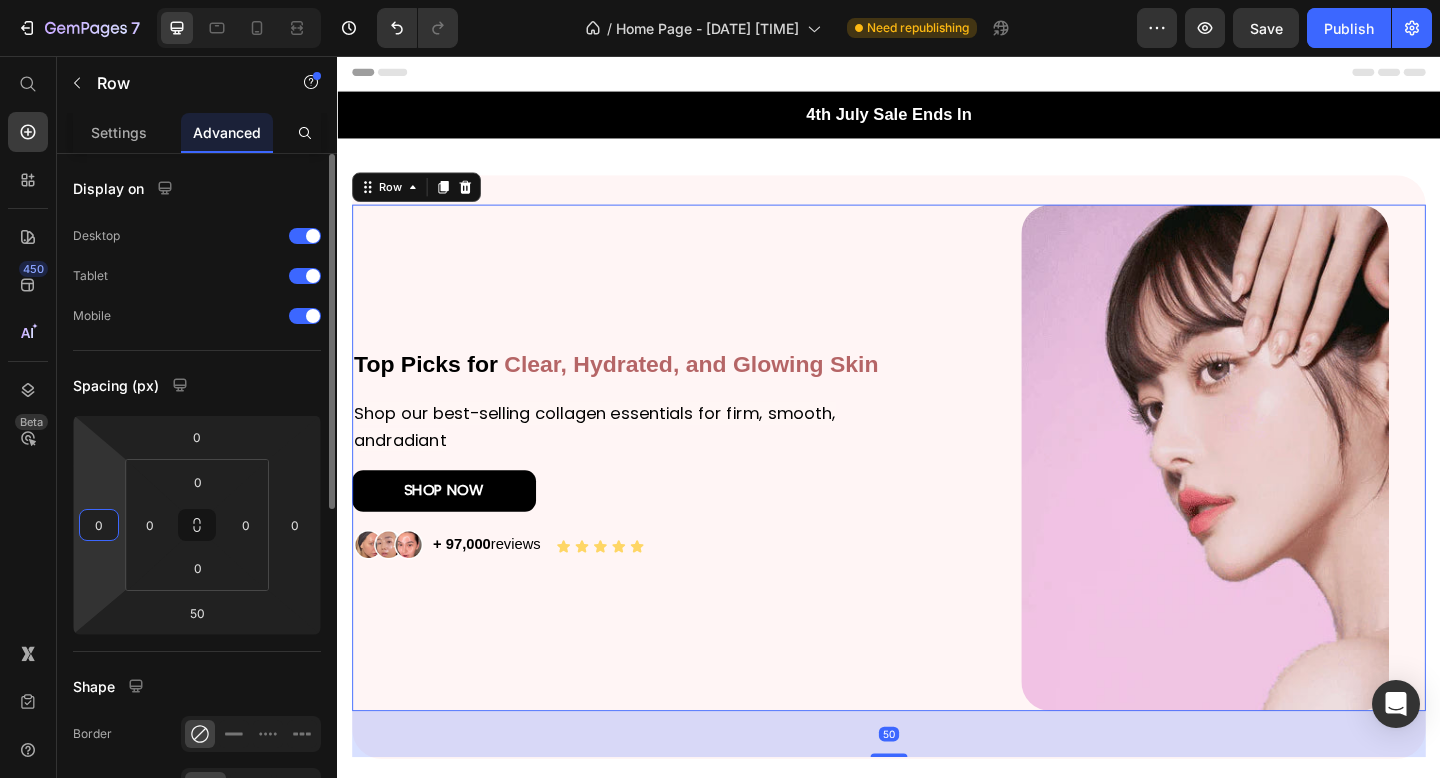 click on "0" at bounding box center [99, 525] 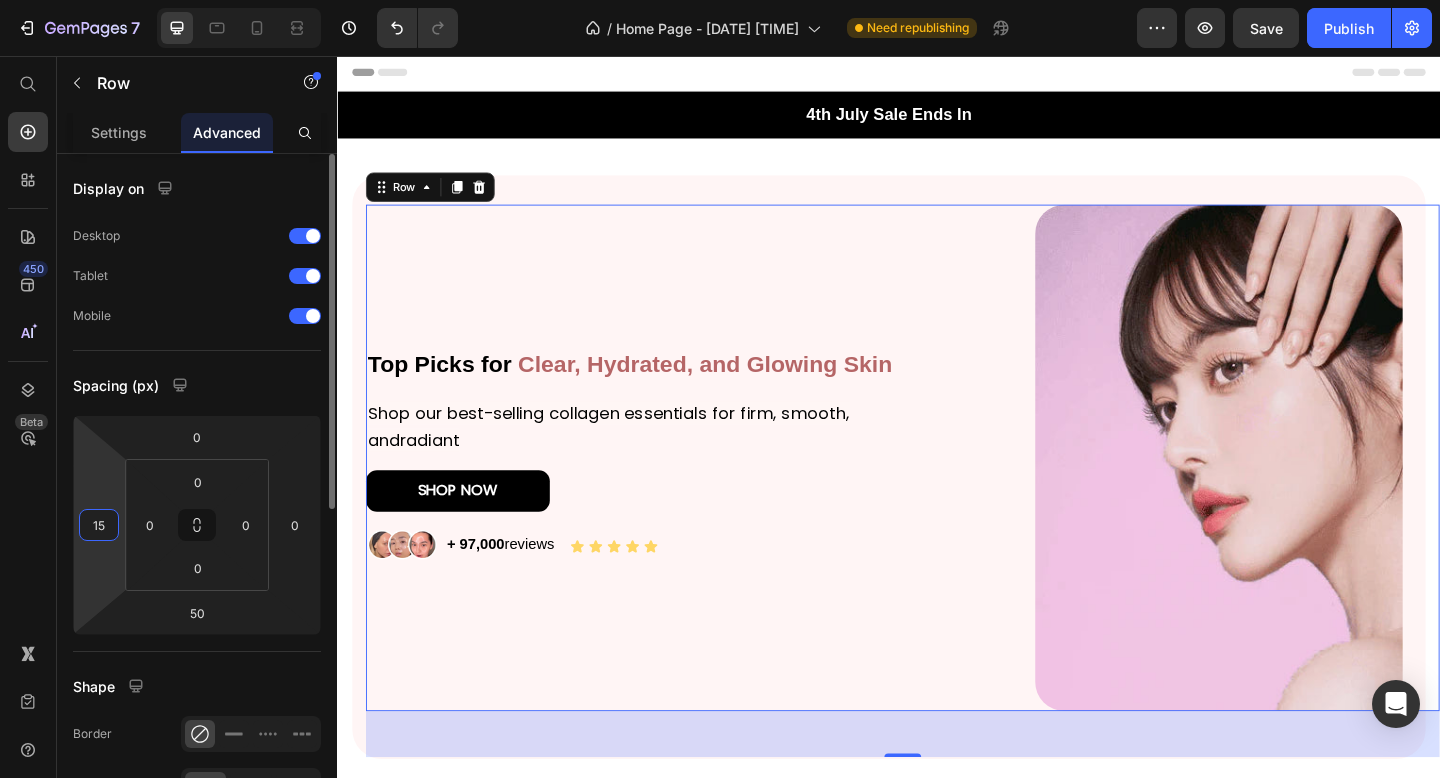 type on "1" 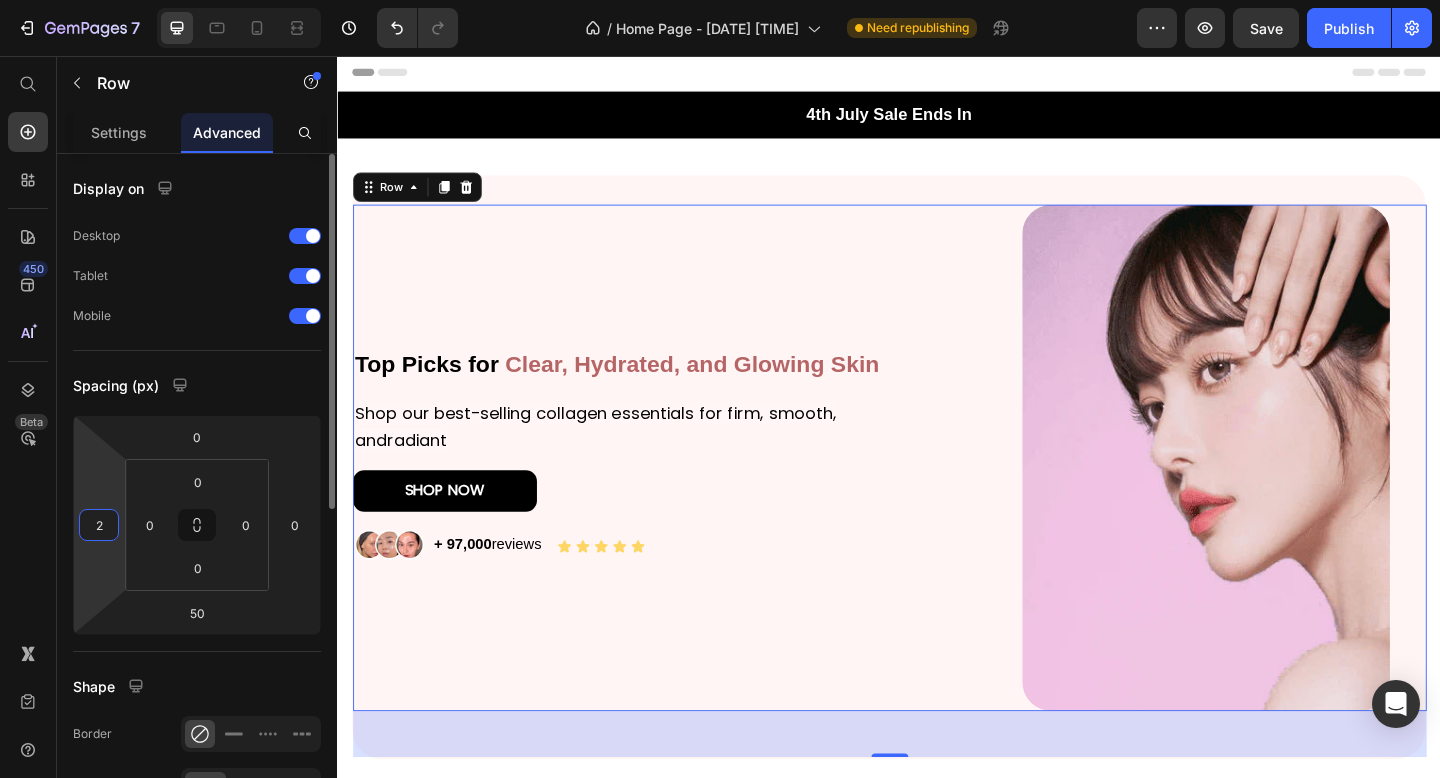 type on "20" 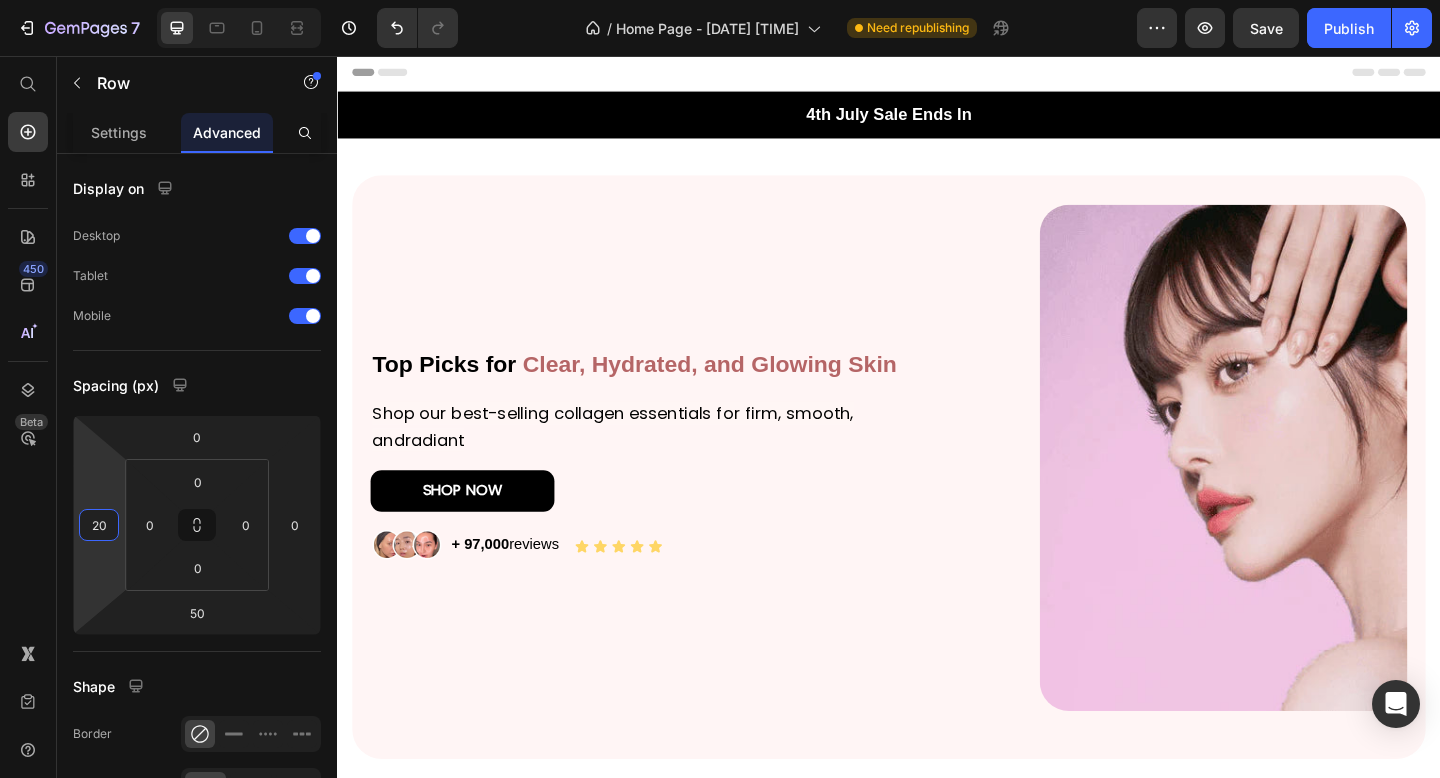 click on "4th July Sale Ends In Text block Section 1 Top Picks for   Clear, Hydrated, and Glowing Skin Heading Shop our best-selling collagen essentials for firm, smooth, andradiant Text Block SHOP NOW Button Image + 97,000  reviews Text Block Icon Icon Icon Icon Icon Icon List Row Image Row Section 2 Bestsellers Heading                Title Line Product Images Icon Icon Icon Icon Icon Icon List 300 Text Block Row Collagen Night Wrapping Mask Product Title Lorem ipsum dolor sit amet,  Text Block €39,95 Product Price €29,95 Product Price Row SHOP NOW Product Cart Button Row Product List Row Section 3 Root" at bounding box center (937, 1161) 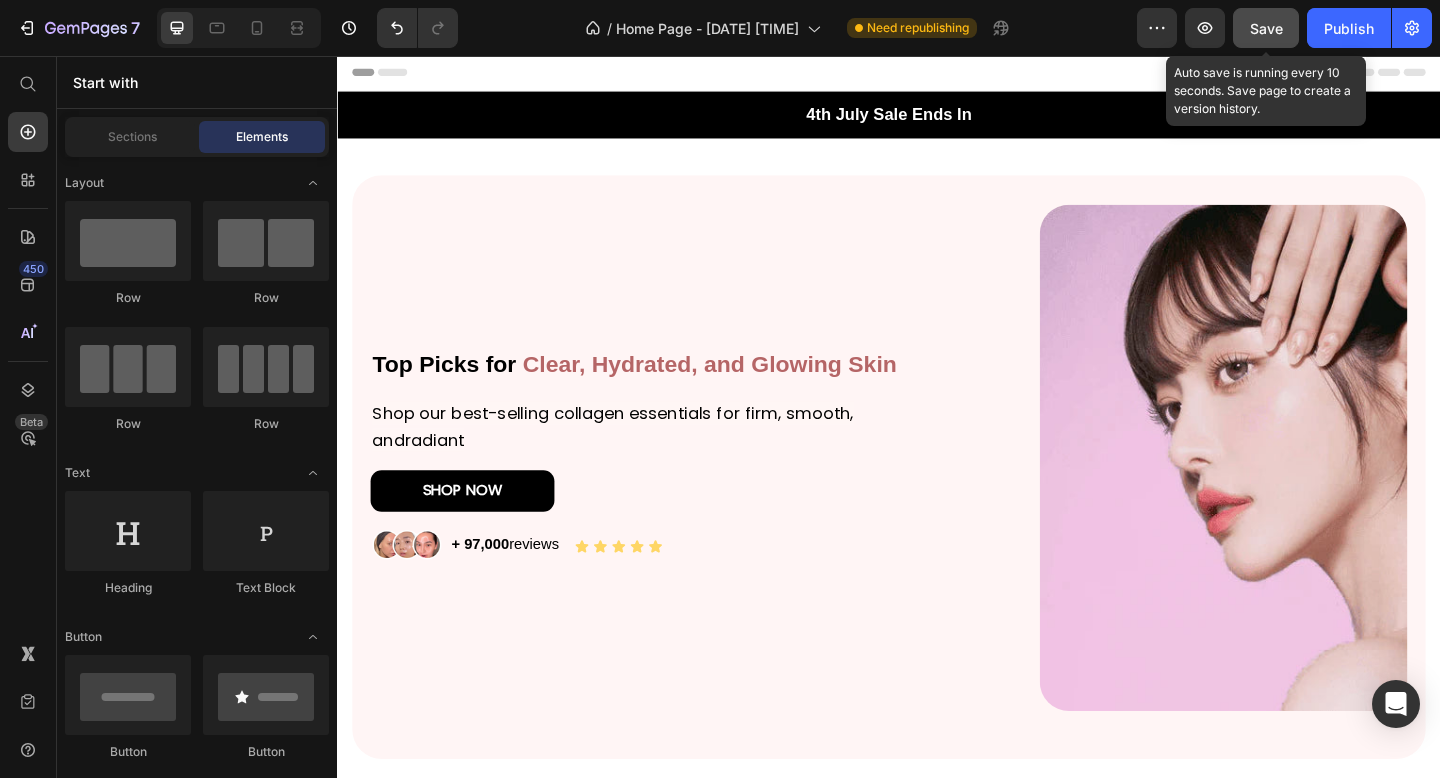 click on "Save" 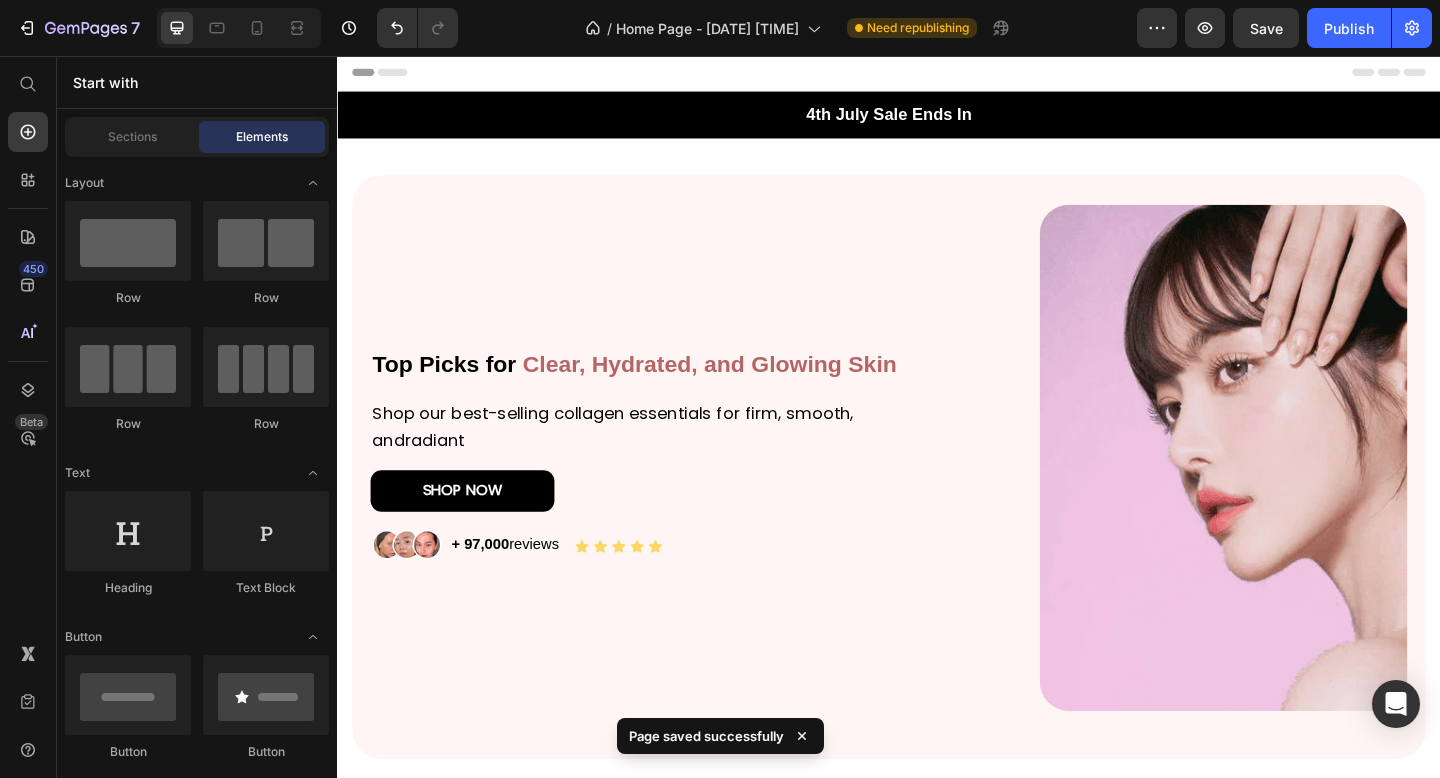 click on "4th July Sale Ends In Text block Section 1 Top Picks for   Clear, Hydrated, and Glowing Skin Heading Shop our best-selling collagen essentials for firm, smooth, andradiant Text Block SHOP NOW Button Image + 97,000  reviews Text Block Icon Icon Icon Icon Icon Icon List Row Image Row Section 2 Bestsellers Heading                Title Line Product Images Icon Icon Icon Icon Icon Icon List 300 Text Block Row Collagen Night Wrapping Mask Product Title Lorem ipsum dolor sit amet,  Text Block €39,95 Product Price €29,95 Product Price Row SHOP NOW Product Cart Button Row Product List Row Section 3 Root" at bounding box center [937, 1161] 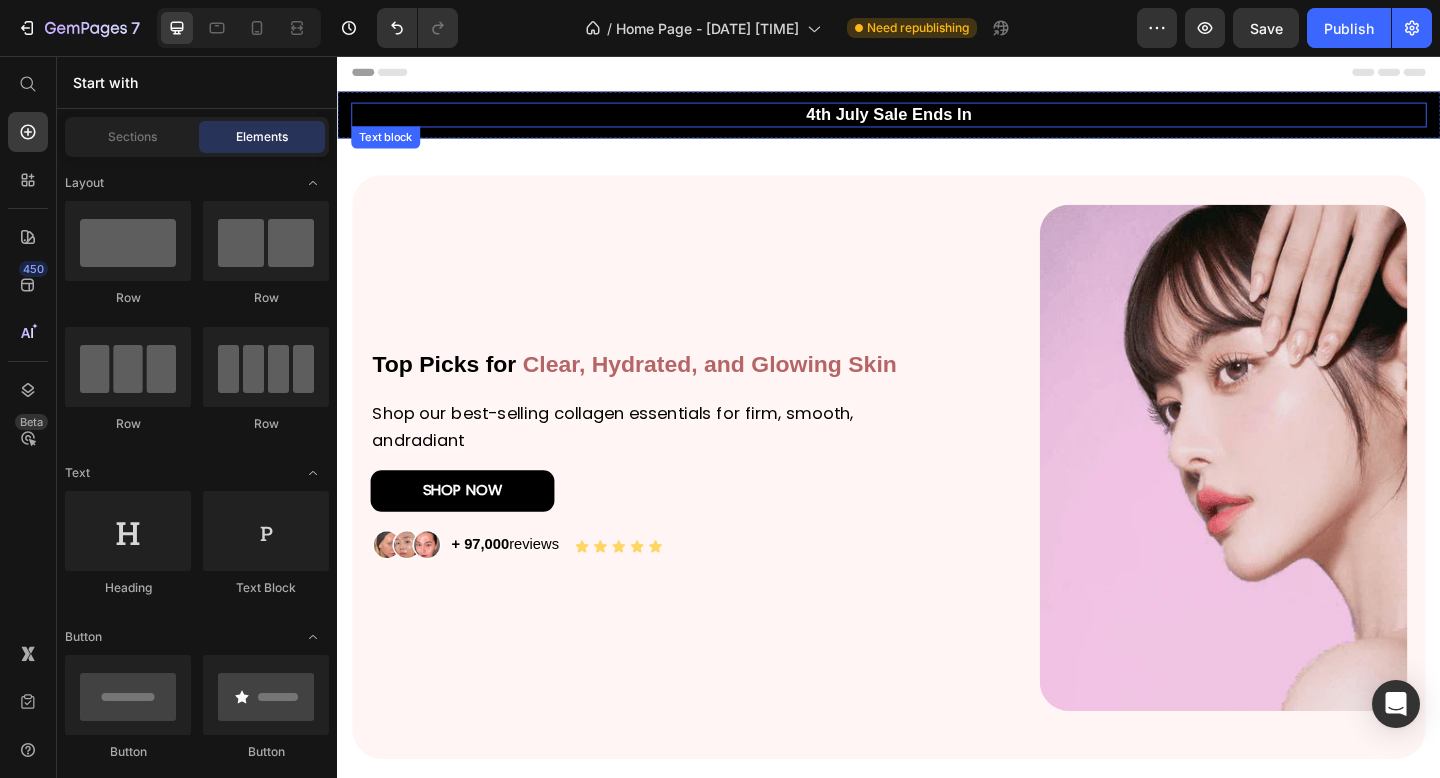 click on "4th July Sale Ends In" at bounding box center (937, 120) 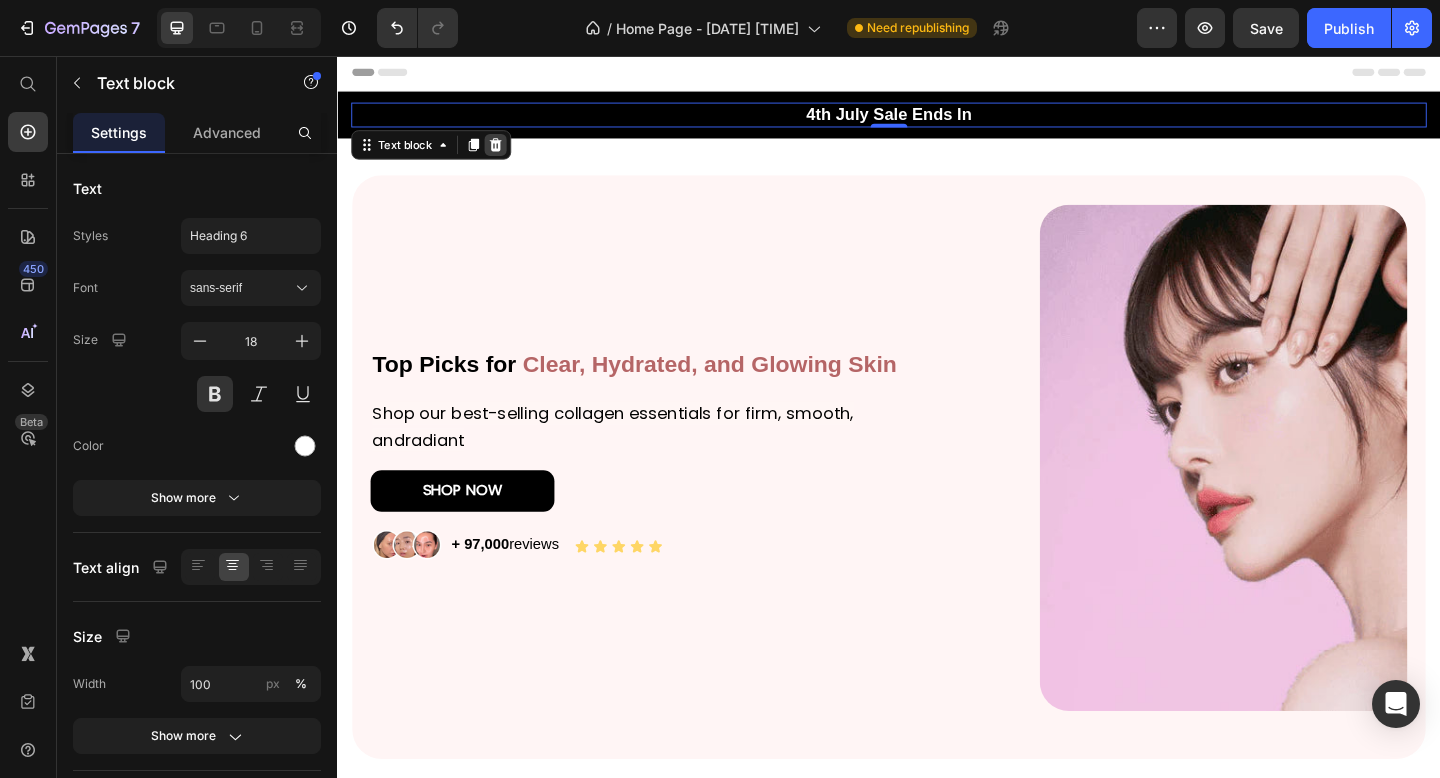 click 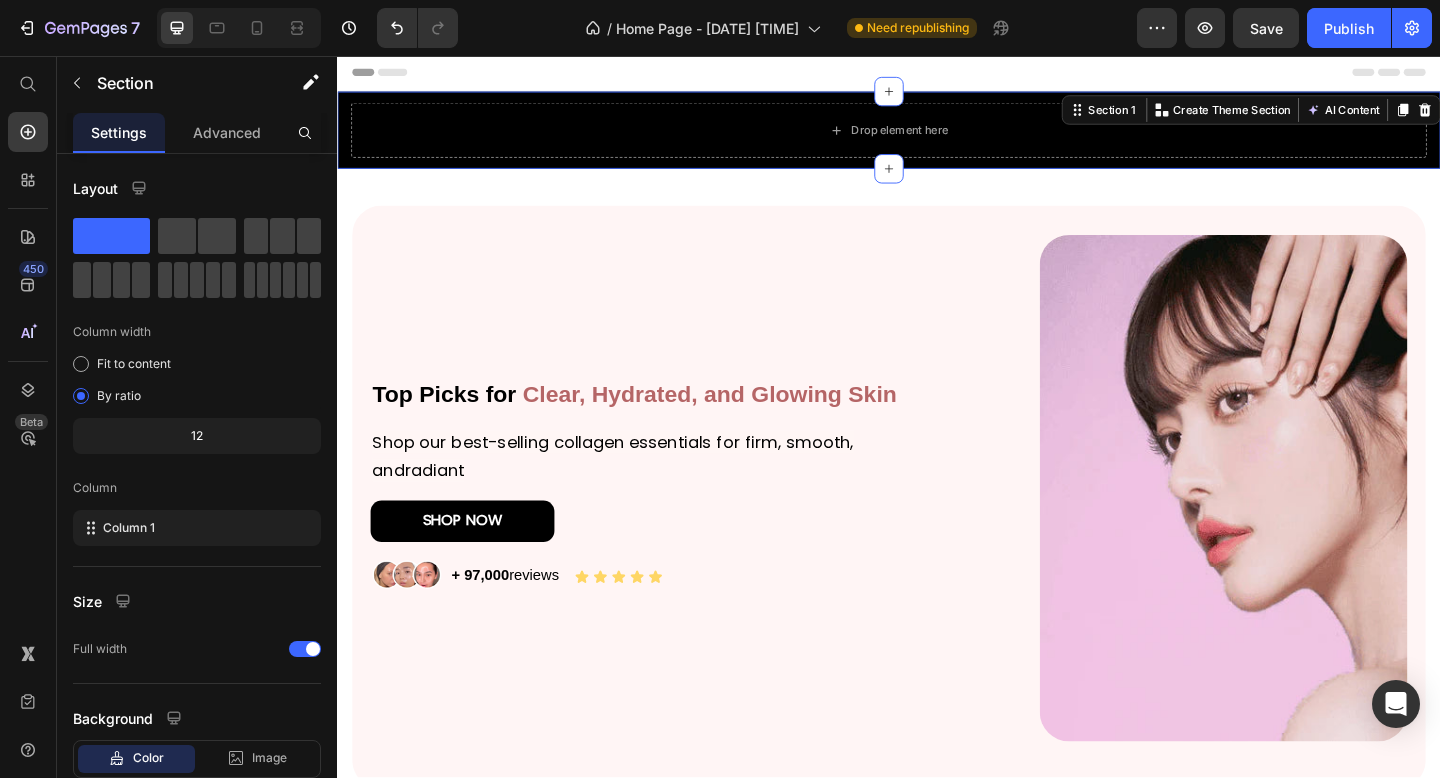 click on "Drop element here Section 1   You can create reusable sections Create Theme Section AI Content Write with GemAI What would you like to describe here? Tone and Voice Persuasive Product Collagen Night Wrapping Mask Show more Generate" at bounding box center [937, 137] 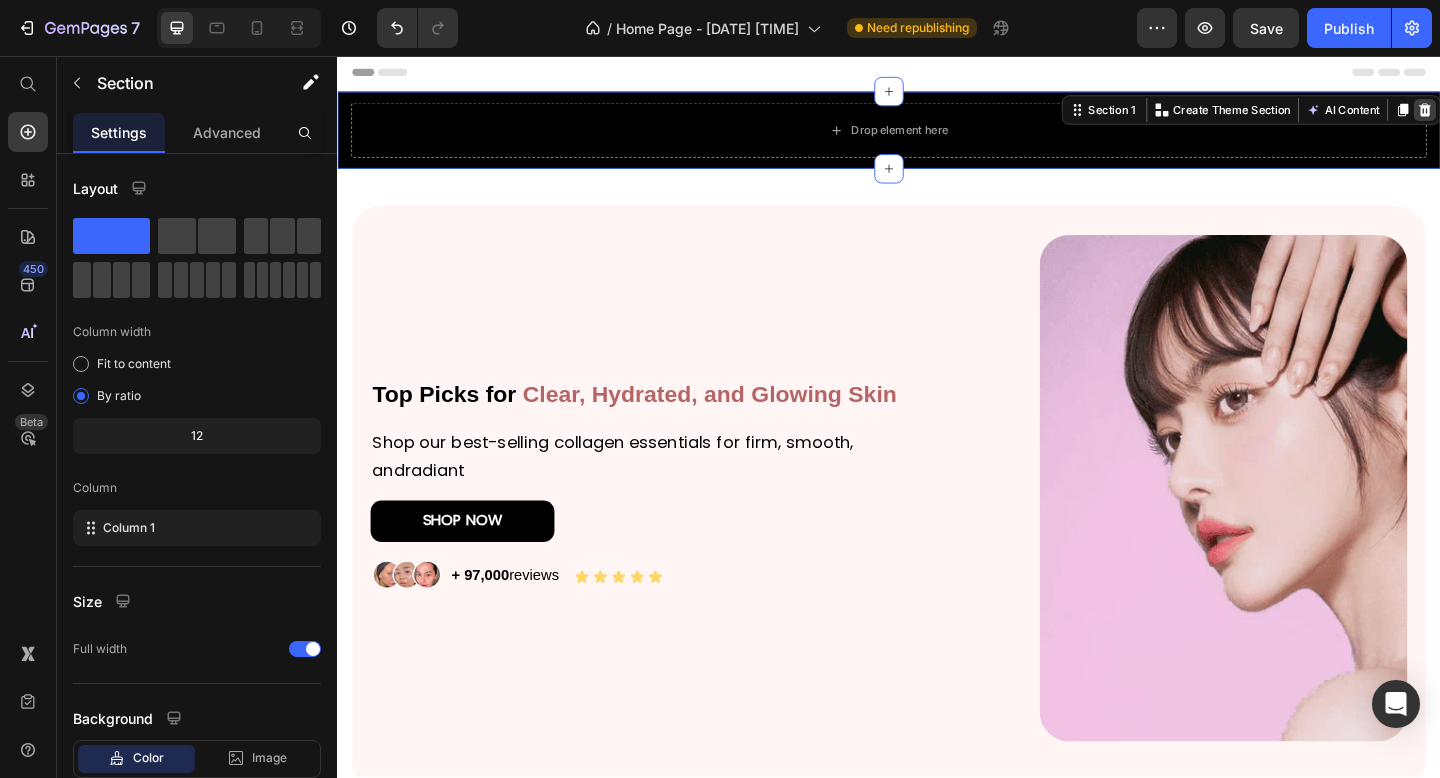 click 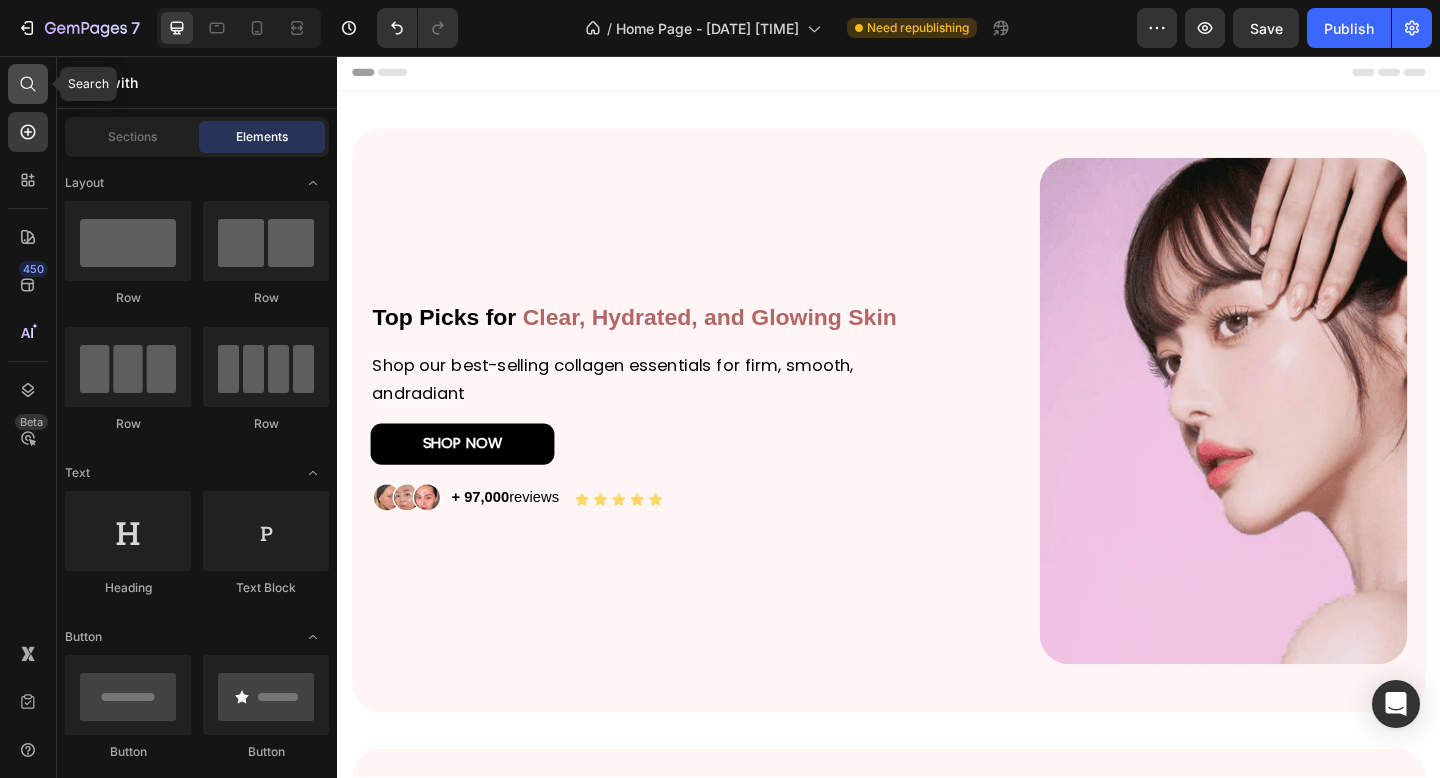 click 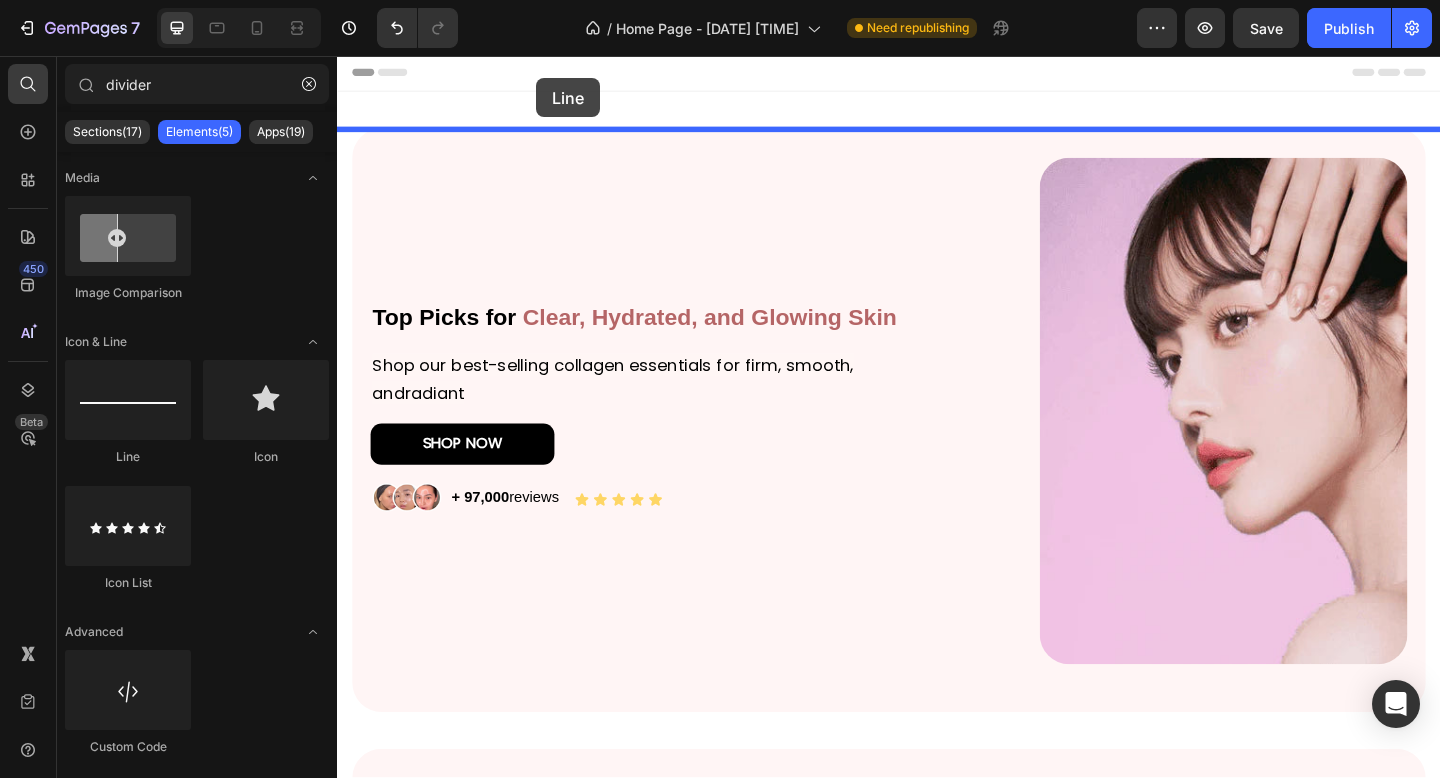 scroll, scrollTop: 0, scrollLeft: 0, axis: both 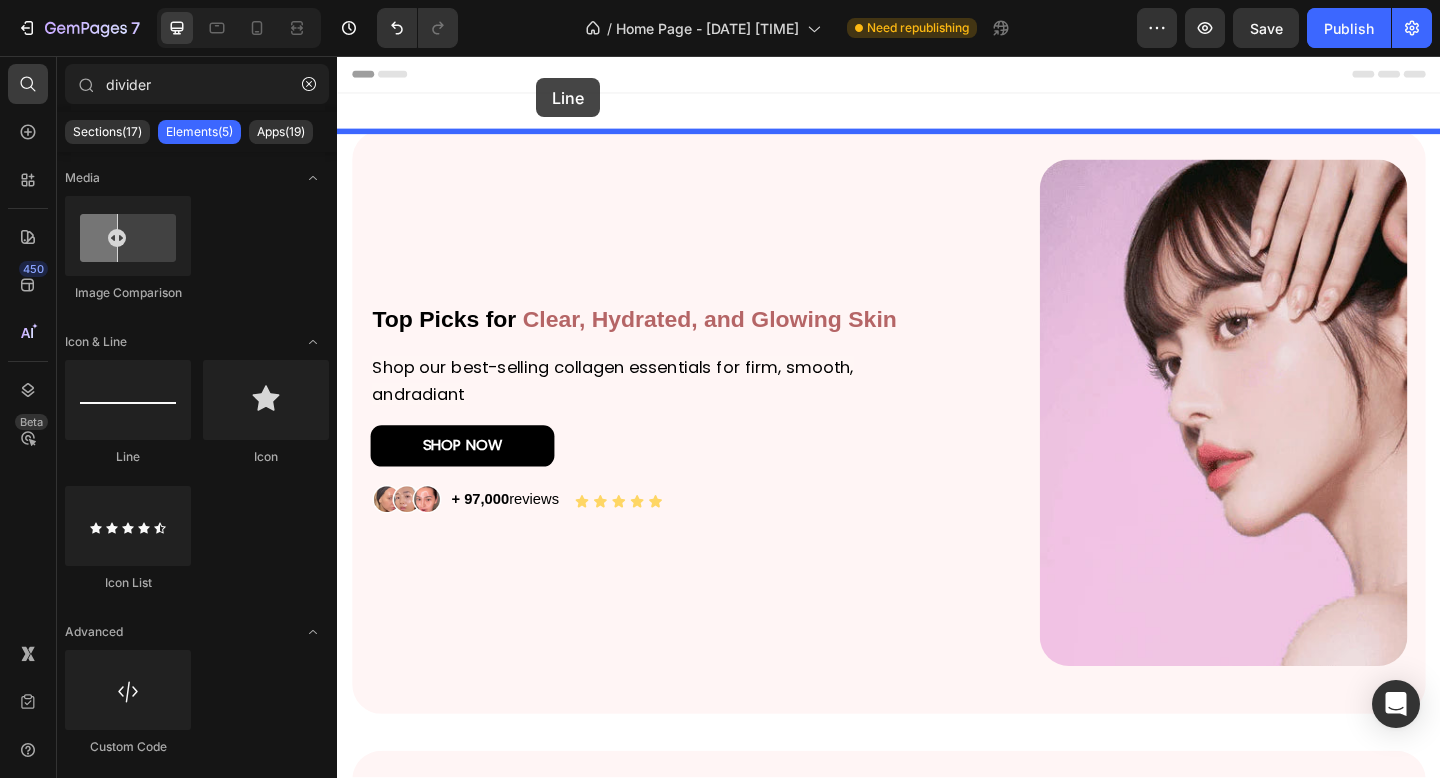 drag, startPoint x: 462, startPoint y: 447, endPoint x: 552, endPoint y: 79, distance: 378.8456 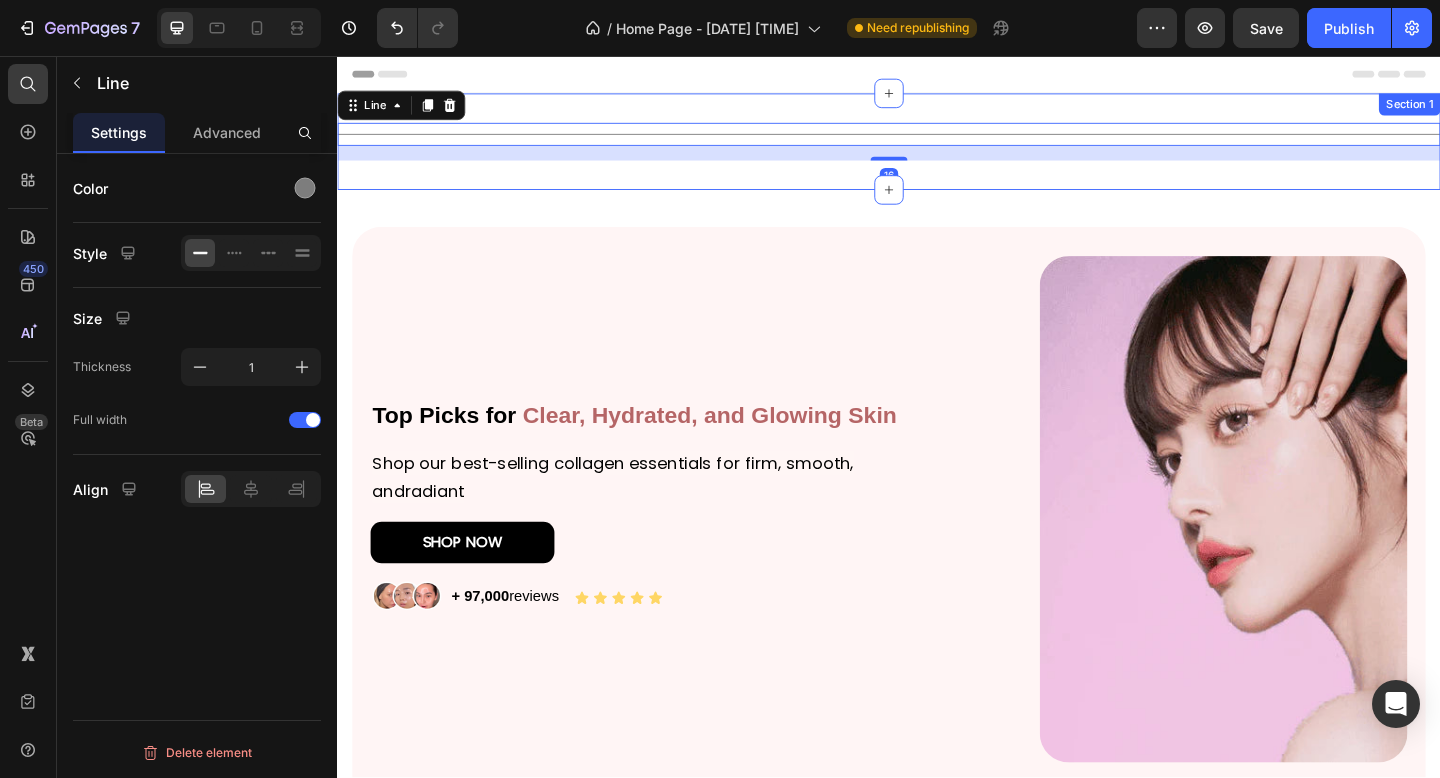 click on "Title Line   16 Section 1" at bounding box center (937, 149) 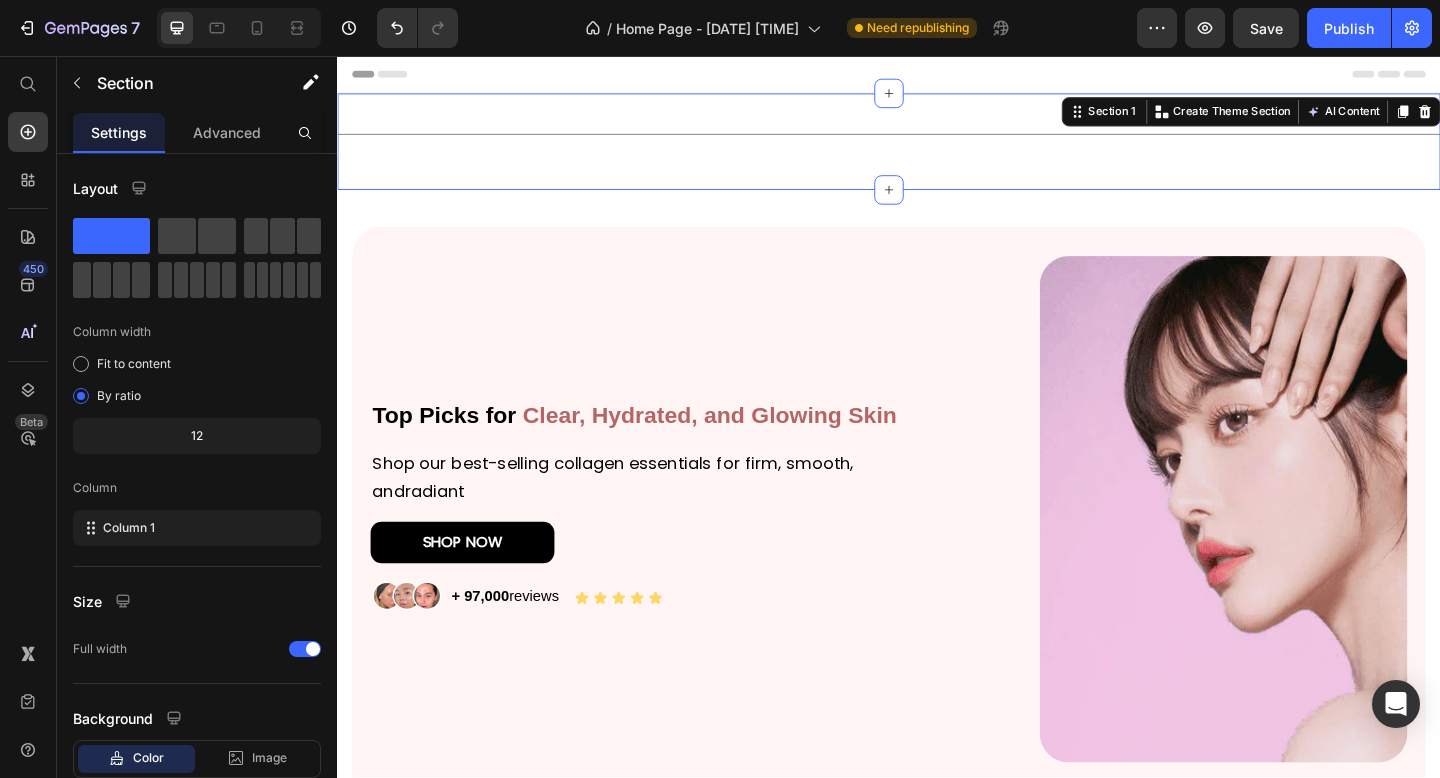 click on "Title Line" at bounding box center (937, 149) 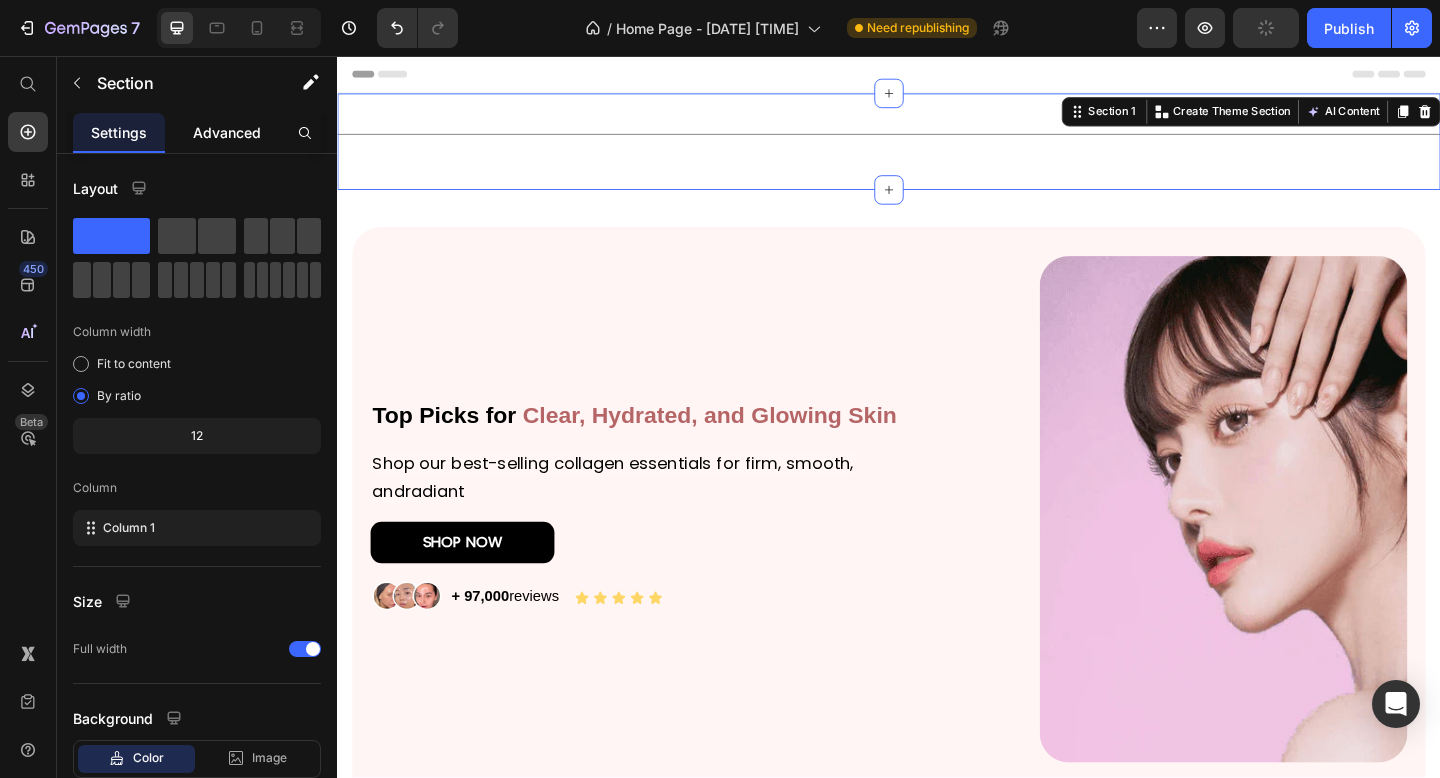 click on "Advanced" at bounding box center [227, 132] 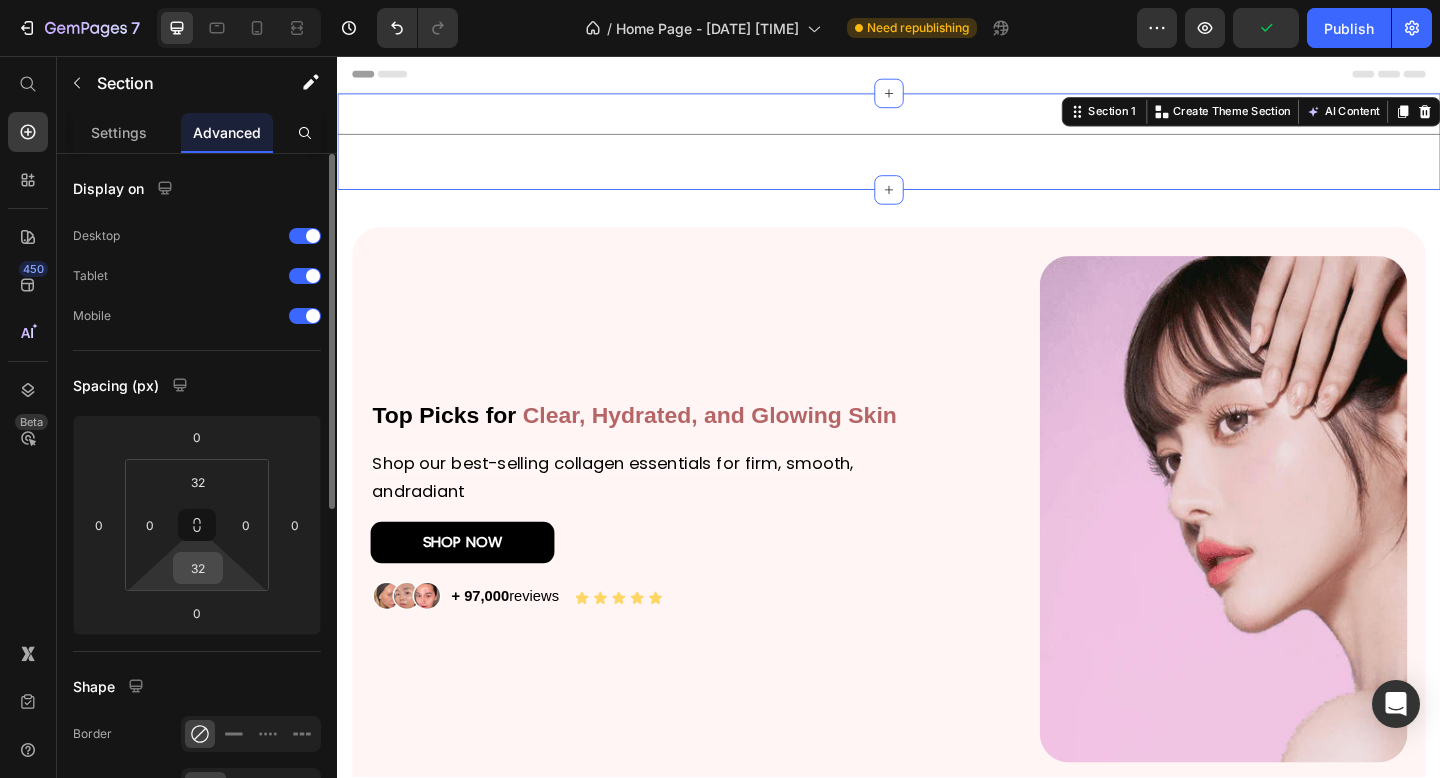 click on "32" at bounding box center (198, 568) 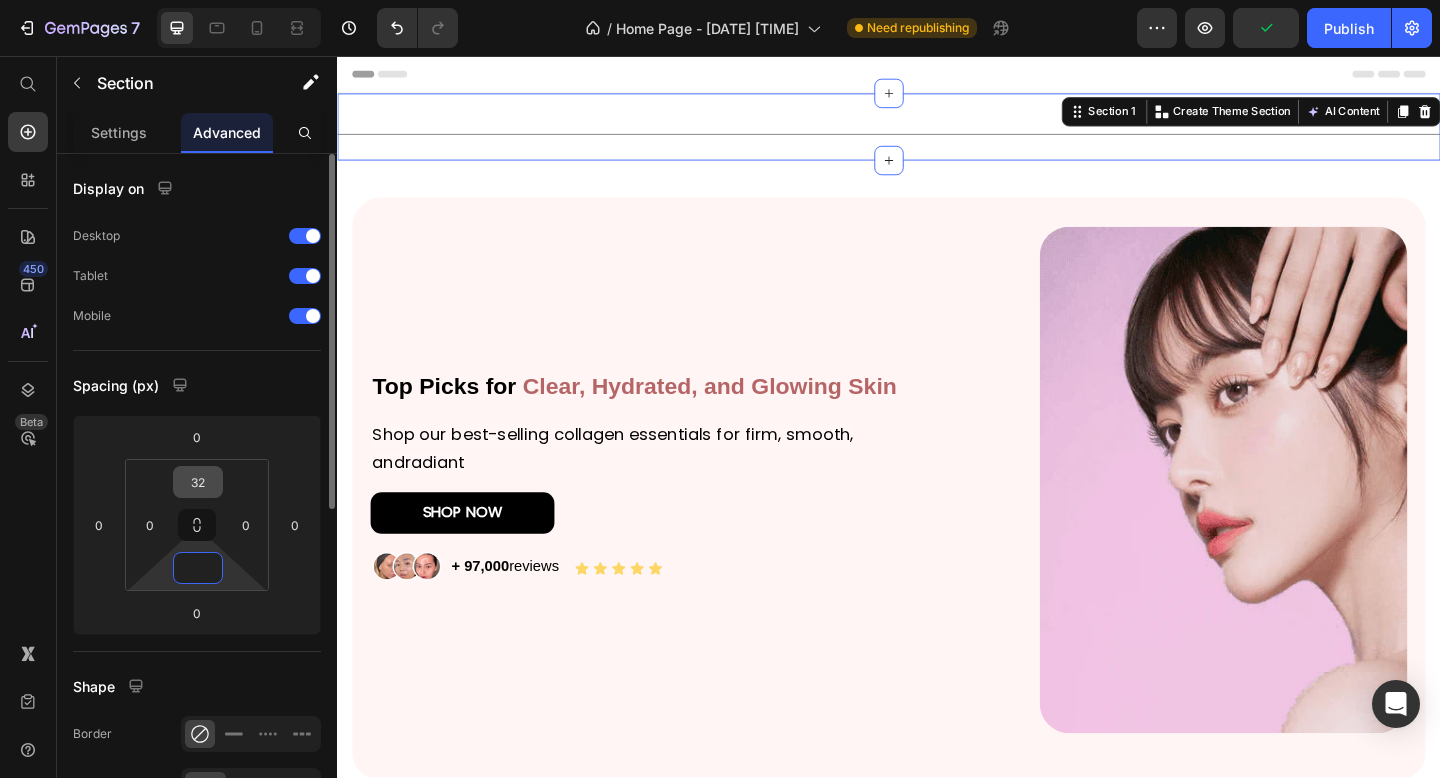type on "0" 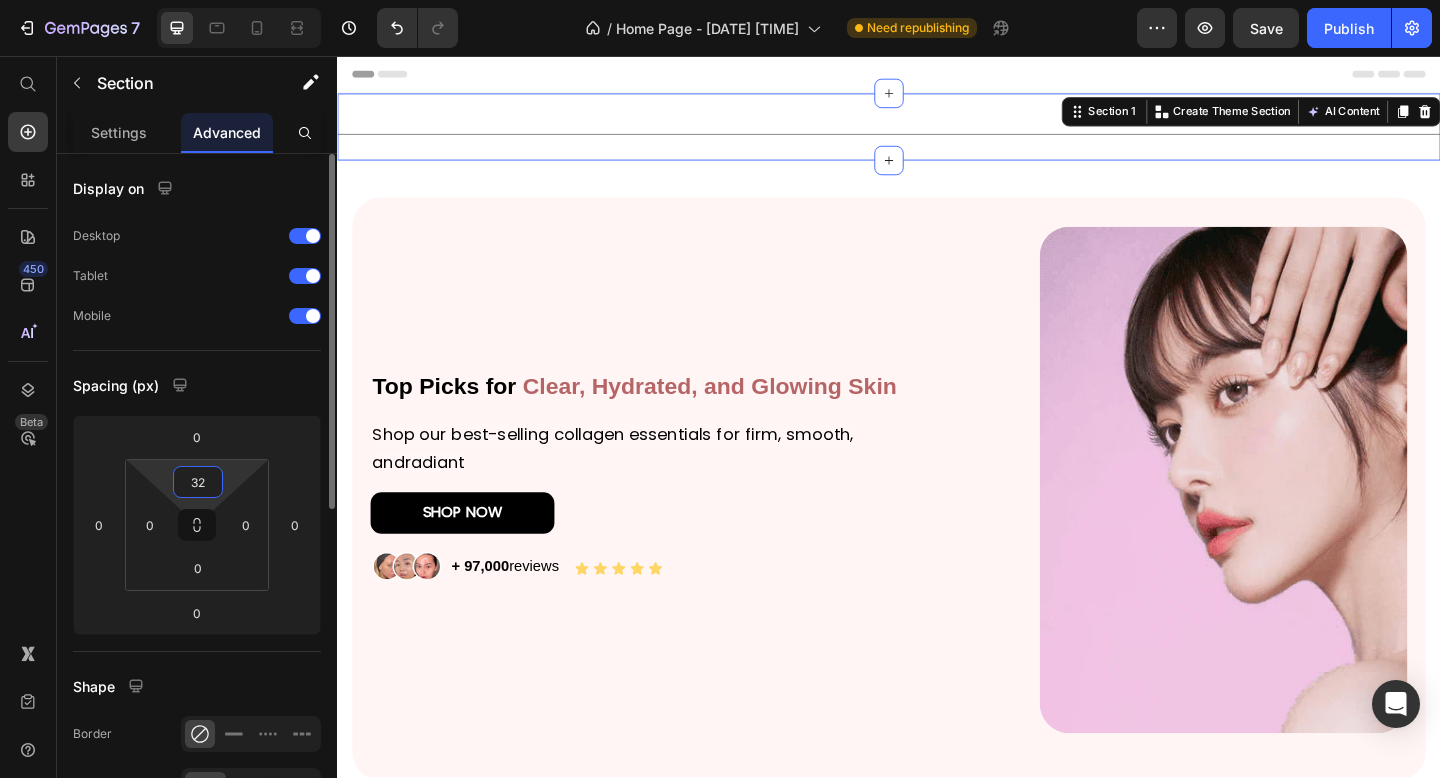 click on "32" at bounding box center [198, 482] 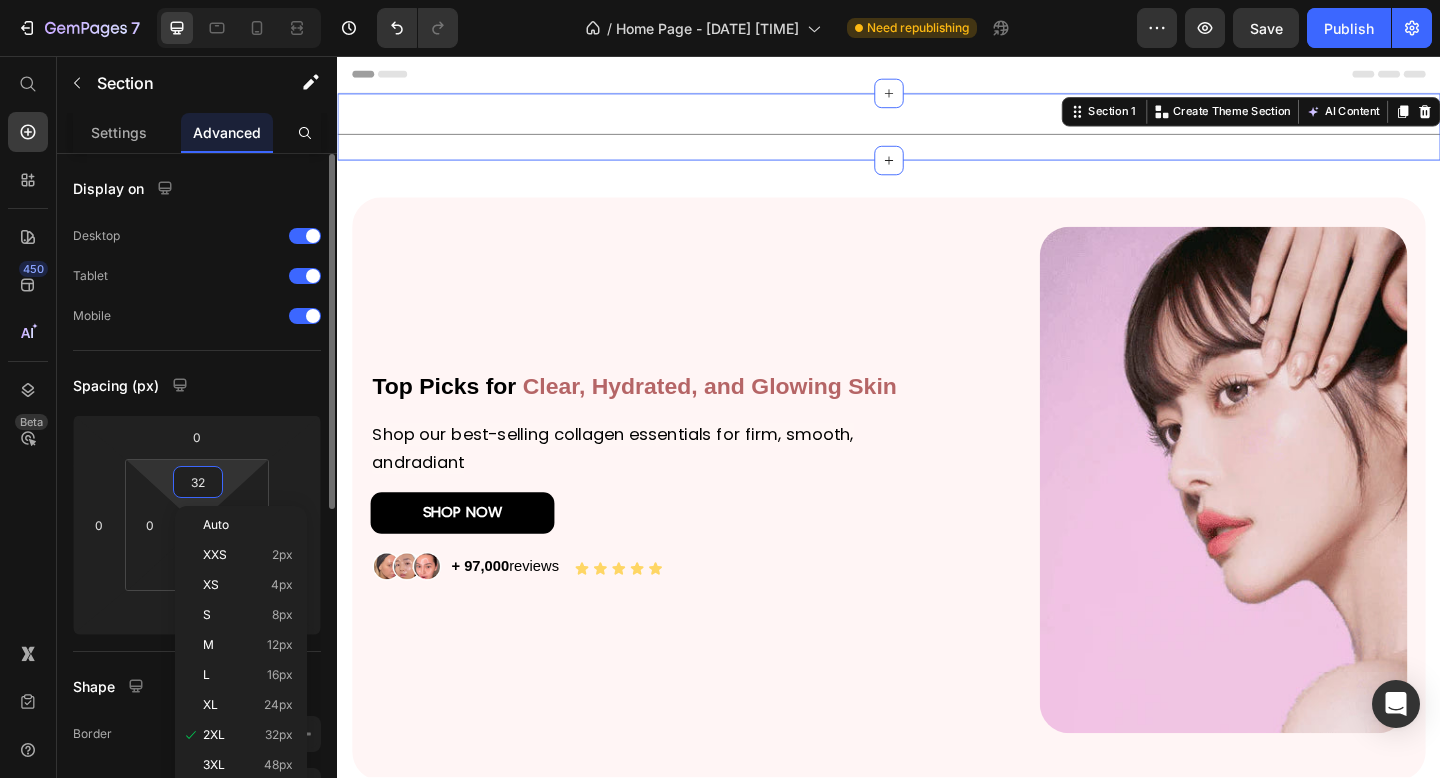 type 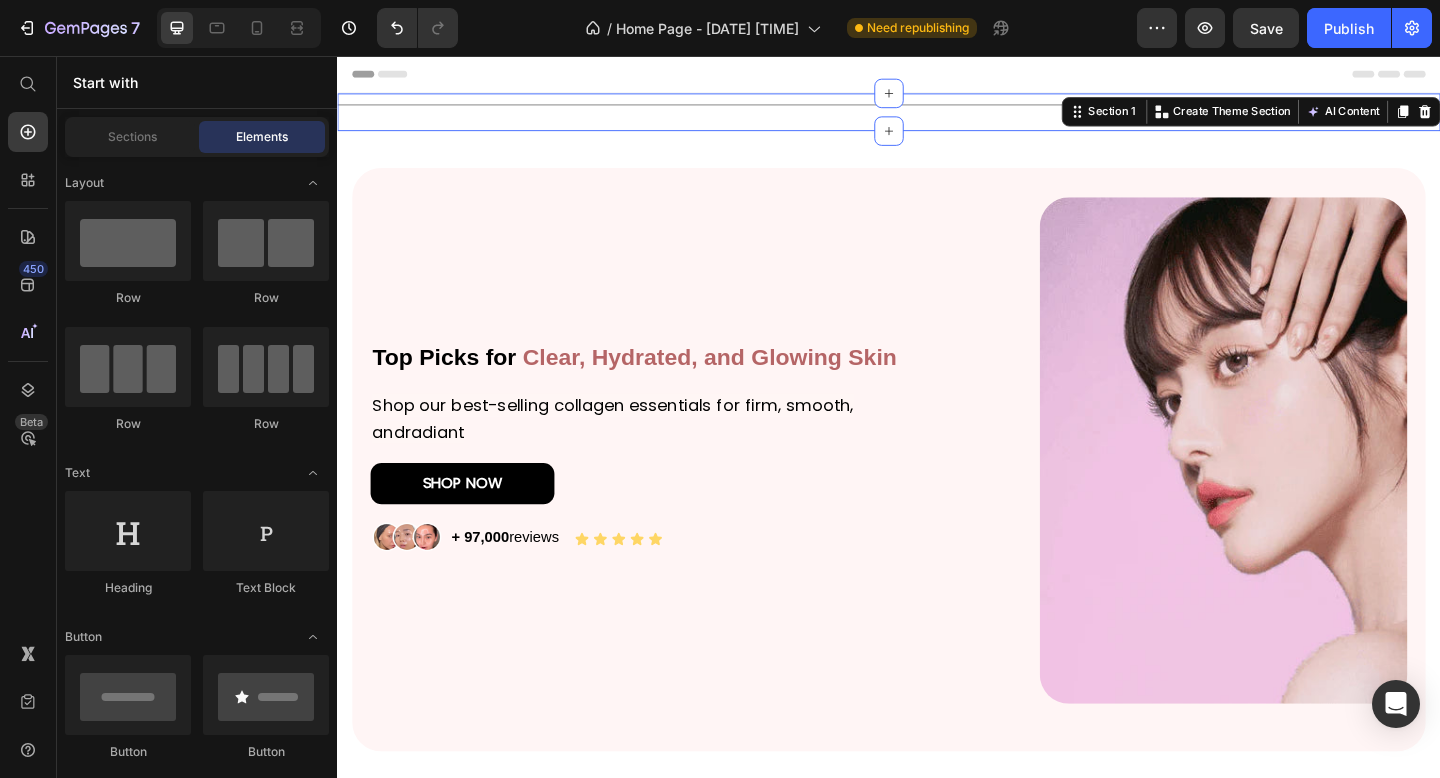 click on "Title Line Section 1   You can create reusable sections Create Theme Section AI Content Write with GemAI What would you like to describe here? Tone and Voice Persuasive Product Collagen Night Wrapping Mask Show more Generate Top Picks for   Clear, Hydrated, and Glowing Skin Heading Shop our best-selling collagen essentials for firm, smooth, andradiant Text Block SHOP NOW Button Image + 97,000  reviews Text Block Icon Icon Icon Icon Icon Icon List Row Image Row Section 2 Bestsellers Heading                Title Line Product Images Icon Icon Icon Icon Icon Icon List 300 Text Block Row Collagen Night Wrapping Mask Product Title Lorem ipsum dolor sit amet,  Text Block €39,95 Product Price €29,95 Product Price Row SHOP NOW Product Cart Button Row Product List Row Section 3 Root" at bounding box center [937, 1157] 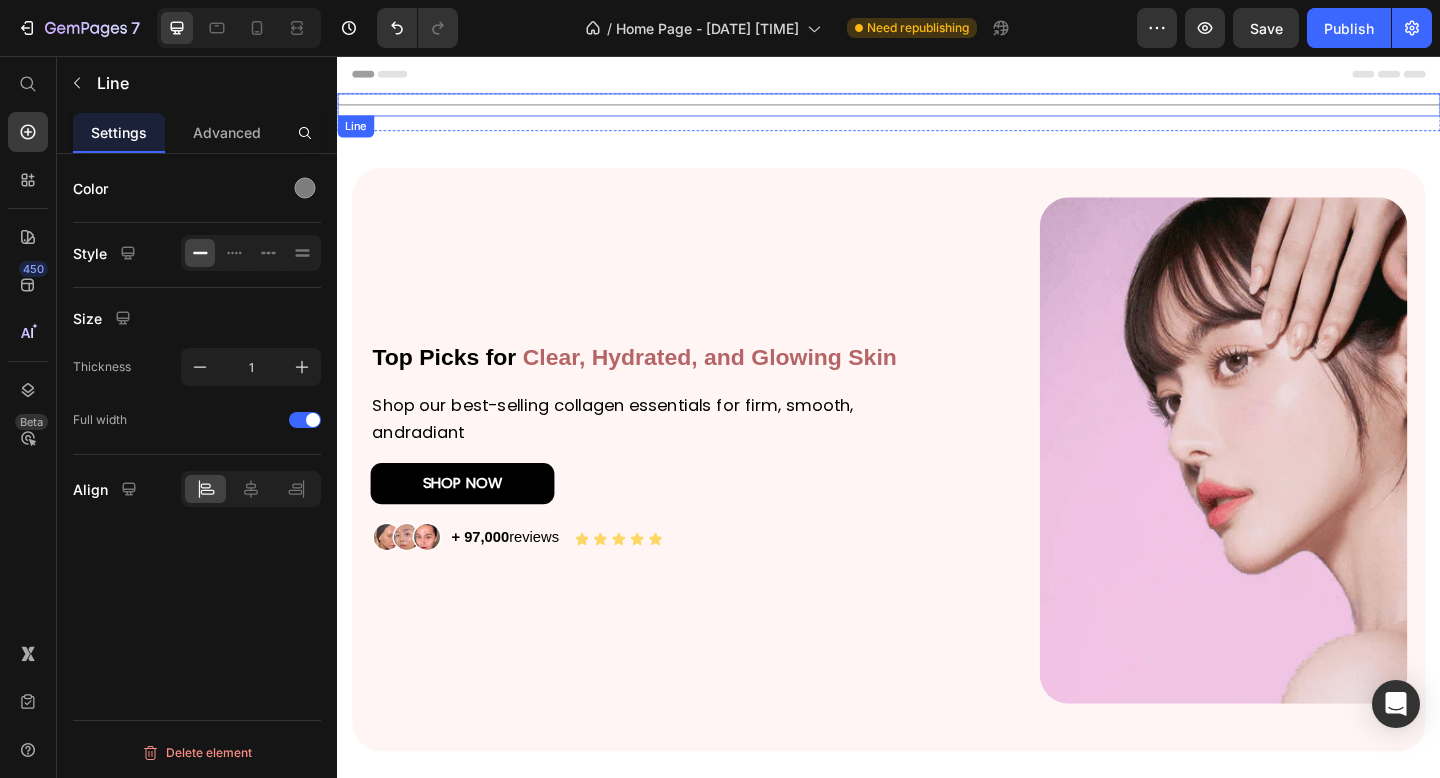 click at bounding box center (937, 109) 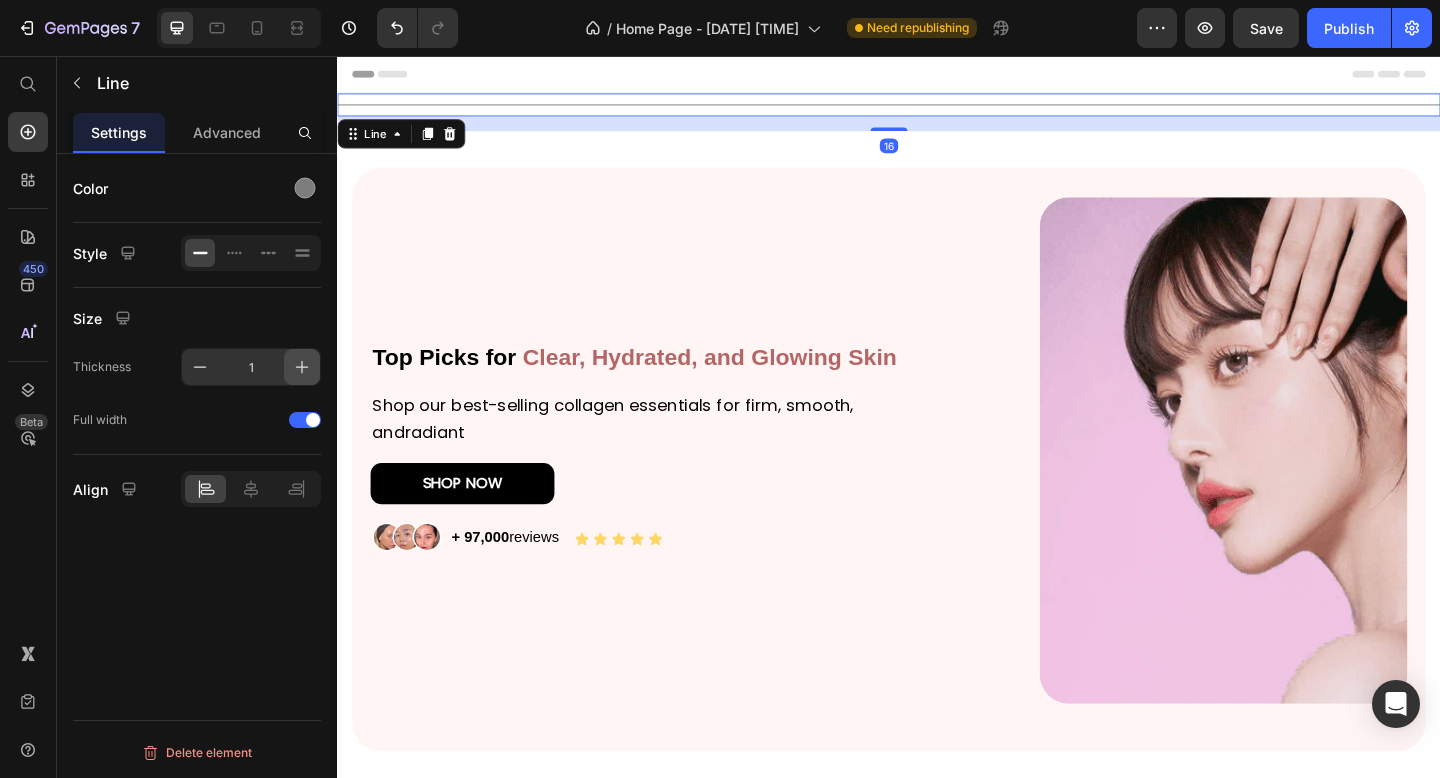 click at bounding box center [302, 367] 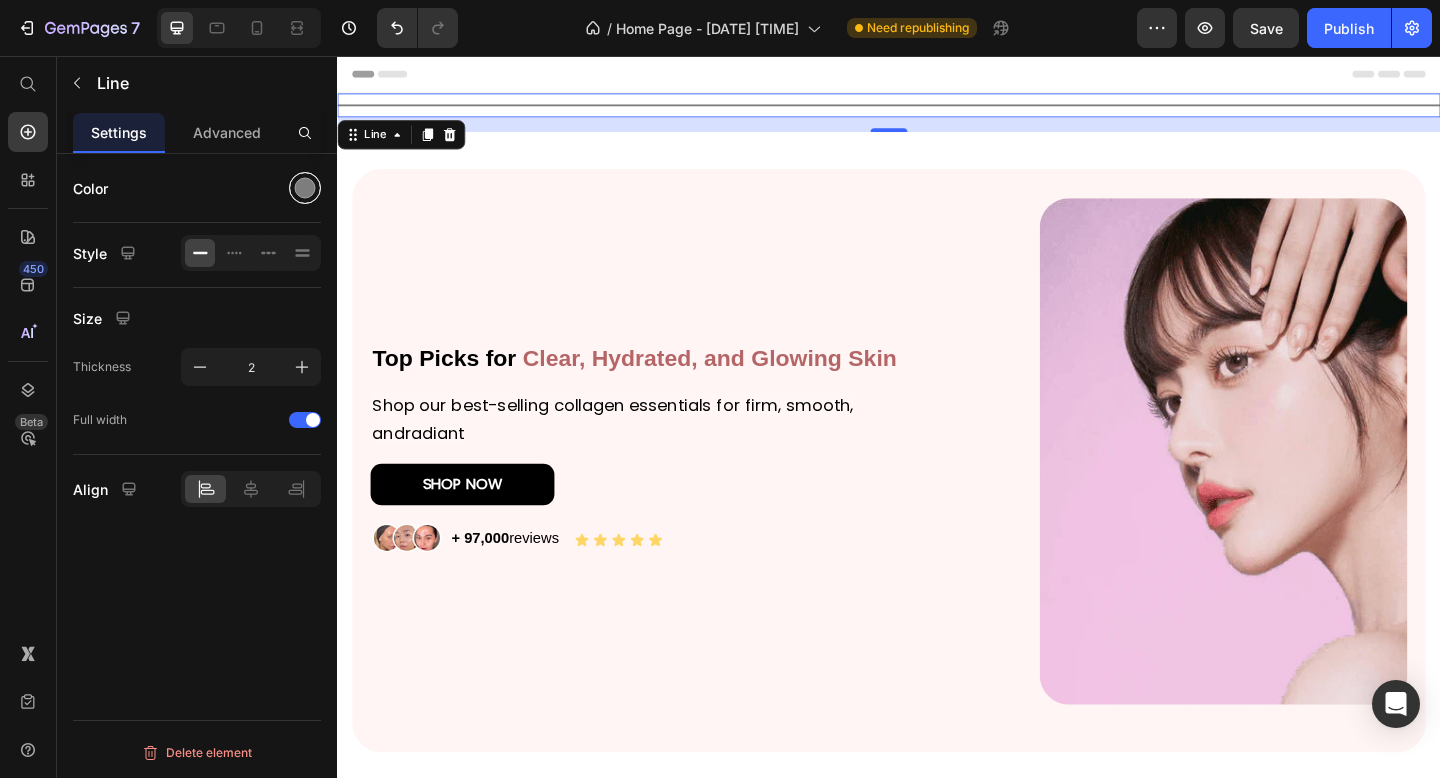 click at bounding box center (305, 188) 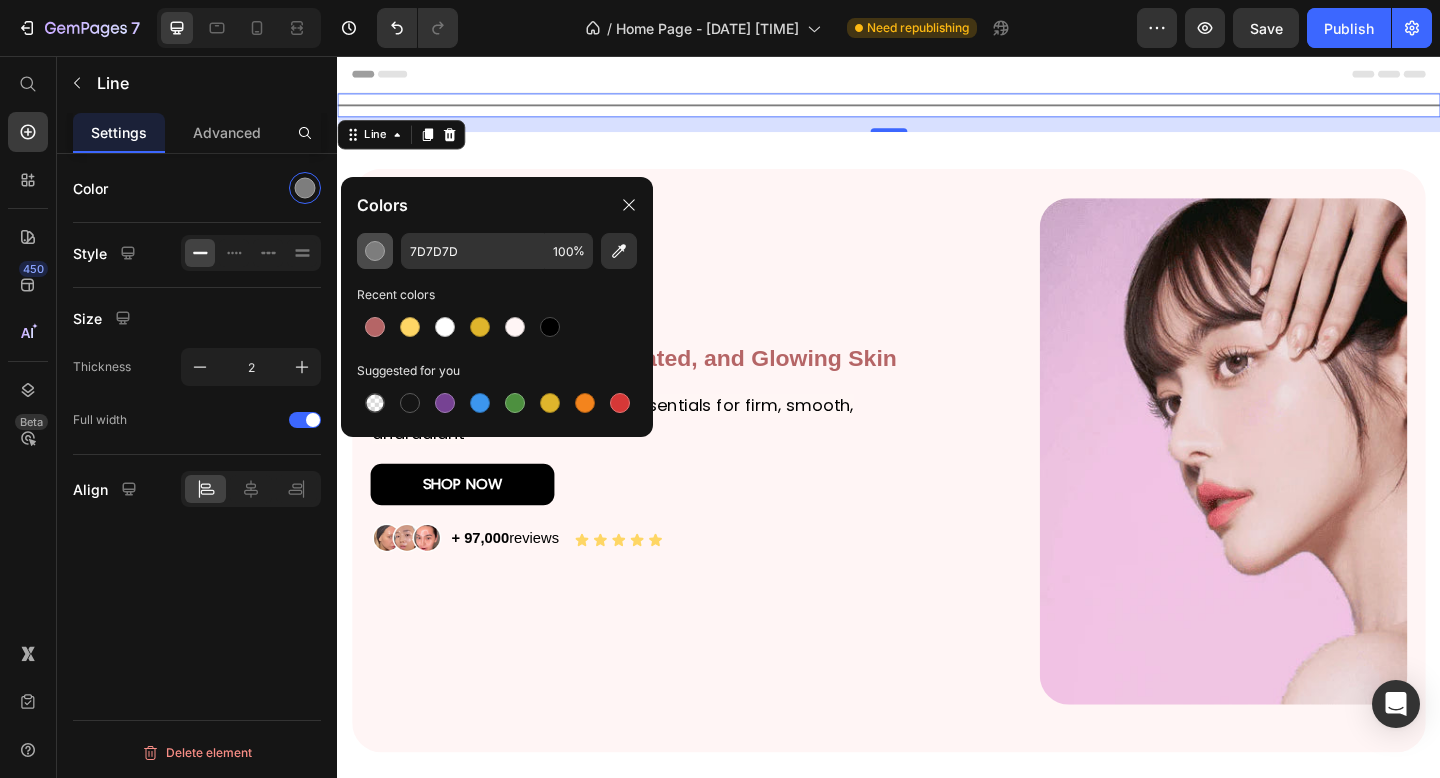 click at bounding box center (375, 251) 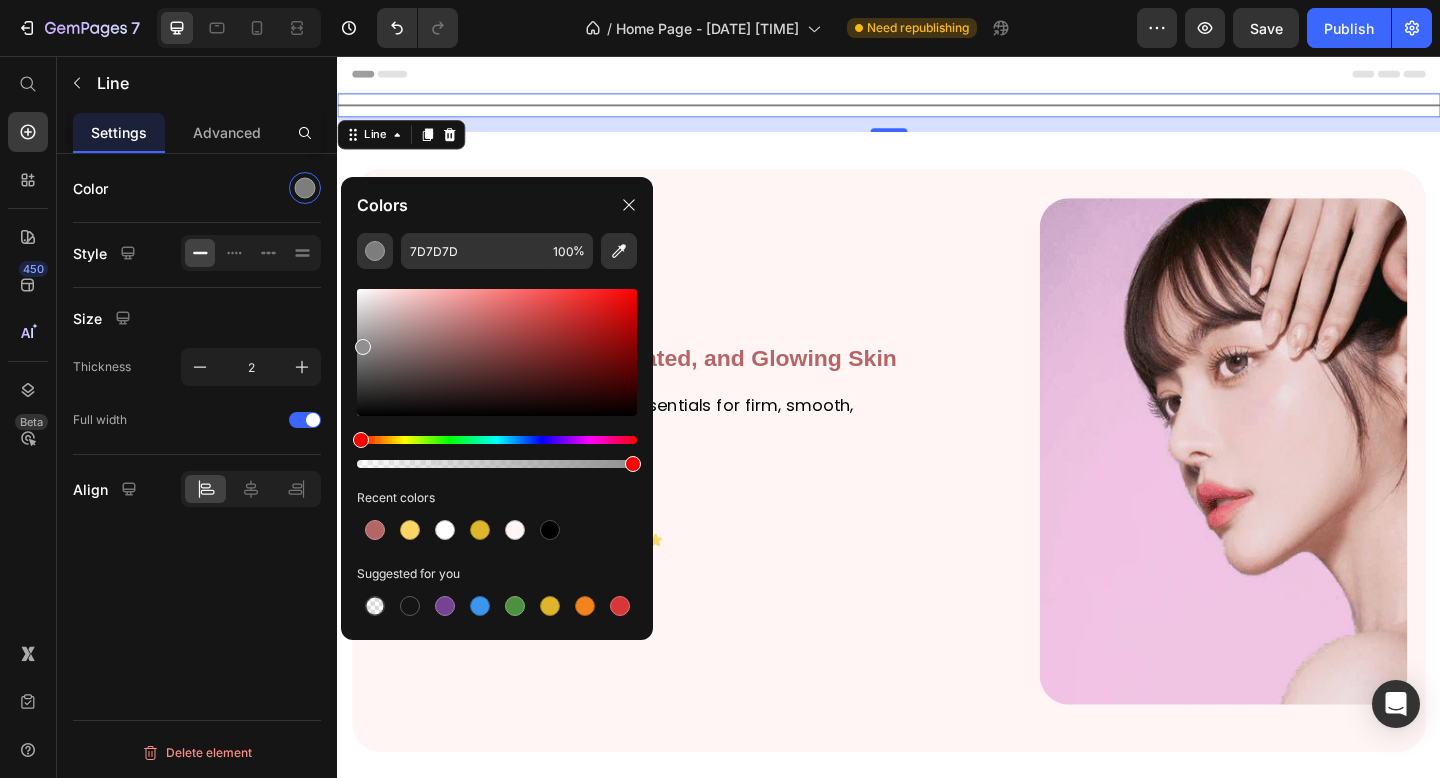 drag, startPoint x: 363, startPoint y: 414, endPoint x: 361, endPoint y: 343, distance: 71.02816 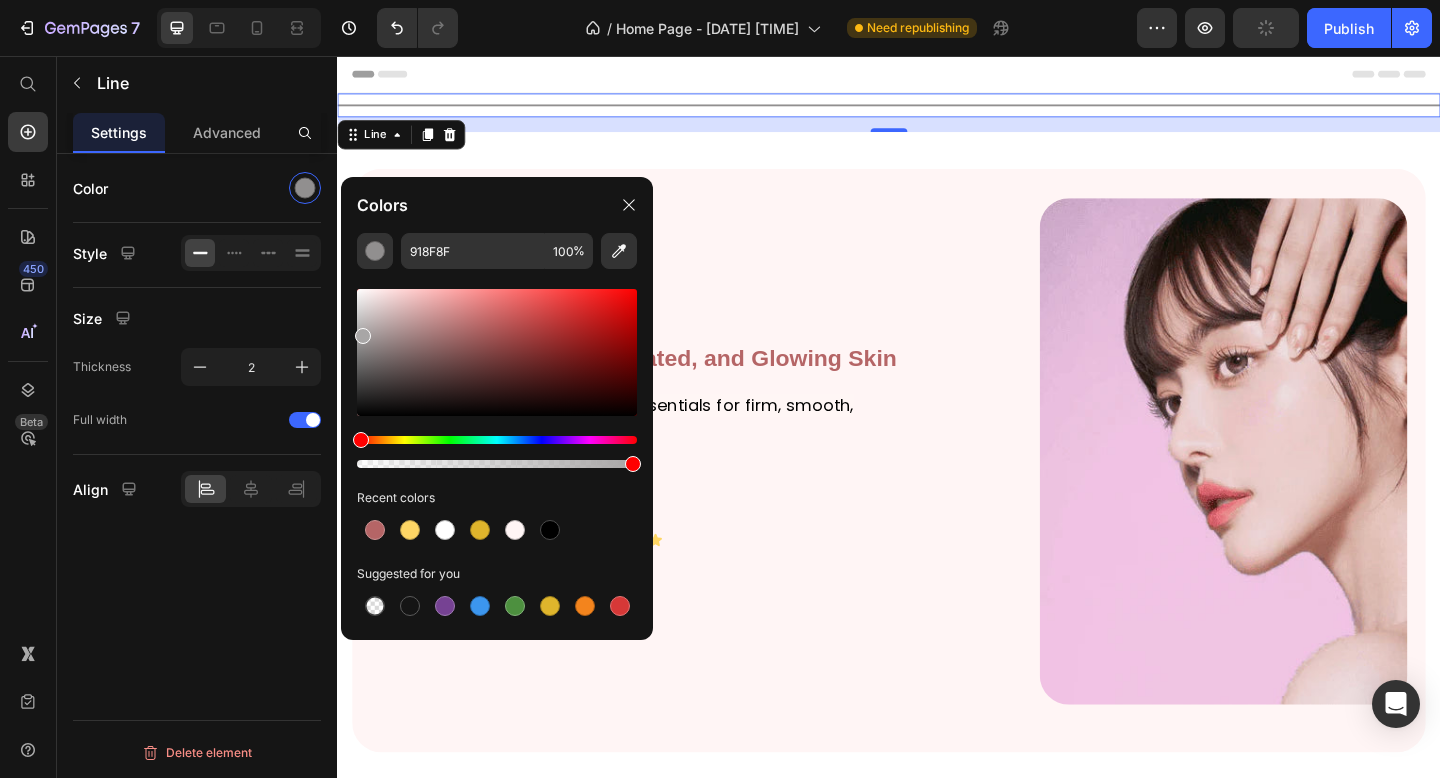 drag, startPoint x: 361, startPoint y: 343, endPoint x: 361, endPoint y: 307, distance: 36 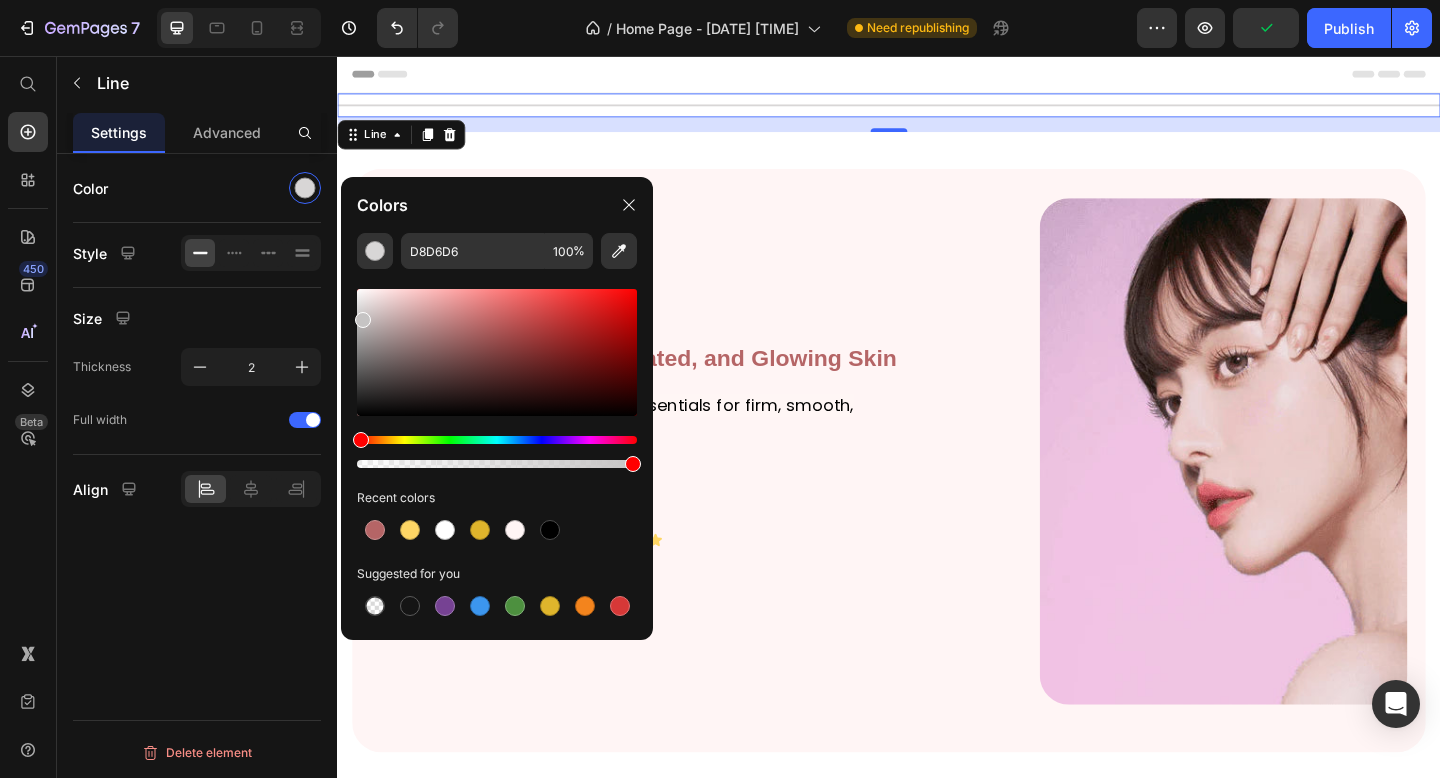click at bounding box center [363, 320] 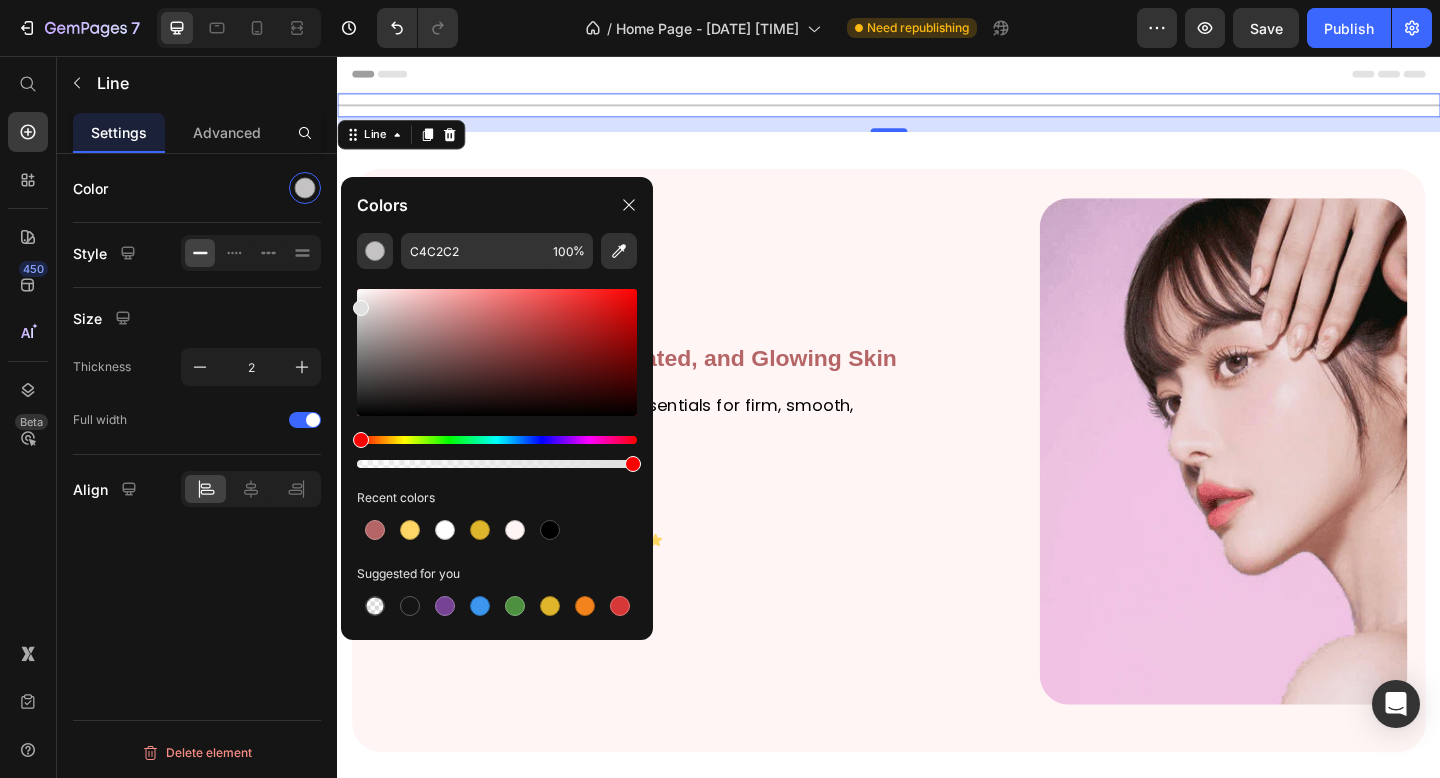 drag, startPoint x: 361, startPoint y: 318, endPoint x: 359, endPoint y: 301, distance: 17.117243 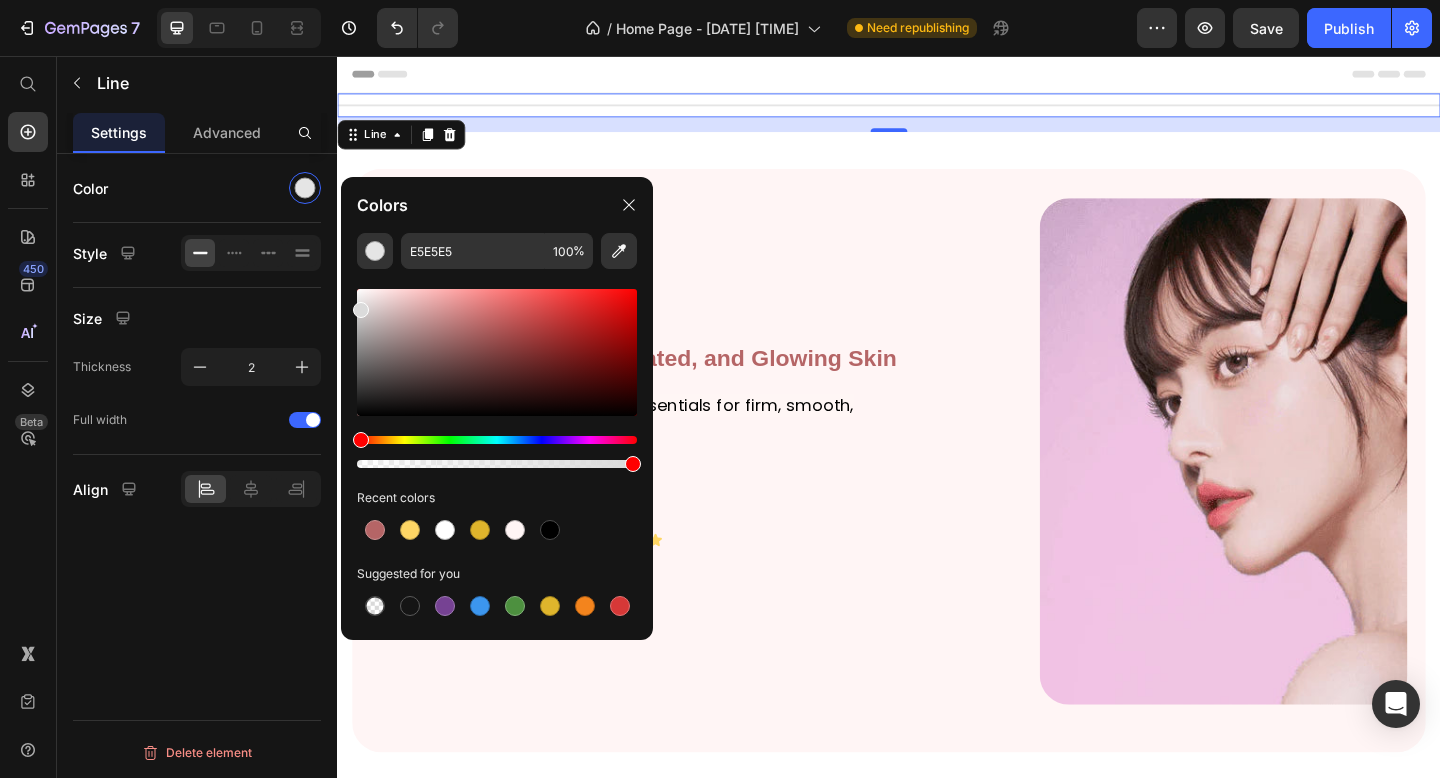 drag, startPoint x: 359, startPoint y: 303, endPoint x: 359, endPoint y: 314, distance: 11 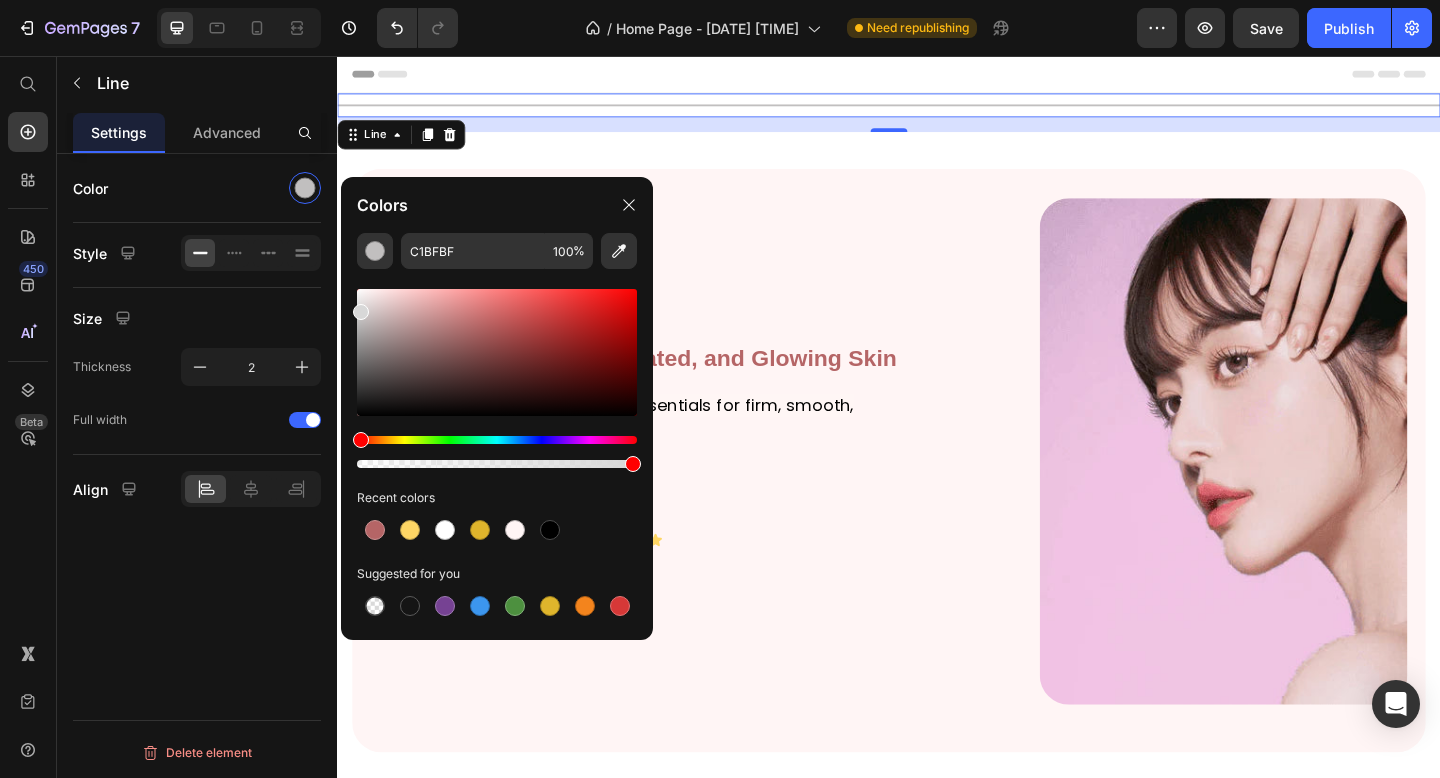 drag, startPoint x: 362, startPoint y: 319, endPoint x: 356, endPoint y: 307, distance: 13.416408 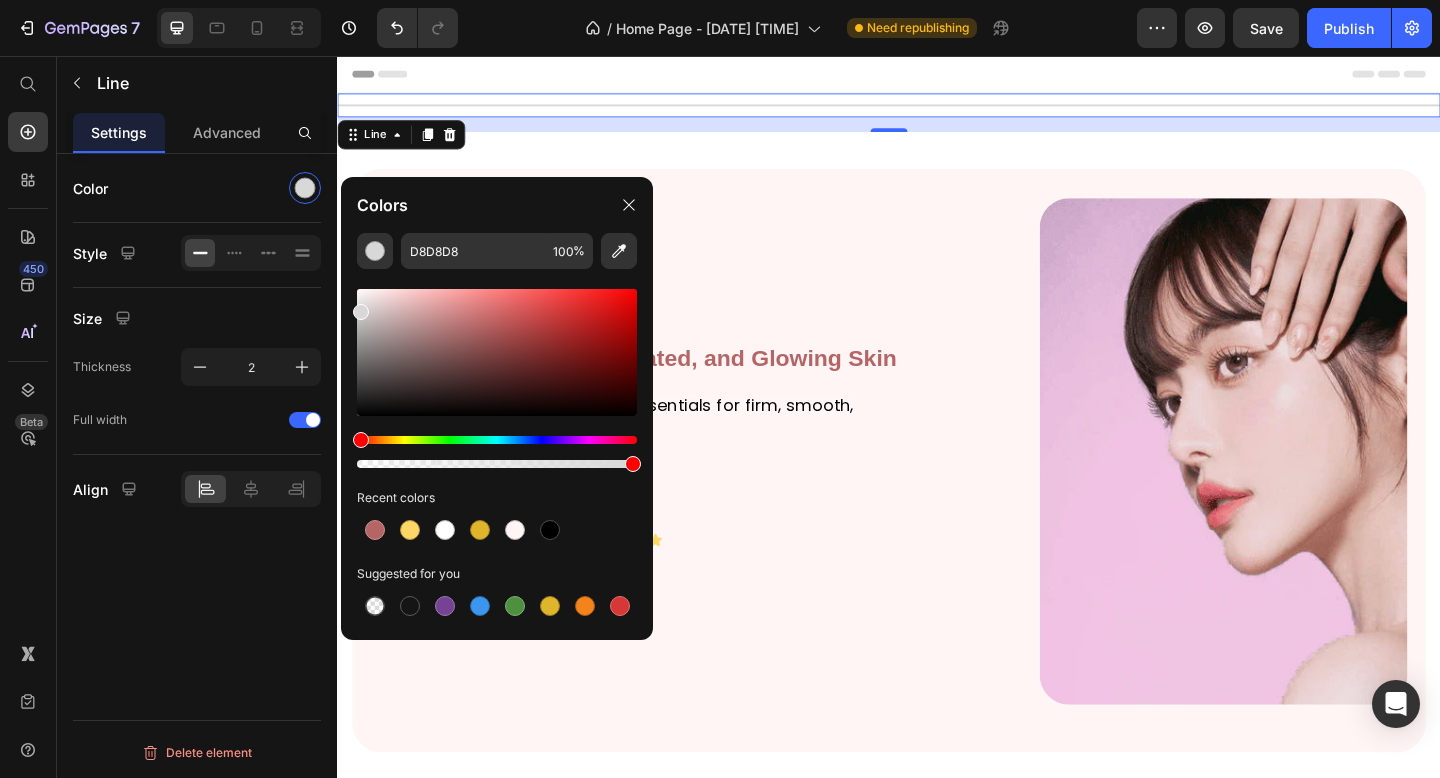 click on "Top Picks for   Clear, Hydrated, and Glowing Skin Heading Shop our best-selling collagen essentials for firm, smooth, andradiant Text Block SHOP NOW Button Image + 97,000  reviews Text Block Icon Icon Icon Icon Icon Icon List Row" at bounding box center [663, 486] 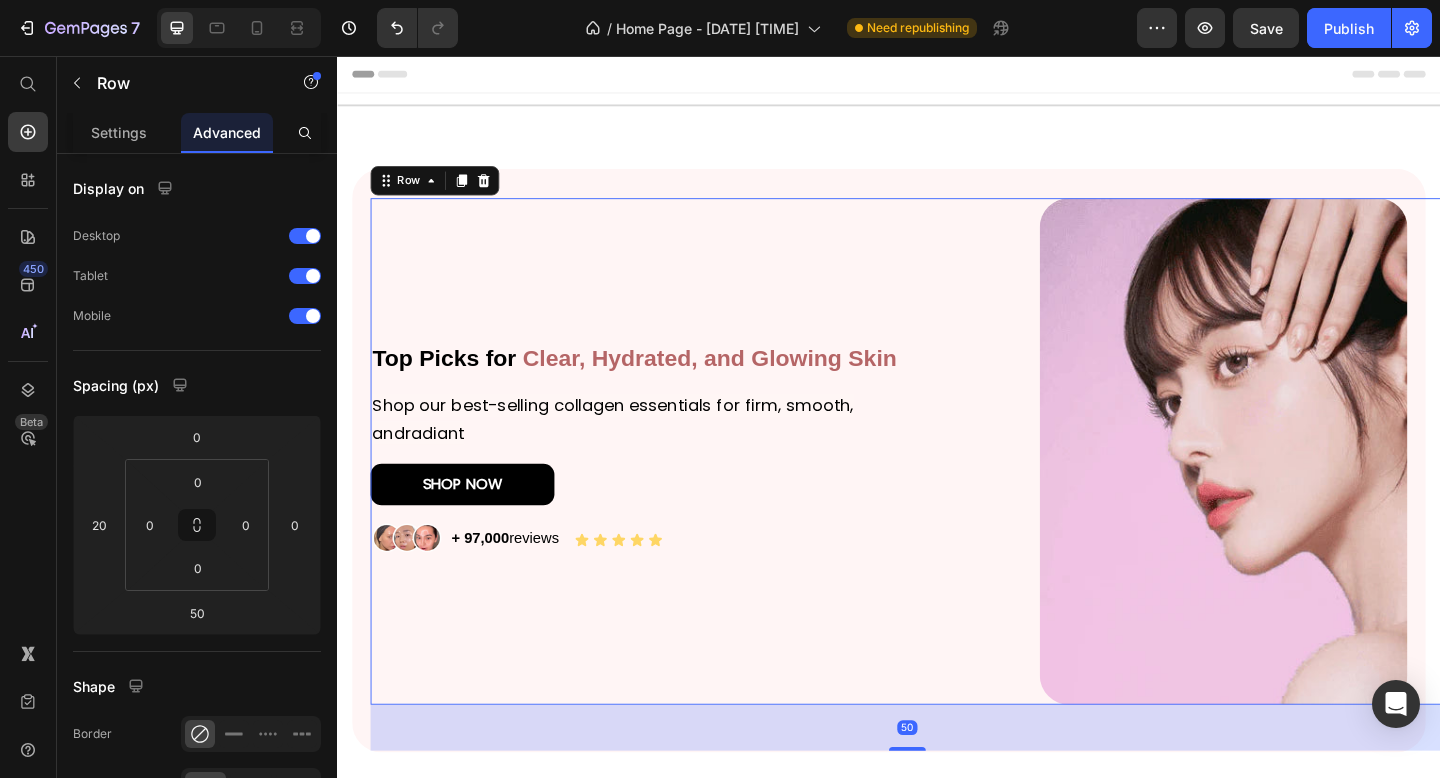 click on "Title Line Section 1 Top Picks for   Clear, Hydrated, and Glowing Skin Heading Shop our best-selling collagen essentials for firm, smooth, andradiant Text Block SHOP NOW Button Image + 97,000  reviews Text Block Icon Icon Icon Icon Icon Icon List Row Image Row   50 Section 2 Bestsellers Heading                Title Line Product Images Icon Icon Icon Icon Icon Icon List 300 Text Block Row Collagen Night Wrapping Mask Product Title Lorem ipsum dolor sit amet,  Text Block €39,95 Product Price €29,95 Product Price Row SHOP NOW Product Cart Button Row Product List Row Section 3 Root" at bounding box center [937, 1158] 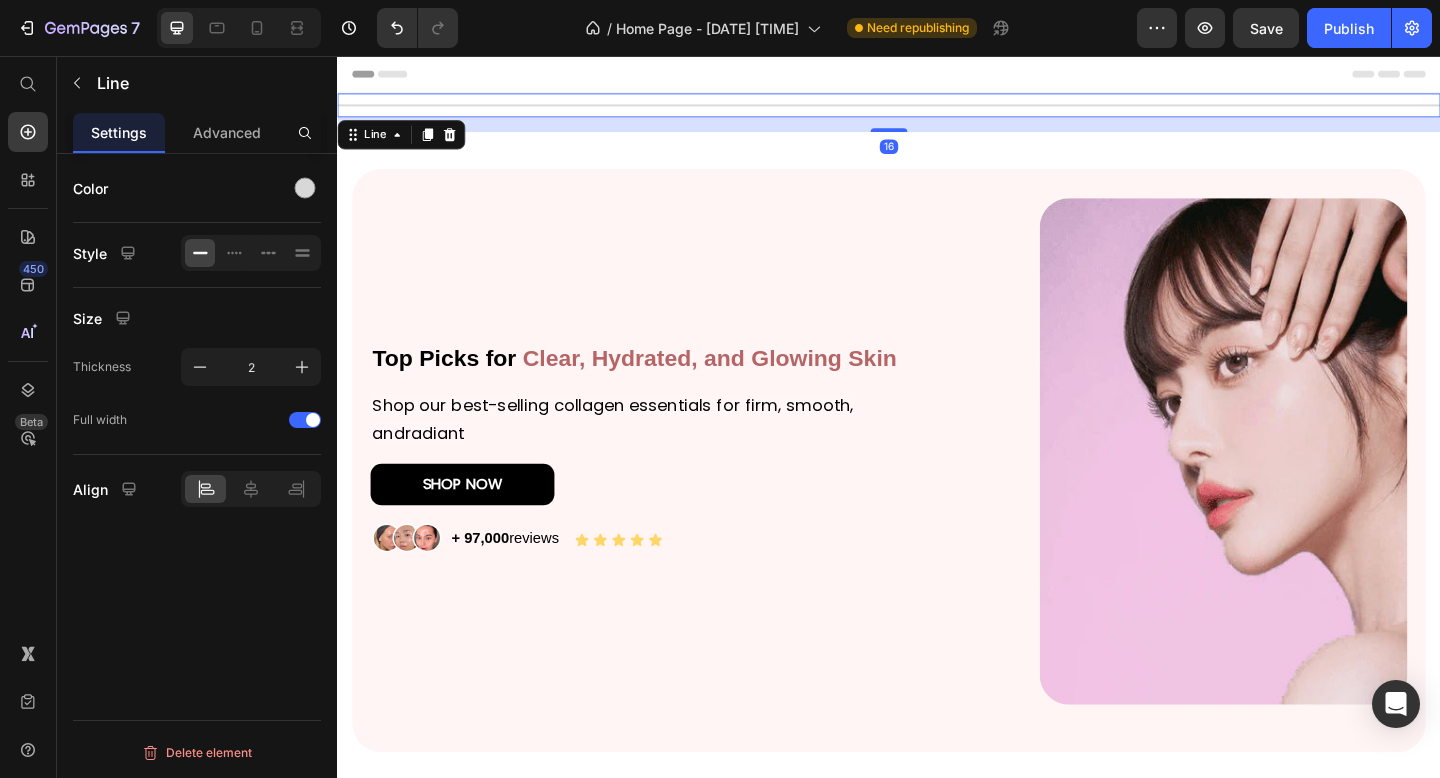 click on "Title Line   16" at bounding box center [937, 110] 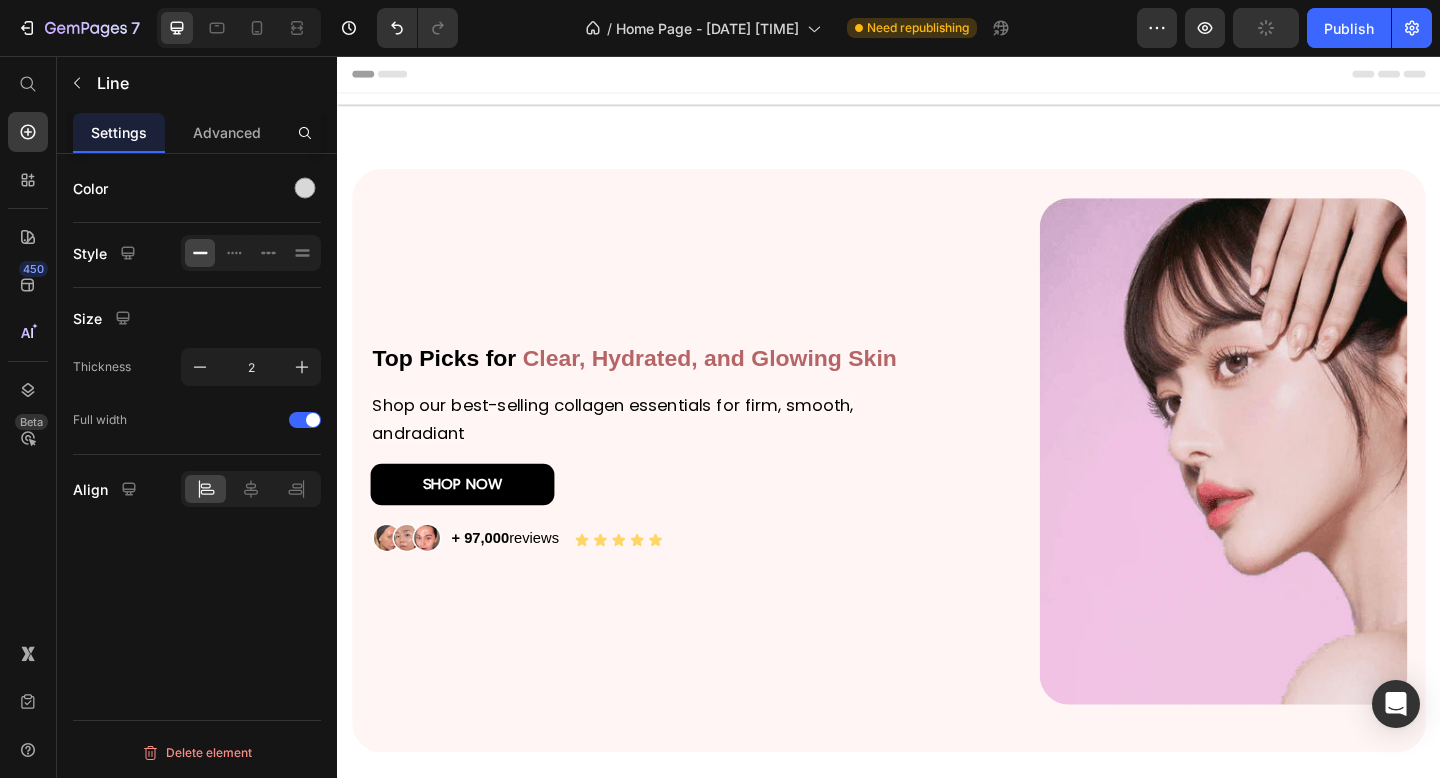 click on "Title Line   16 Section 1 Top Picks for   Clear, Hydrated, and Glowing Skin Heading Shop our best-selling collagen essentials for firm, smooth, andradiant Text Block SHOP NOW Button Image + 97,000  reviews Text Block Icon Icon Icon Icon Icon Icon List Row Image Row Section 2 Bestsellers Heading                Title Line Product Images Icon Icon Icon Icon Icon Icon List 300 Text Block Row Collagen Night Wrapping Mask Product Title Lorem ipsum dolor sit amet,  Text Block €39,95 Product Price €29,95 Product Price Row SHOP NOW Product Cart Button Row Product List Row Section 3 Root" at bounding box center [937, 1158] 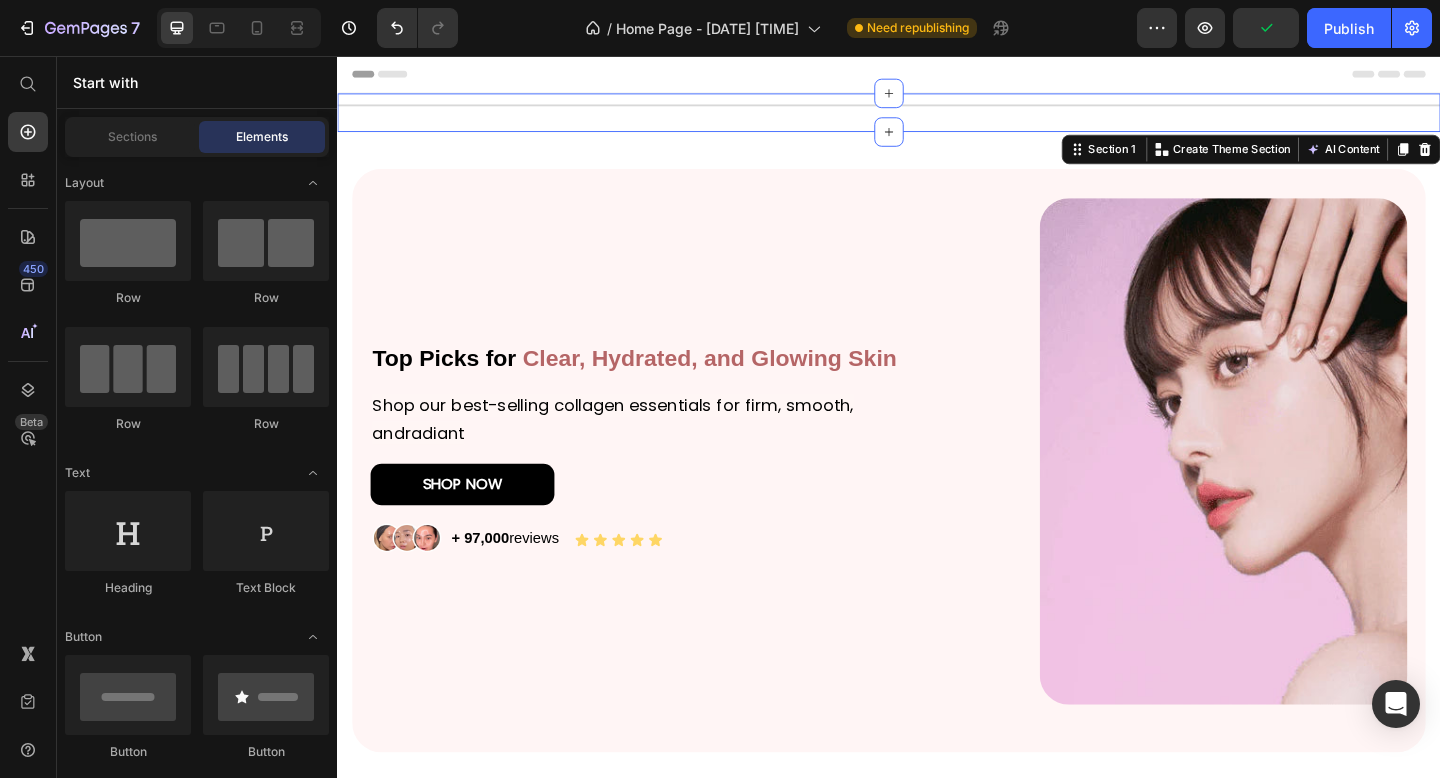 click on "Title Line" at bounding box center (937, 118) 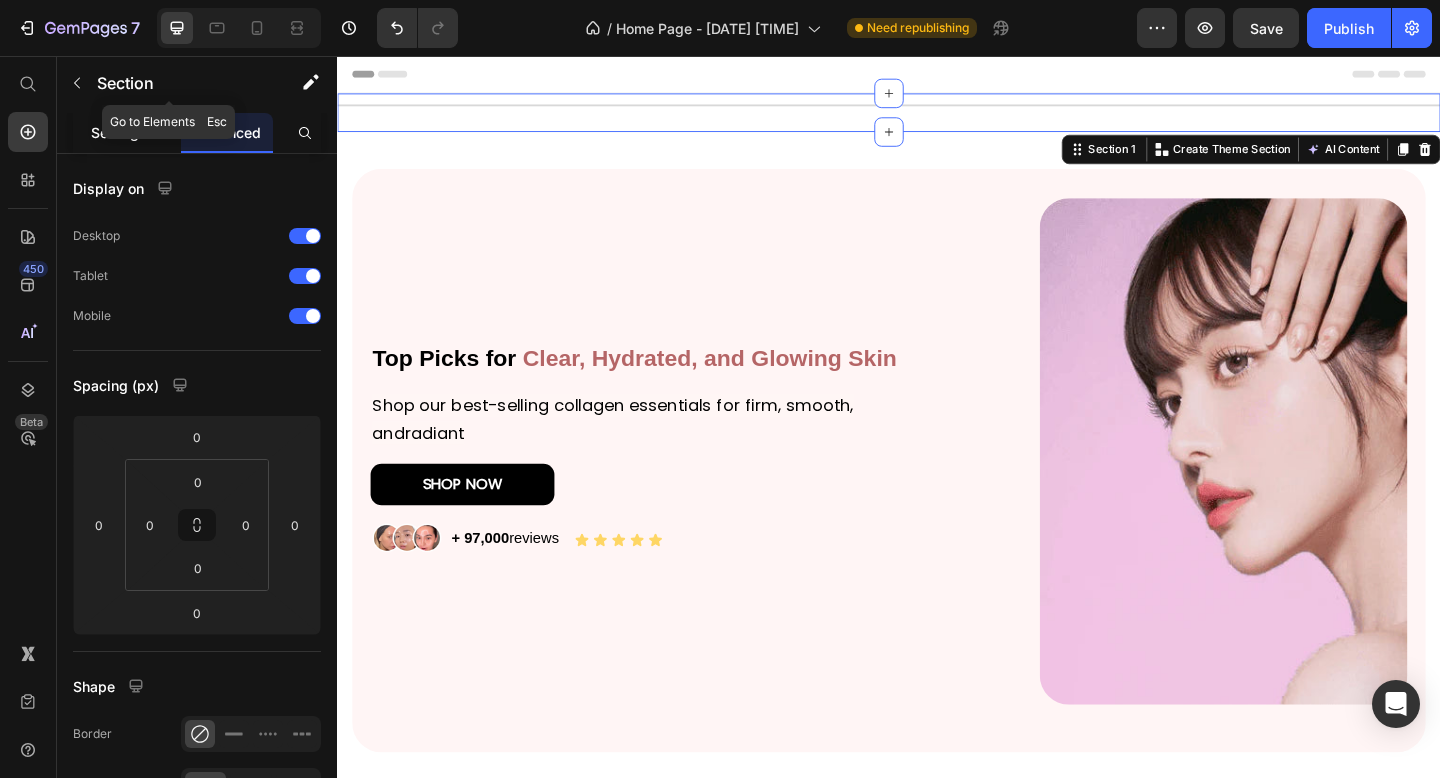 click on "Settings" at bounding box center (119, 132) 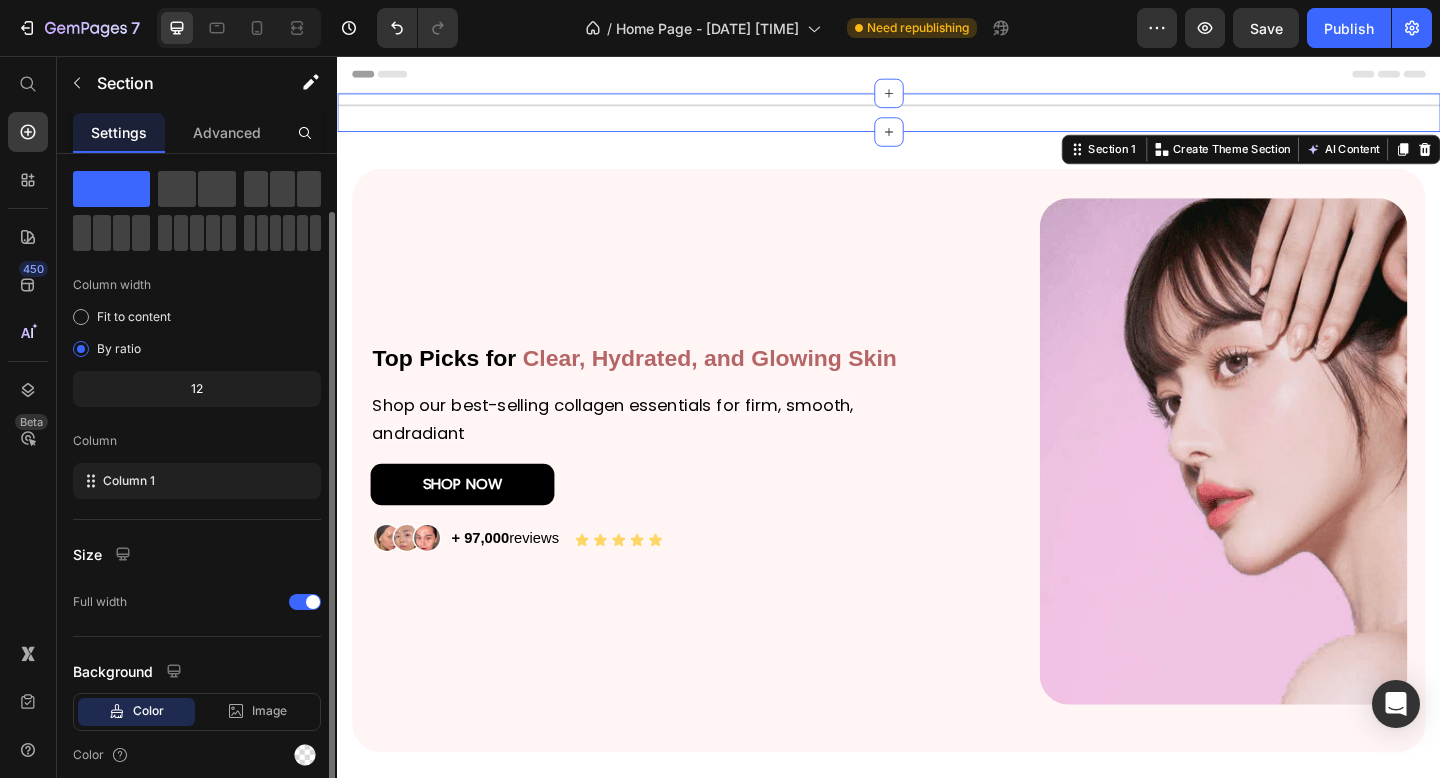 scroll, scrollTop: 59, scrollLeft: 0, axis: vertical 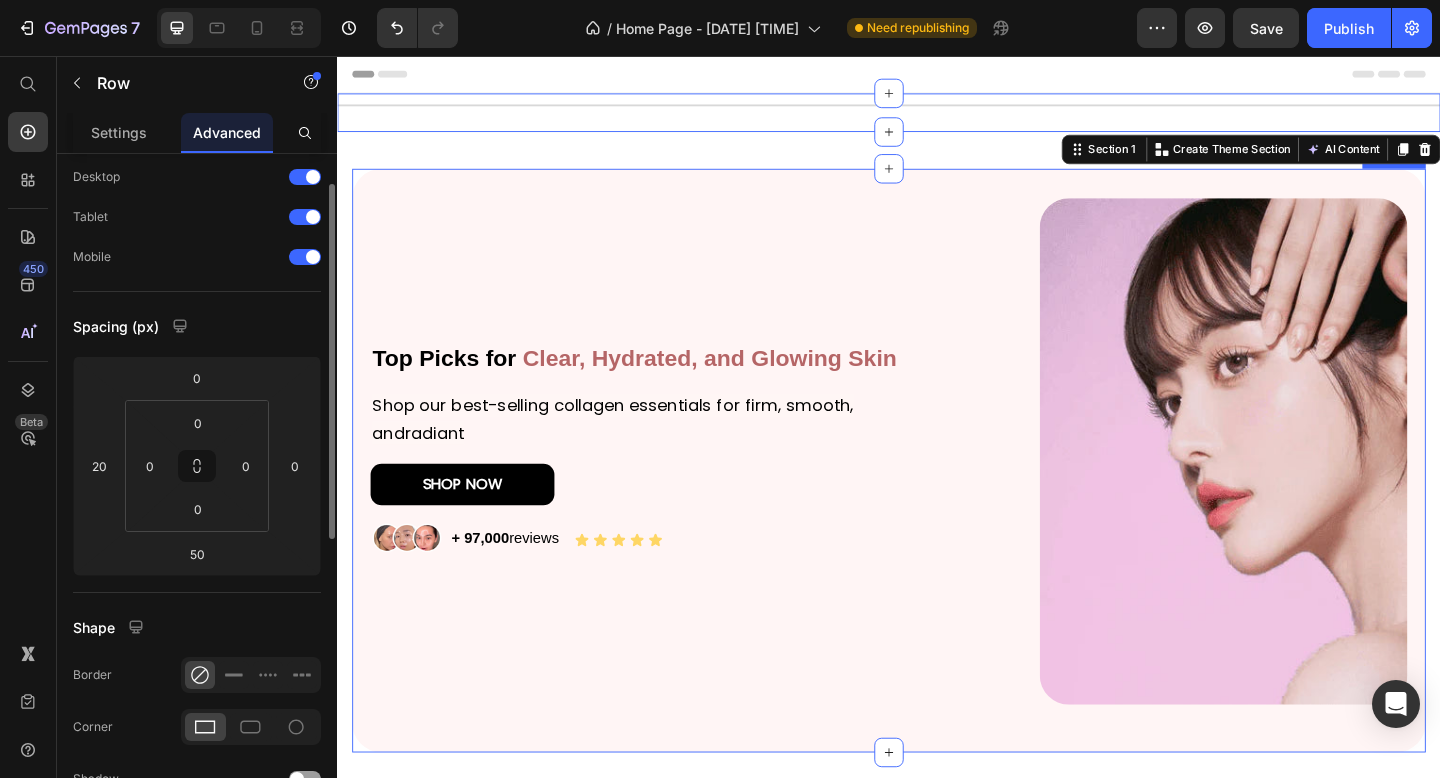 click on "Top Picks for   Clear, Hydrated, and Glowing Skin Heading Shop our best-selling collagen essentials for firm, smooth, andradiant Text Block SHOP NOW Button Image + 97,000  reviews Text Block Icon Icon Icon Icon Icon Icon List Row" at bounding box center (663, 486) 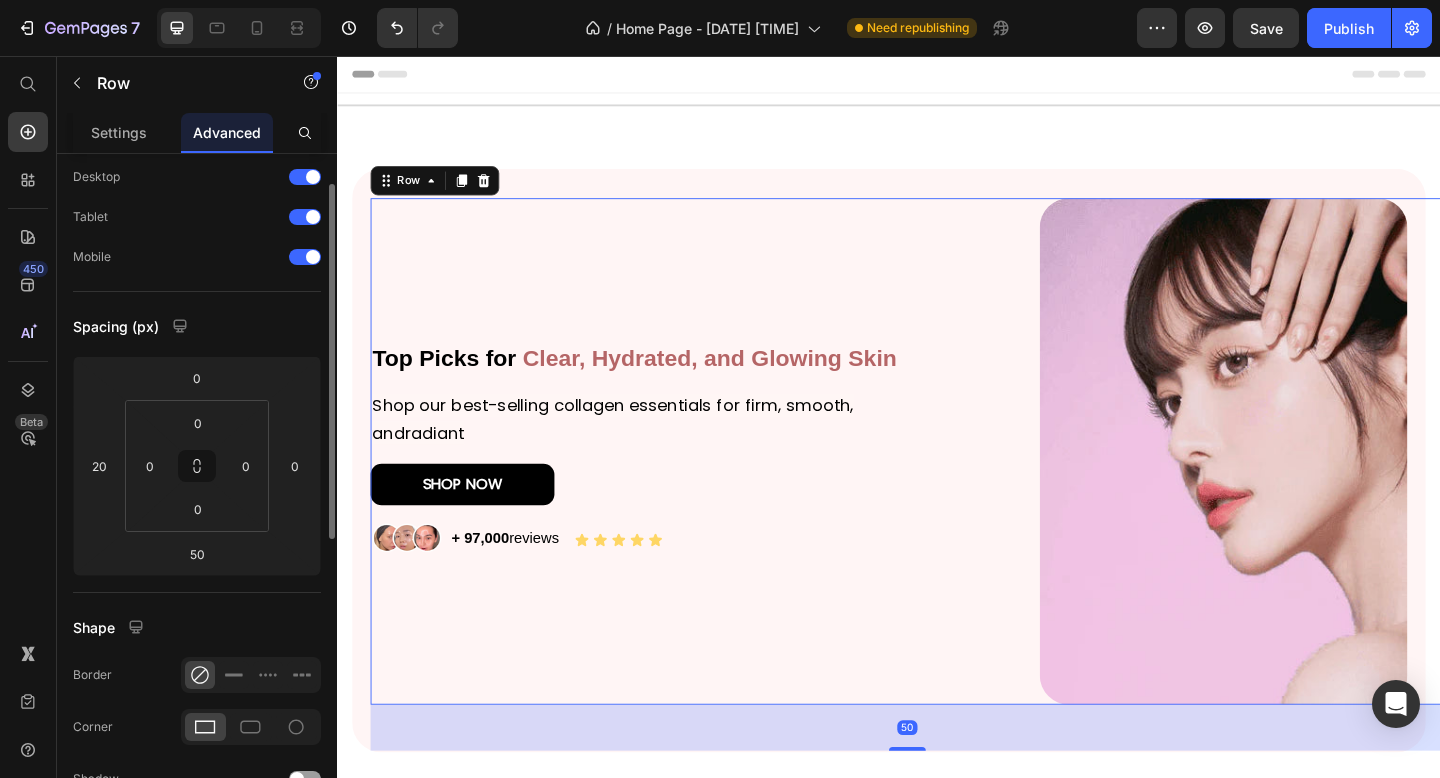 scroll, scrollTop: 0, scrollLeft: 0, axis: both 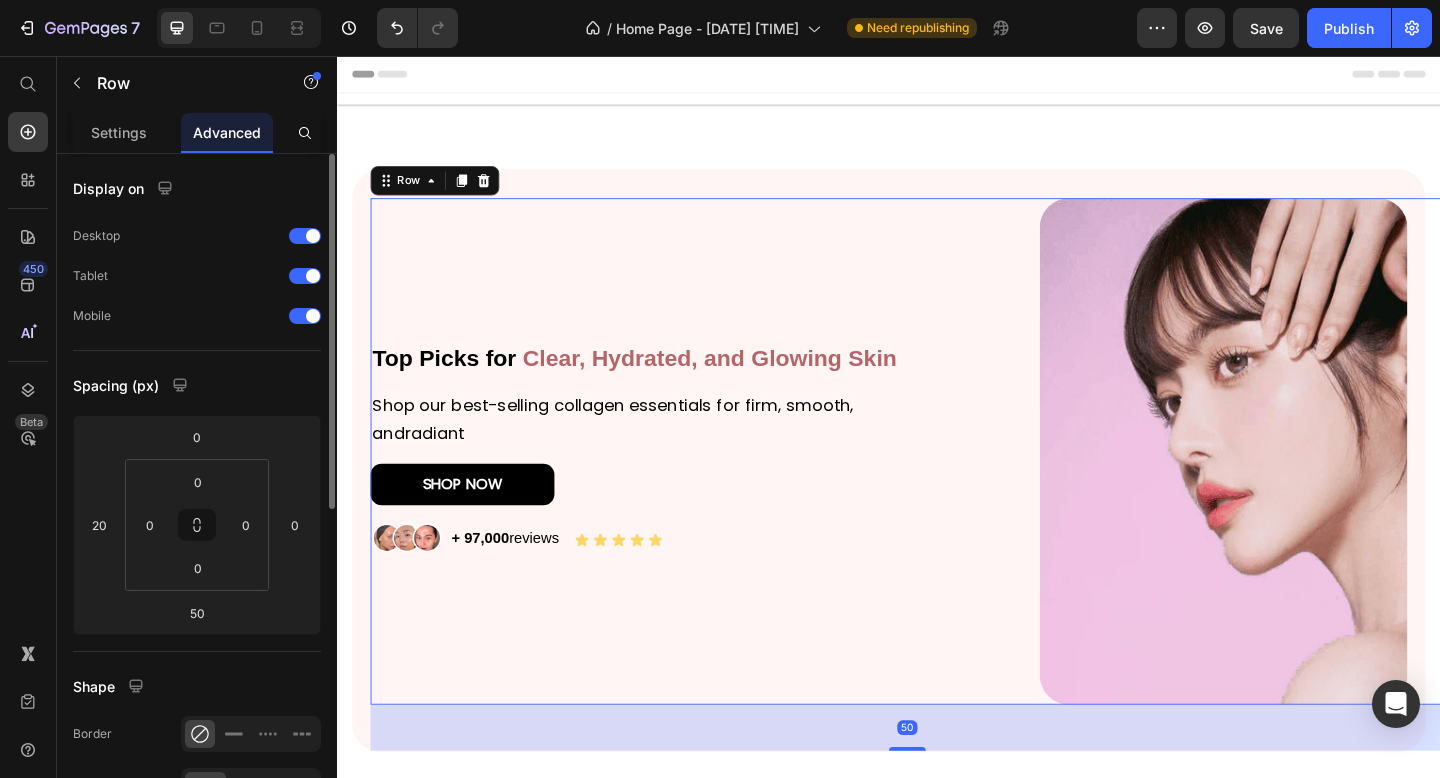 click on "Title Line Section 1 Top Picks for   Clear, Hydrated, and Glowing Skin Heading Shop our best-selling collagen essentials for firm, smooth, andradiant Text Block SHOP NOW Button Image + 97,000  reviews Text Block Icon Icon Icon Icon Icon Icon List Row Image Row   50 Section 2 Bestsellers Heading                Title Line Product Images Icon Icon Icon Icon Icon Icon List 300 Text Block Row Collagen Night Wrapping Mask Product Title Lorem ipsum dolor sit amet,  Text Block €39,95 Product Price €29,95 Product Price Row SHOP NOW Product Cart Button Row Product List Row Section 3 Root" at bounding box center [937, 1158] 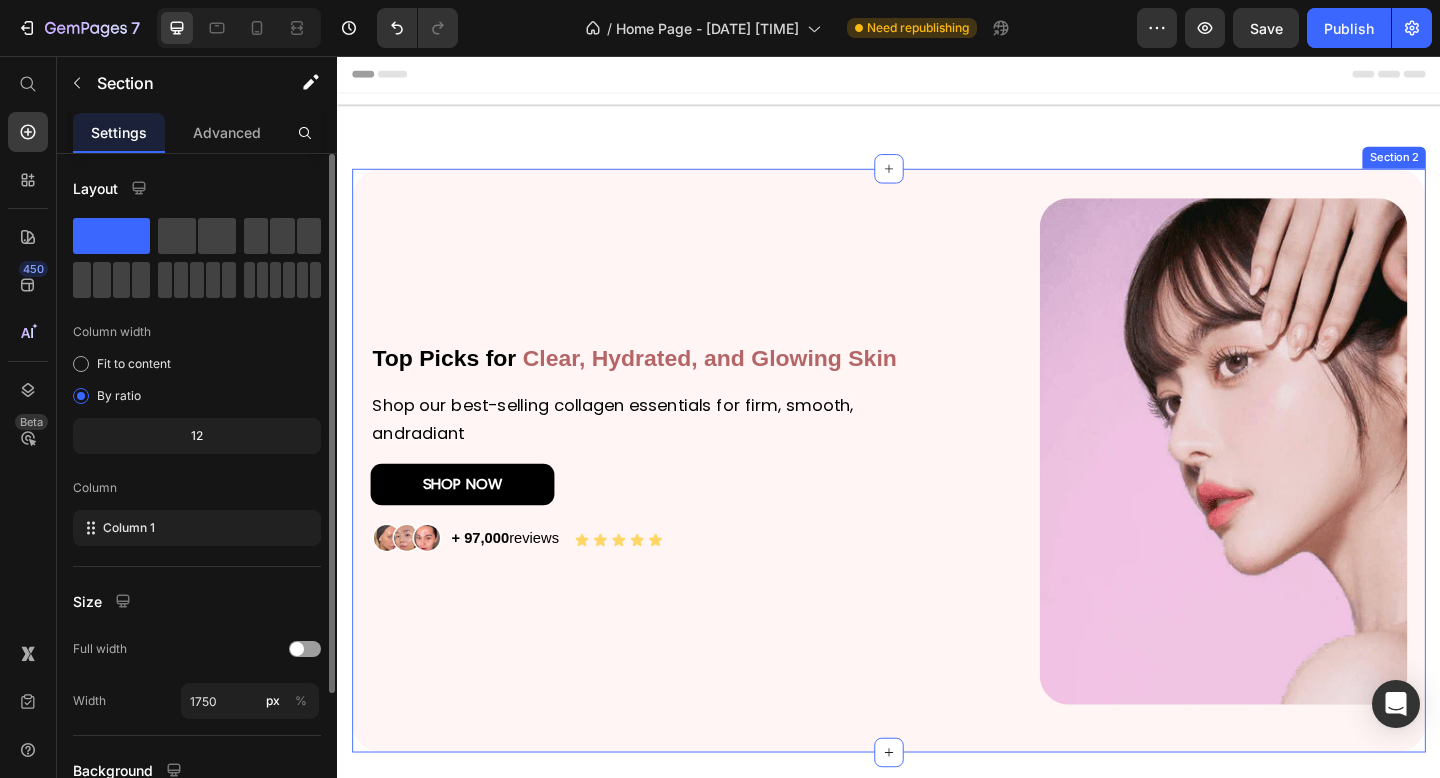 click on "Top Picks for   Clear, Hydrated, and Glowing Skin Heading Shop our best-selling collagen essentials for firm, smooth, andradiant Text Block SHOP NOW Button Image + 97,000  reviews Text Block Icon Icon Icon Icon Icon Icon List Row Image Row Section 2" at bounding box center [937, 496] 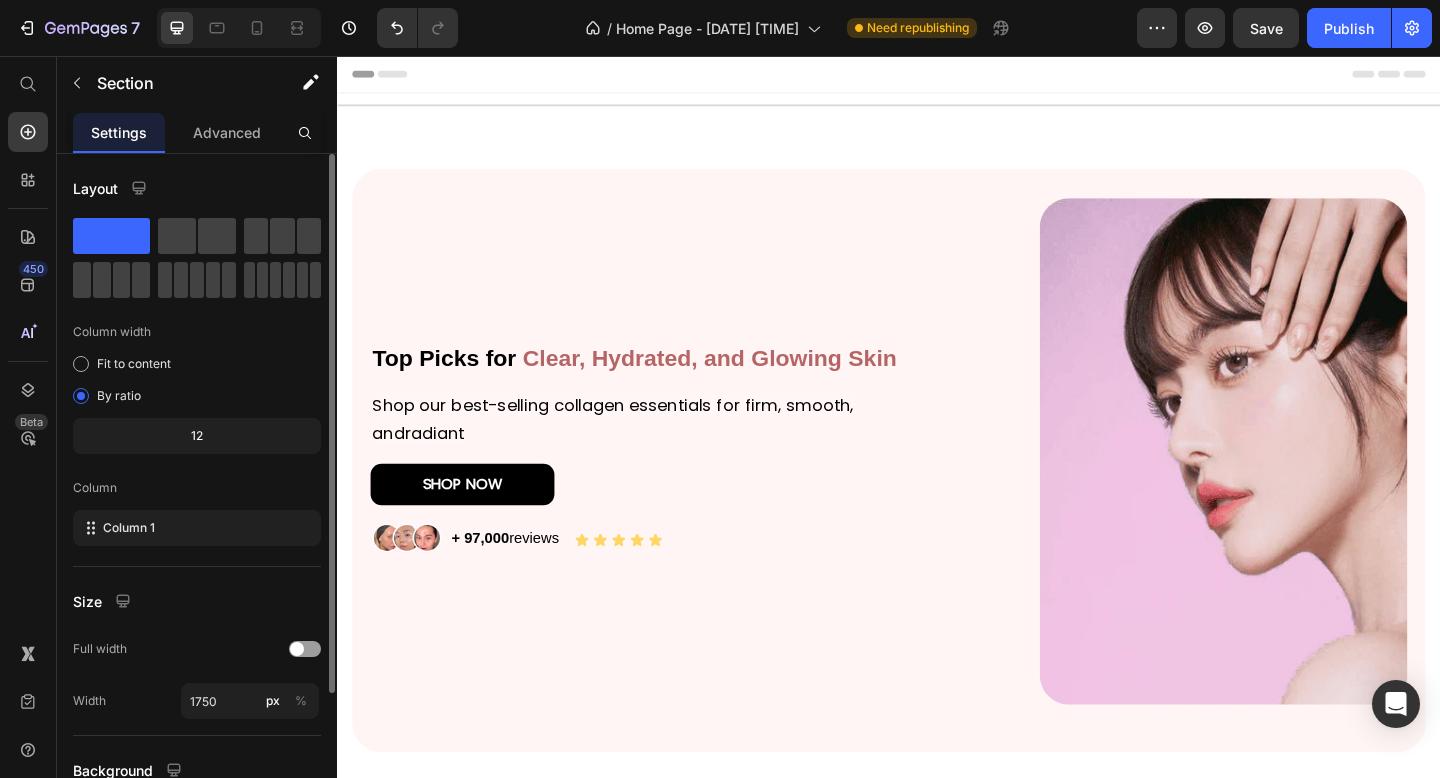 click on "Title Line Section 1 Top Picks for   Clear, Hydrated, and Glowing Skin Heading Shop our best-selling collagen essentials for firm, smooth, andradiant Text Block SHOP NOW Button Image + 97,000  reviews Text Block Icon Icon Icon Icon Icon Icon List Row Image Row Section 2 Bestsellers Heading                Title Line Product Images Icon Icon Icon Icon Icon Icon List 300 Text Block Row Collagen Night Wrapping Mask Product Title Lorem ipsum dolor sit amet,  Text Block €39,95 Product Price €29,95 Product Price Row SHOP NOW Product Cart Button Row Product List Row Section 3 Root" at bounding box center [937, 1158] 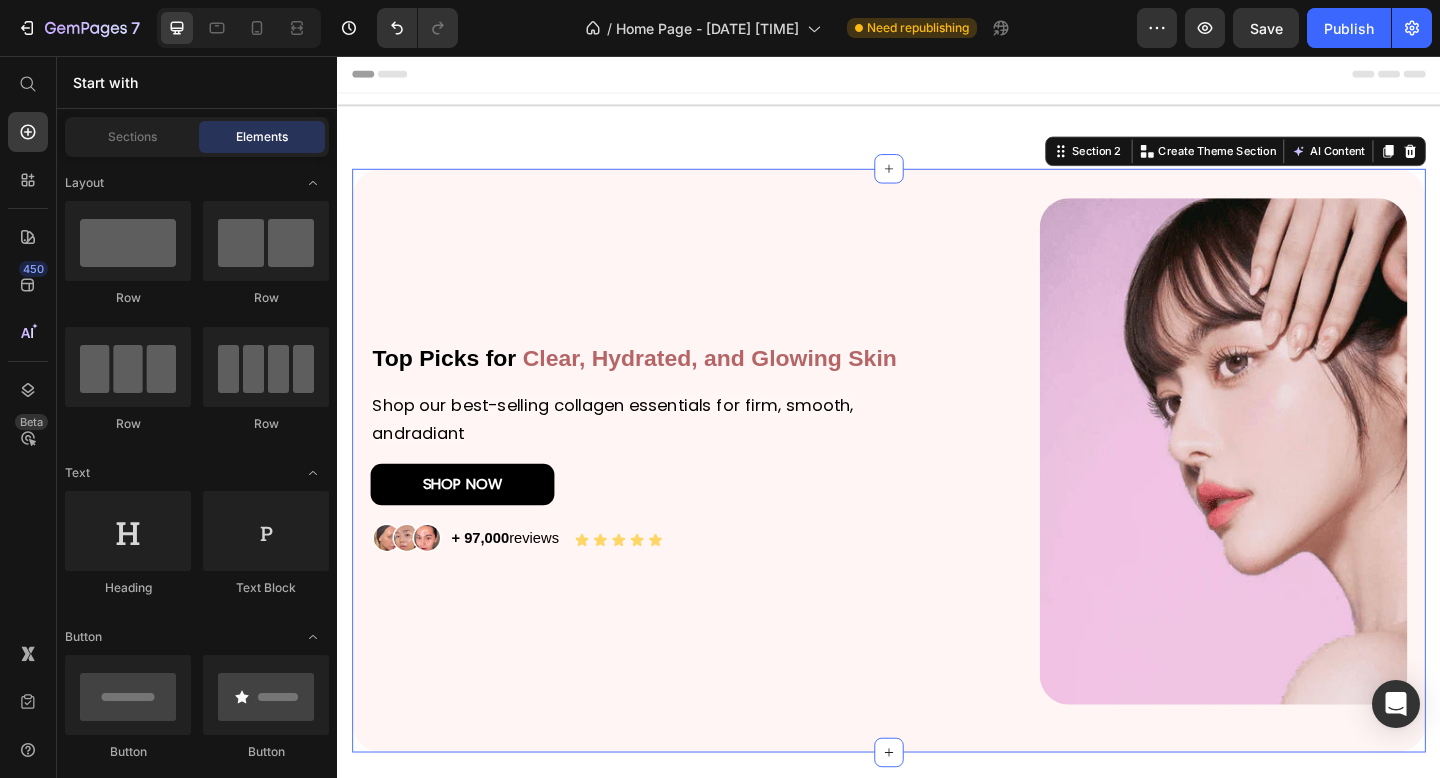 click on "Top Picks for   Clear, Hydrated, and Glowing Skin Heading Shop our best-selling collagen essentials for firm, smooth, andradiant Text Block SHOP NOW Button Image + 97,000  reviews Text Block Icon Icon Icon Icon Icon Icon List Row Image Row Section 2   You can create reusable sections Create Theme Section AI Content Write with GemAI What would you like to describe here? Tone and Voice Persuasive Product Collagen Night Wrapping Mask Show more Generate Bestsellers Heading                Title Line Product Images Icon Icon Icon Icon Icon Icon List 300 Text Block Row Collagen Night Wrapping Mask Product Title Lorem ipsum dolor sit amet,  Text Block €39,95 Product Price €29,95 Product Price Row SHOP NOW Product Cart Button Row Product List Row Section 3 Root" at bounding box center [937, 496] 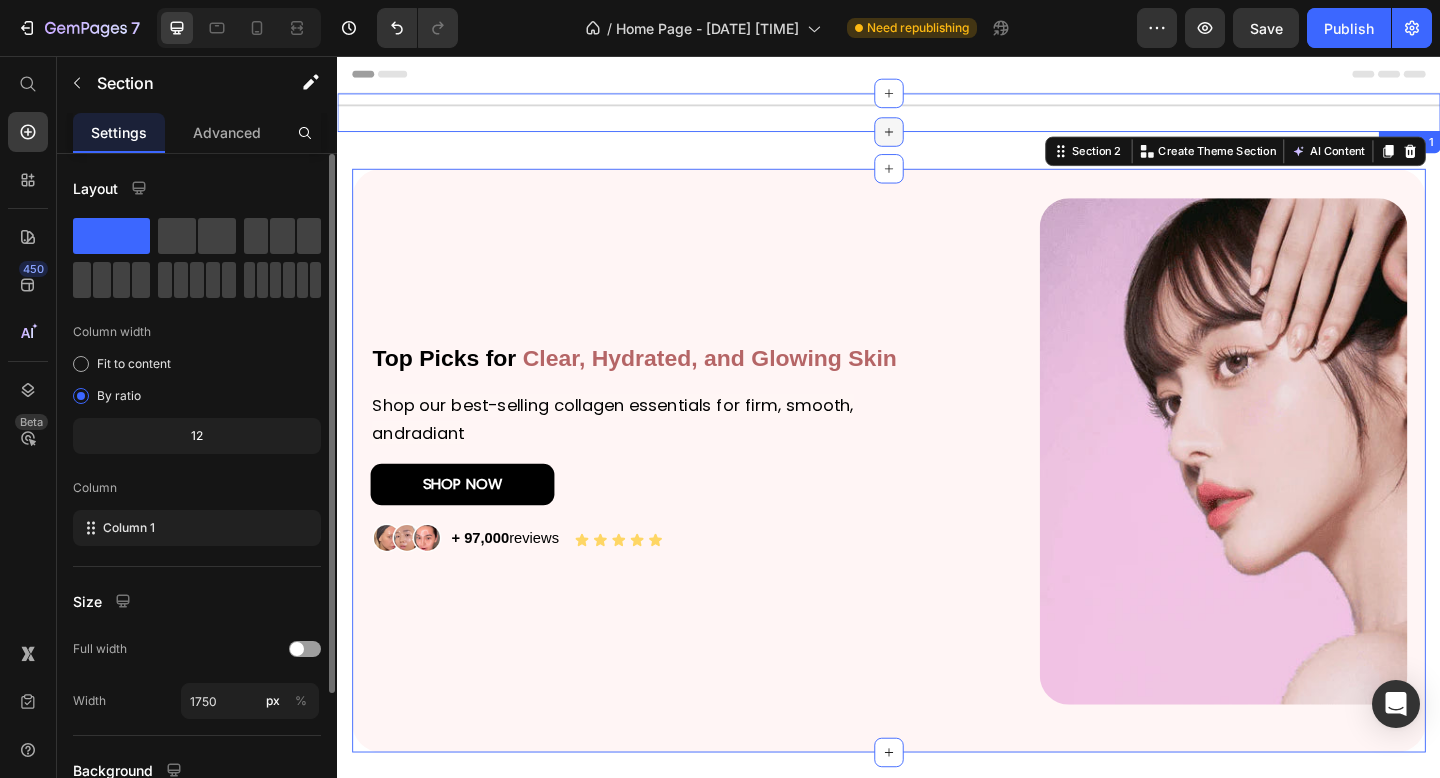 click at bounding box center [937, 139] 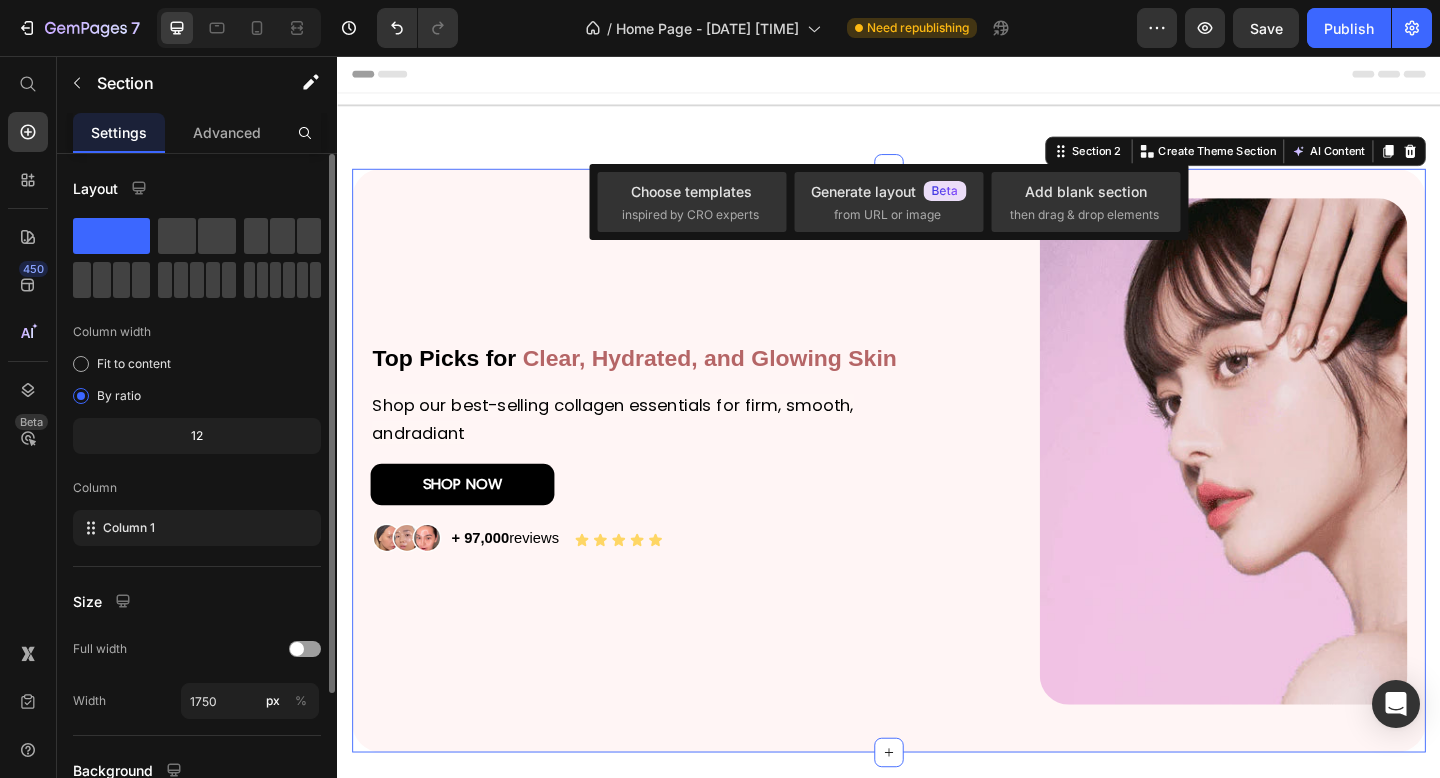 click on "Title Line Section 1 Top Picks for   Clear, Hydrated, and Glowing Skin Heading Shop our best-selling collagen essentials for firm, smooth, andradiant Text Block SHOP NOW Button Image + 97,000  reviews Text Block Icon Icon Icon Icon Icon Icon List Row Image Row Section 2   You can create reusable sections Create Theme Section AI Content Write with GemAI What would you like to describe here? Tone and Voice Persuasive Product Collagen Night Wrapping Mask Show more Generate Bestsellers Heading                Title Line Product Images Icon Icon Icon Icon Icon Icon List 300 Text Block Row Collagen Night Wrapping Mask Product Title Lorem ipsum dolor sit amet,  Text Block €39,95 Product Price €29,95 Product Price Row SHOP NOW Product Cart Button Row Product List Row Section 3 Root" at bounding box center [937, 1158] 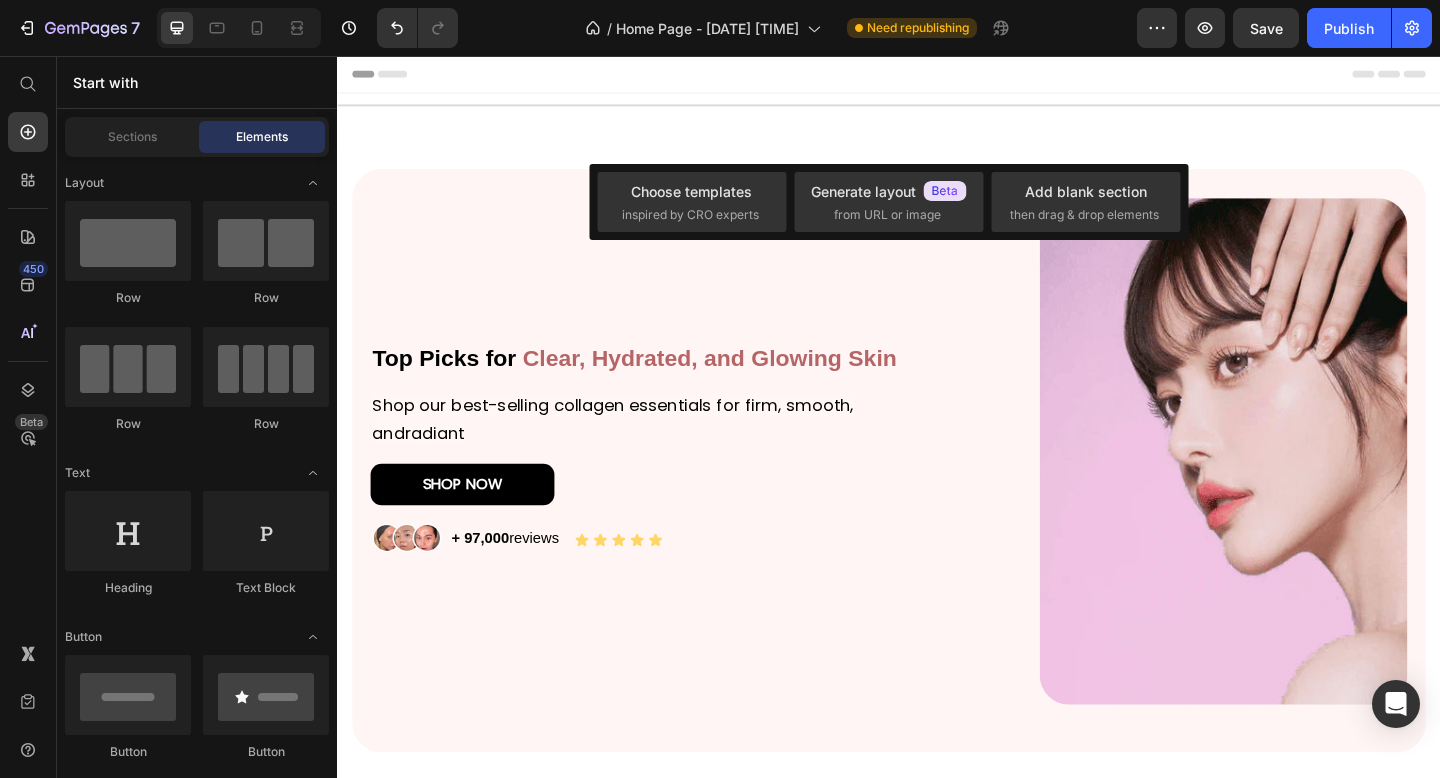 click on "Title Line Section 1 Top Picks for   Clear, Hydrated, and Glowing Skin Heading Shop our best-selling collagen essentials for firm, smooth, andradiant Text Block SHOP NOW Button Image + 97,000  reviews Text Block Icon Icon Icon Icon Icon Icon List Row Image Row Section 2 Bestsellers Heading                Title Line Product Images Icon Icon Icon Icon Icon Icon List 300 Text Block Row Collagen Night Wrapping Mask Product Title Lorem ipsum dolor sit amet,  Text Block €39,95 Product Price €29,95 Product Price Row SHOP NOW Product Cart Button Row Product List Row Section 3 Root" at bounding box center (937, 1158) 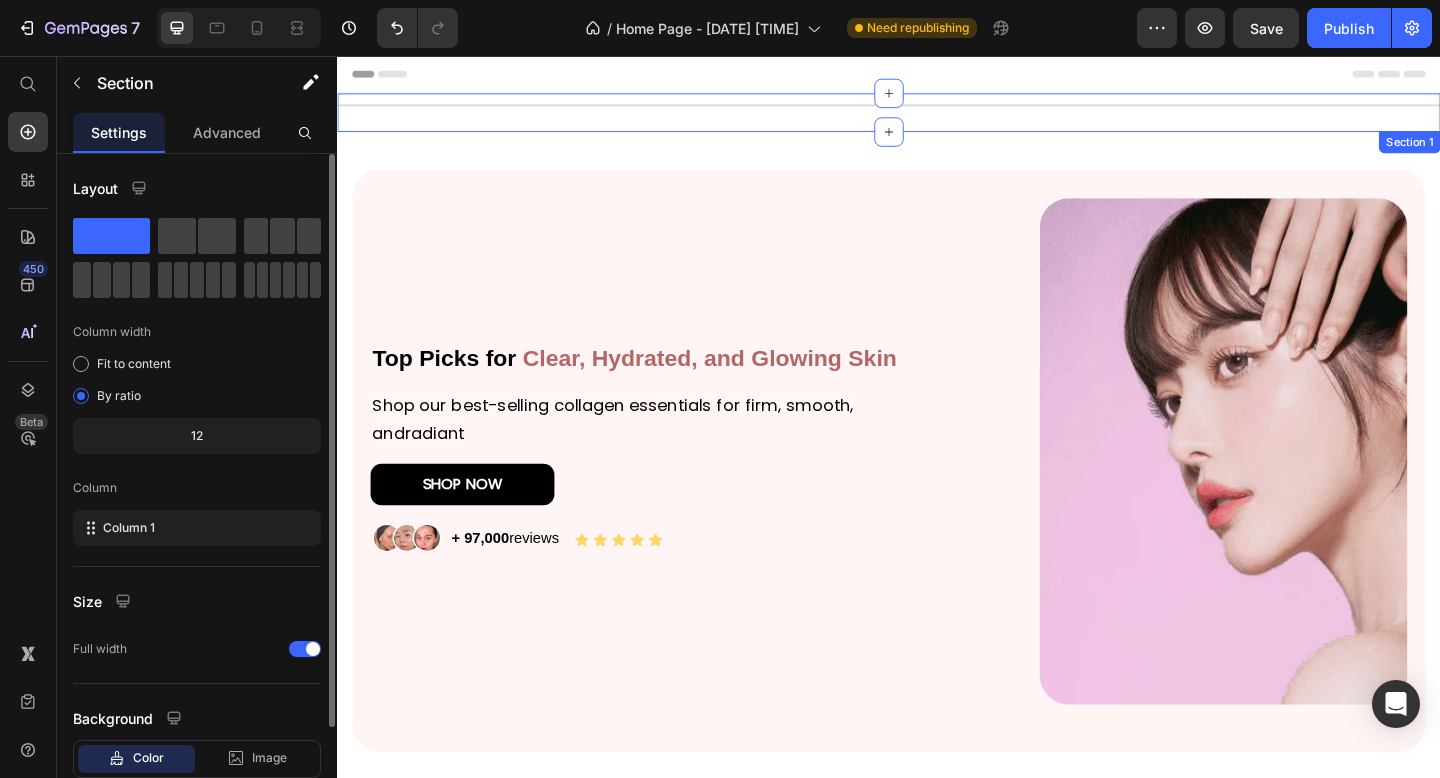 click on "Title Line" at bounding box center (937, 118) 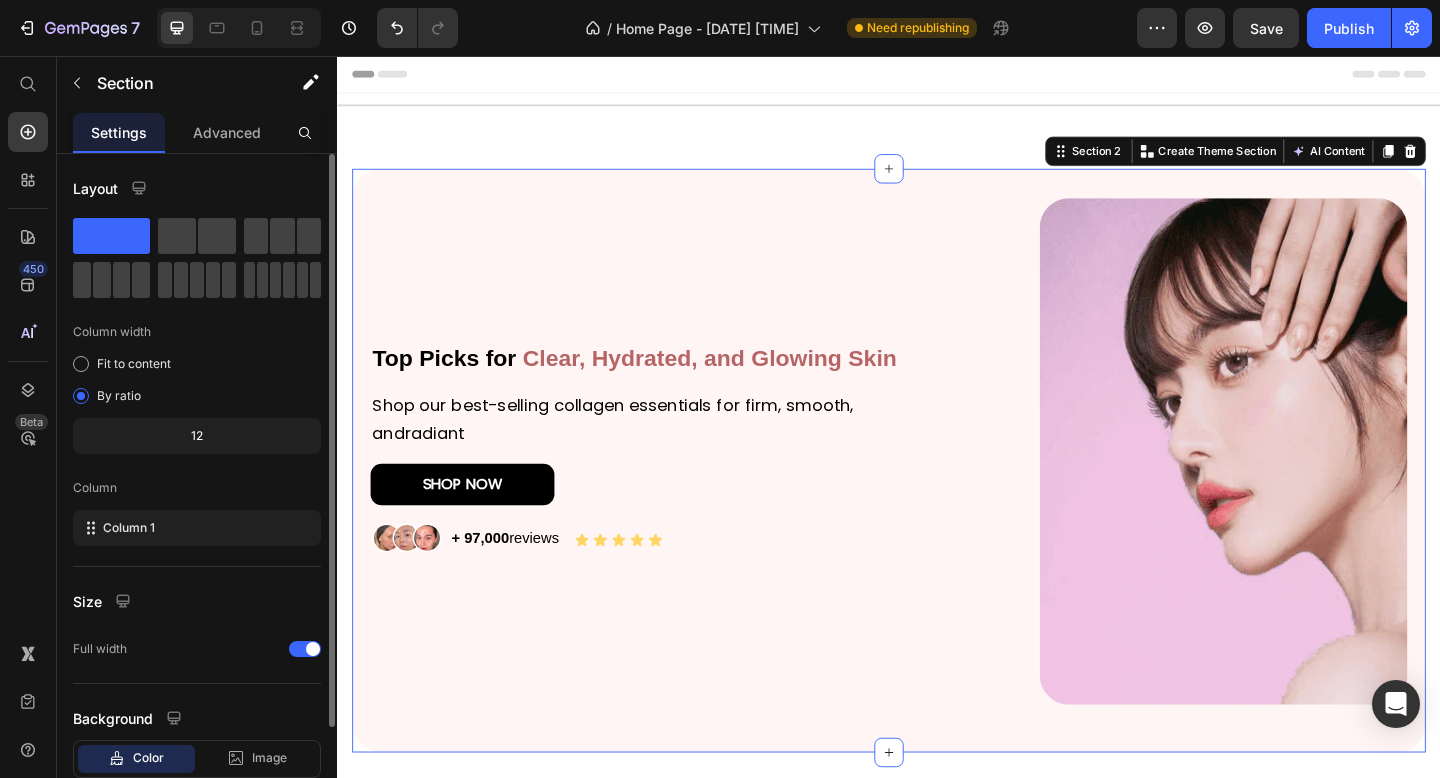 click on "Top Picks for   Clear, Hydrated, and Glowing Skin Heading Shop our best-selling collagen essentials for firm, smooth, andradiant Text Block SHOP NOW Button Image + 97,000  reviews Text Block Icon Icon Icon Icon Icon Icon List Row Image Row Section 2   You can create reusable sections Create Theme Section AI Content Write with GemAI What would you like to describe here? Tone and Voice Persuasive Product Collagen Night Wrapping Mask Show more Generate Bestsellers Heading                Title Line Product Images Icon Icon Icon Icon Icon Icon List 300 Text Block Row Collagen Night Wrapping Mask Product Title Lorem ipsum dolor sit amet,  Text Block €39,95 Product Price €29,95 Product Price Row SHOP NOW Product Cart Button Row Product List Row Section 3 Root" at bounding box center [937, 496] 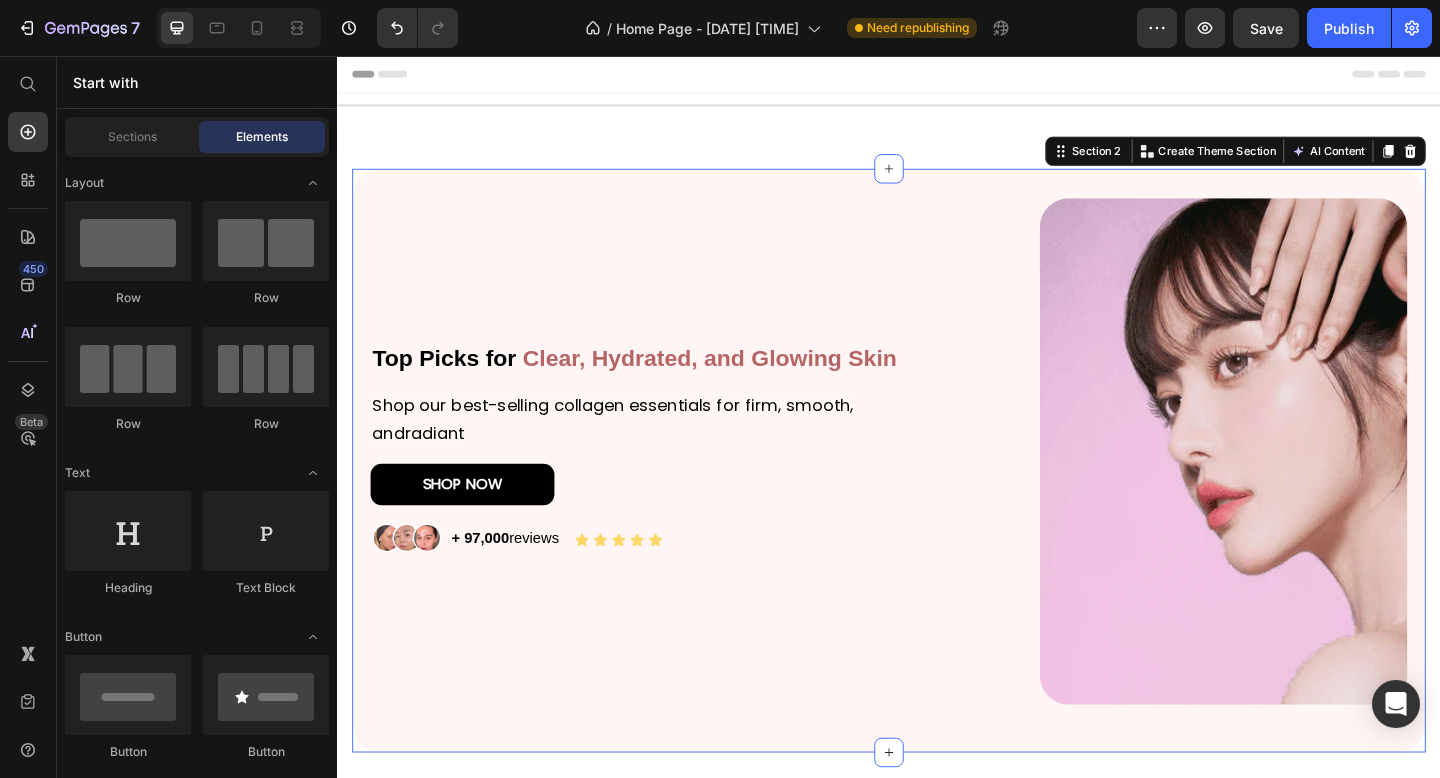 click on "Title Line Section 1 Top Picks for   Clear, Hydrated, and Glowing Skin Heading Shop our best-selling collagen essentials for firm, smooth, andradiant Text Block SHOP NOW Button Image + 97,000  reviews Text Block Icon Icon Icon Icon Icon Icon List Row Image Row Section 2   You can create reusable sections Create Theme Section AI Content Write with GemAI What would you like to describe here? Tone and Voice Persuasive Product Collagen Night Wrapping Mask Show more Generate Bestsellers Heading                Title Line Product Images Icon Icon Icon Icon Icon Icon List 300 Text Block Row Collagen Night Wrapping Mask Product Title Lorem ipsum dolor sit amet,  Text Block €39,95 Product Price €29,95 Product Price Row SHOP NOW Product Cart Button Row Product List Row Section 3 Root" at bounding box center (937, 1158) 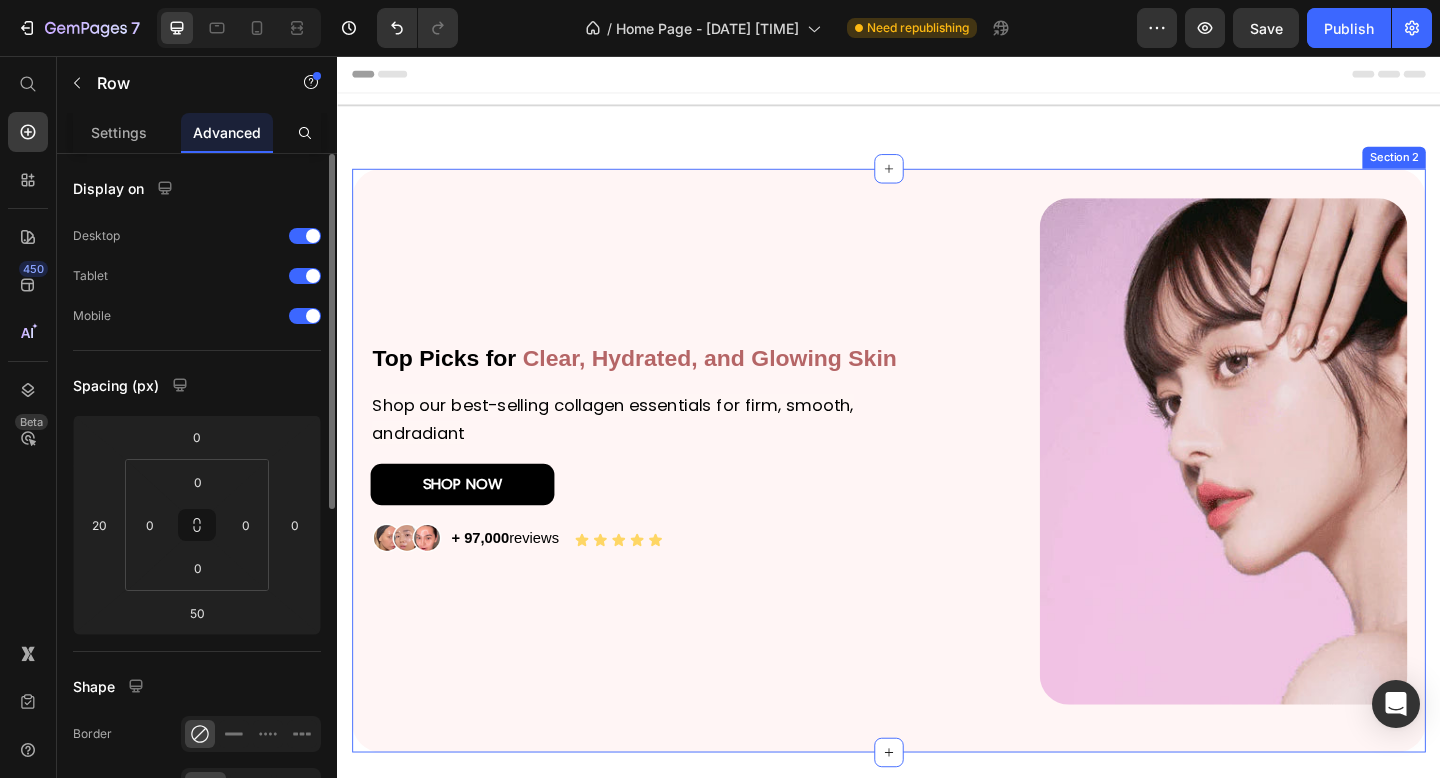 click on "Top Picks for   Clear, Hydrated, and Glowing Skin Heading Shop our best-selling collagen essentials for firm, smooth, andradiant Text Block SHOP NOW Button Image + 97,000  reviews Text Block Icon Icon Icon Icon Icon Icon List Row" at bounding box center [663, 486] 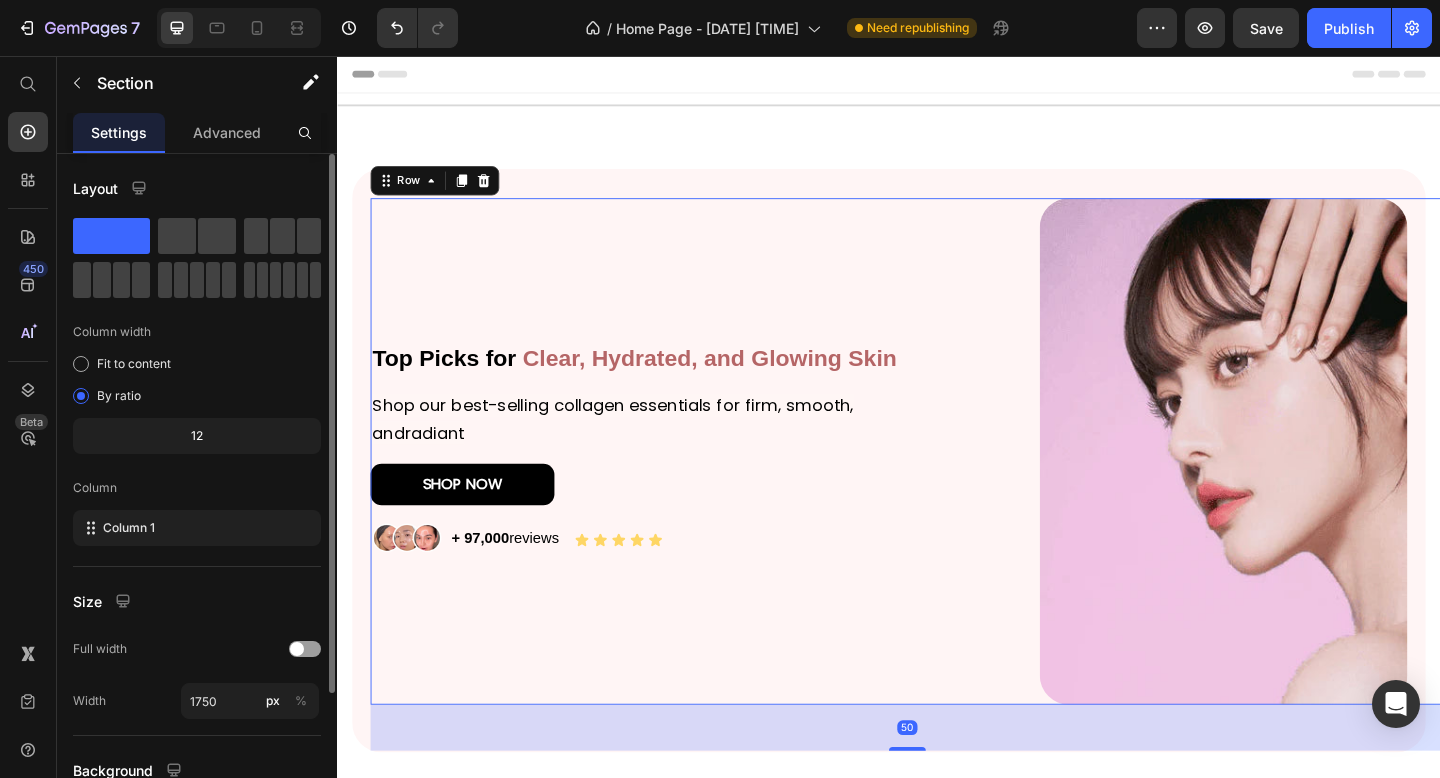 click on "Top Picks for   Clear, Hydrated, and Glowing Skin Heading Shop our best-selling collagen essentials for firm, smooth, andradiant Text Block SHOP NOW Button Image + 97,000  reviews Text Block Icon Icon Icon Icon Icon Icon List Row Image Row   50 Section 2" at bounding box center (937, 496) 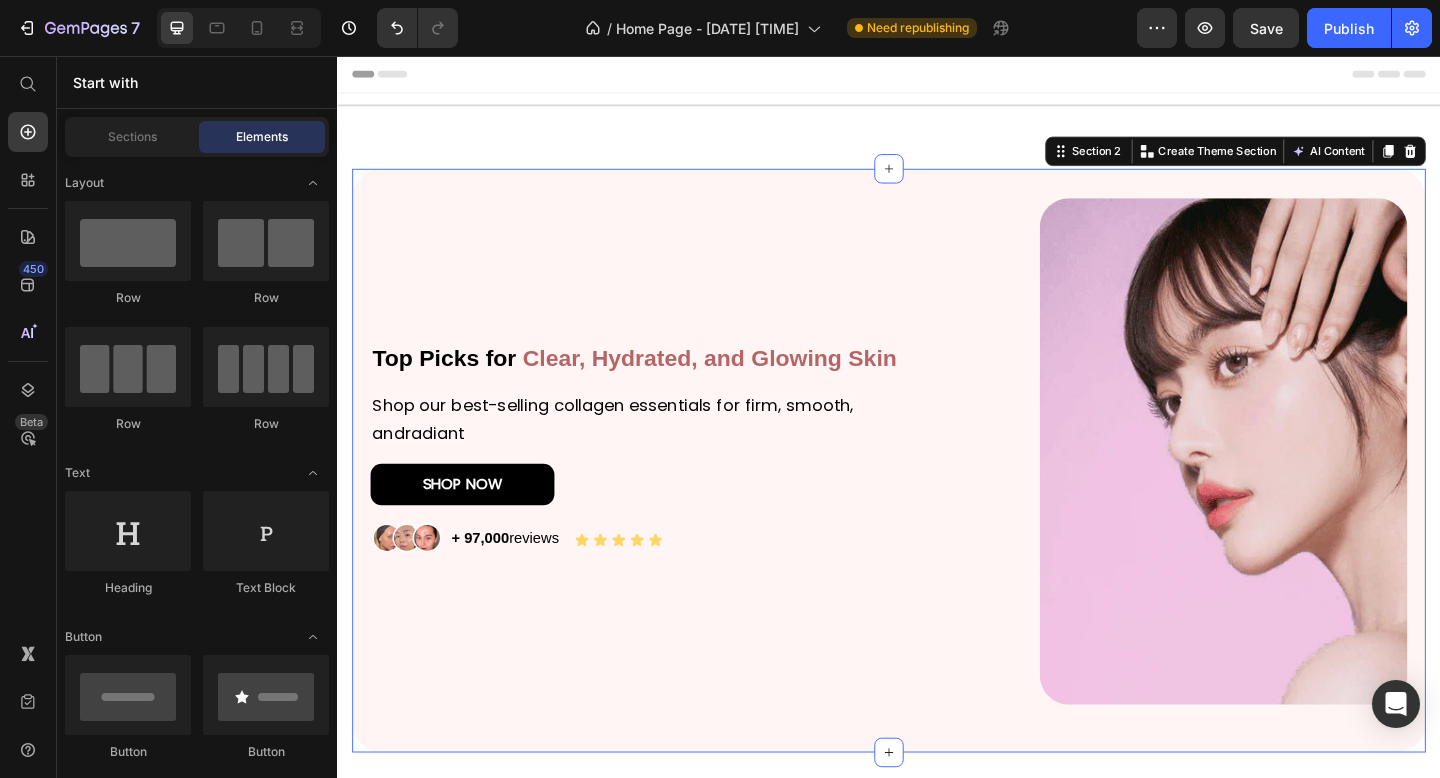 click on "Top Picks for   Clear, Hydrated, and Glowing Skin Heading Shop our best-selling collagen essentials for firm, smooth, andradiant Text Block SHOP NOW Button Image + 97,000  reviews Text Block Icon Icon Icon Icon Icon Icon List Row Image Row Section 2   You can create reusable sections Create Theme Section AI Content Write with GemAI What would you like to describe here? Tone and Voice Persuasive Product Collagen Night Wrapping Mask Show more Generate Bestsellers Heading                Title Line Product Images Icon Icon Icon Icon Icon Icon List 300 Text Block Row Collagen Night Wrapping Mask Product Title Lorem ipsum dolor sit amet,  Text Block €39,95 Product Price €29,95 Product Price Row SHOP NOW Product Cart Button Row Product List Row Section 3 Root" at bounding box center (937, 496) 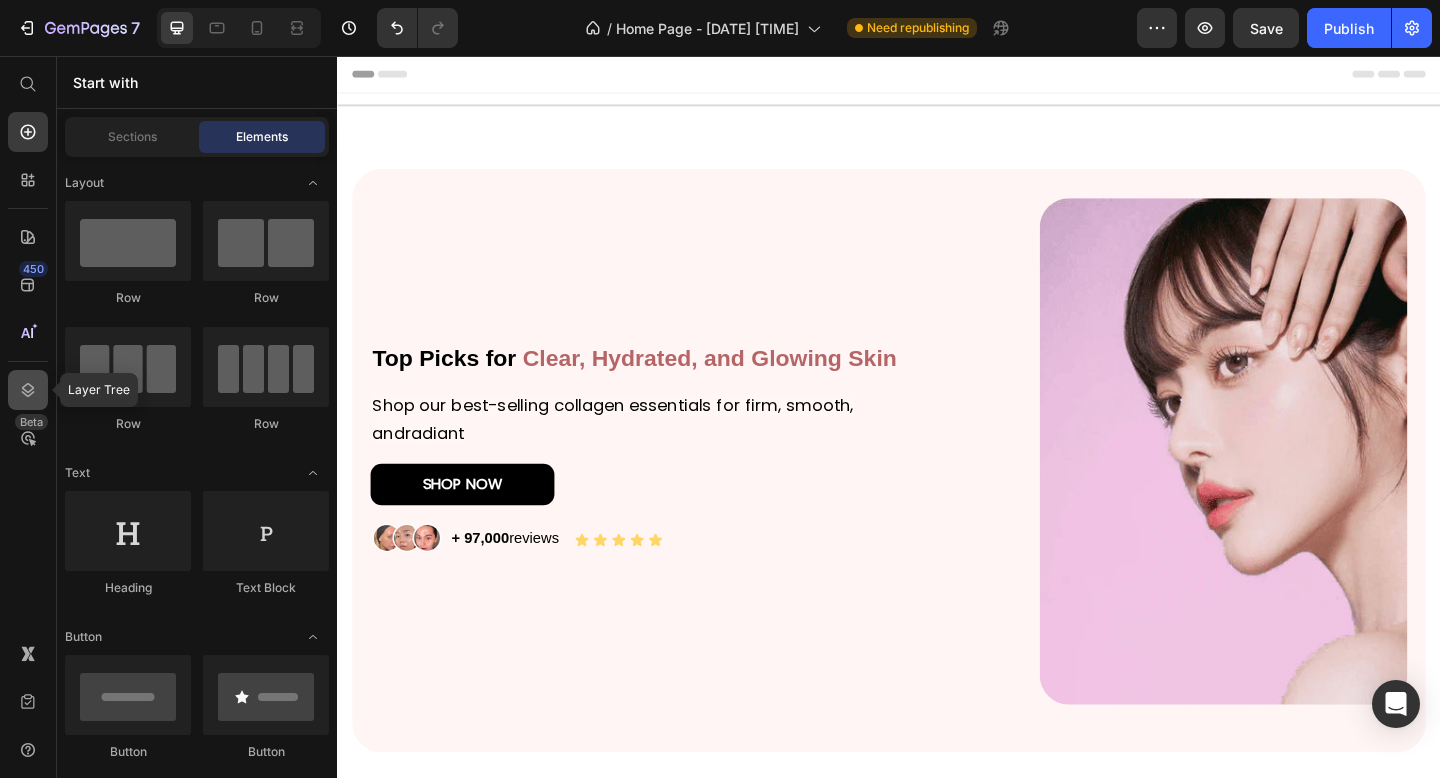 click 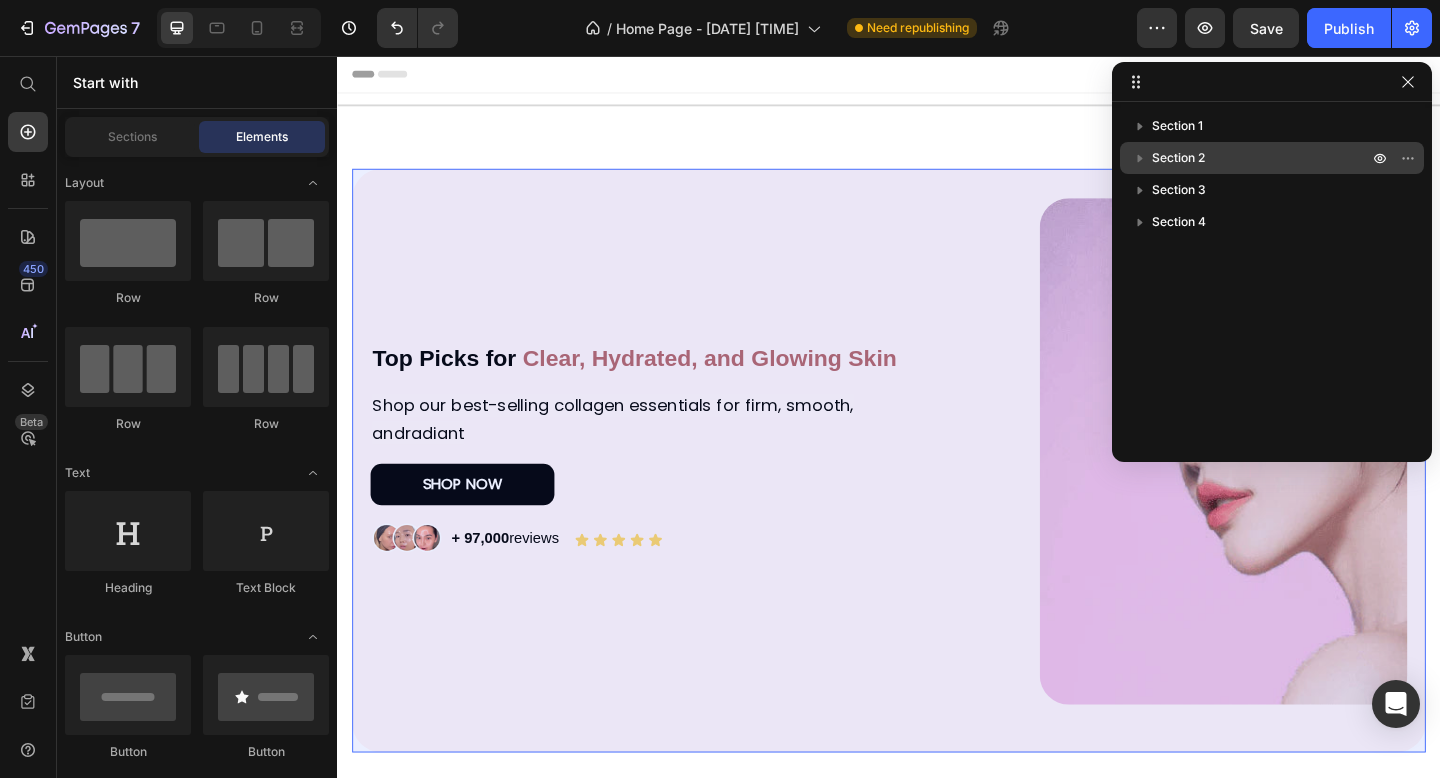 click on "Section 2" at bounding box center (1178, 158) 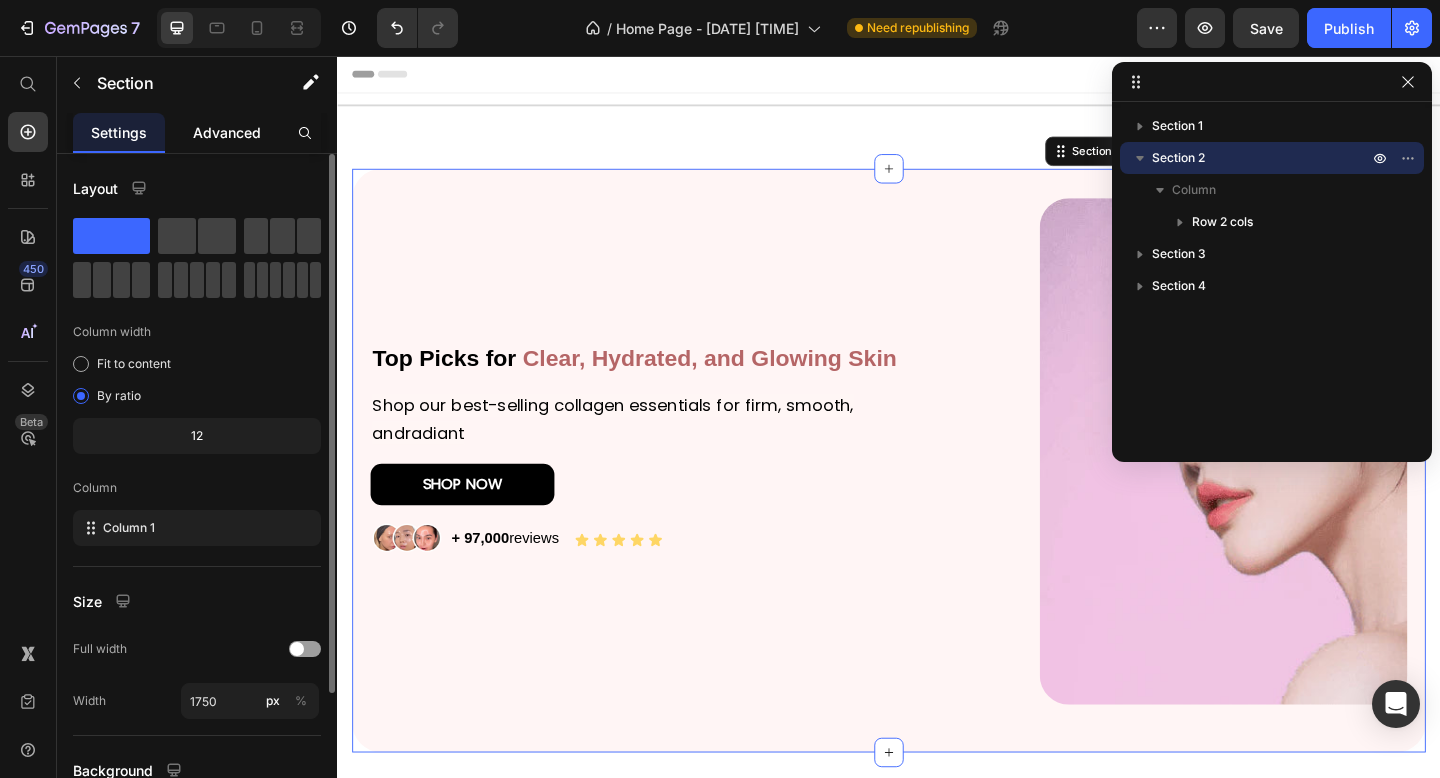 click on "Advanced" 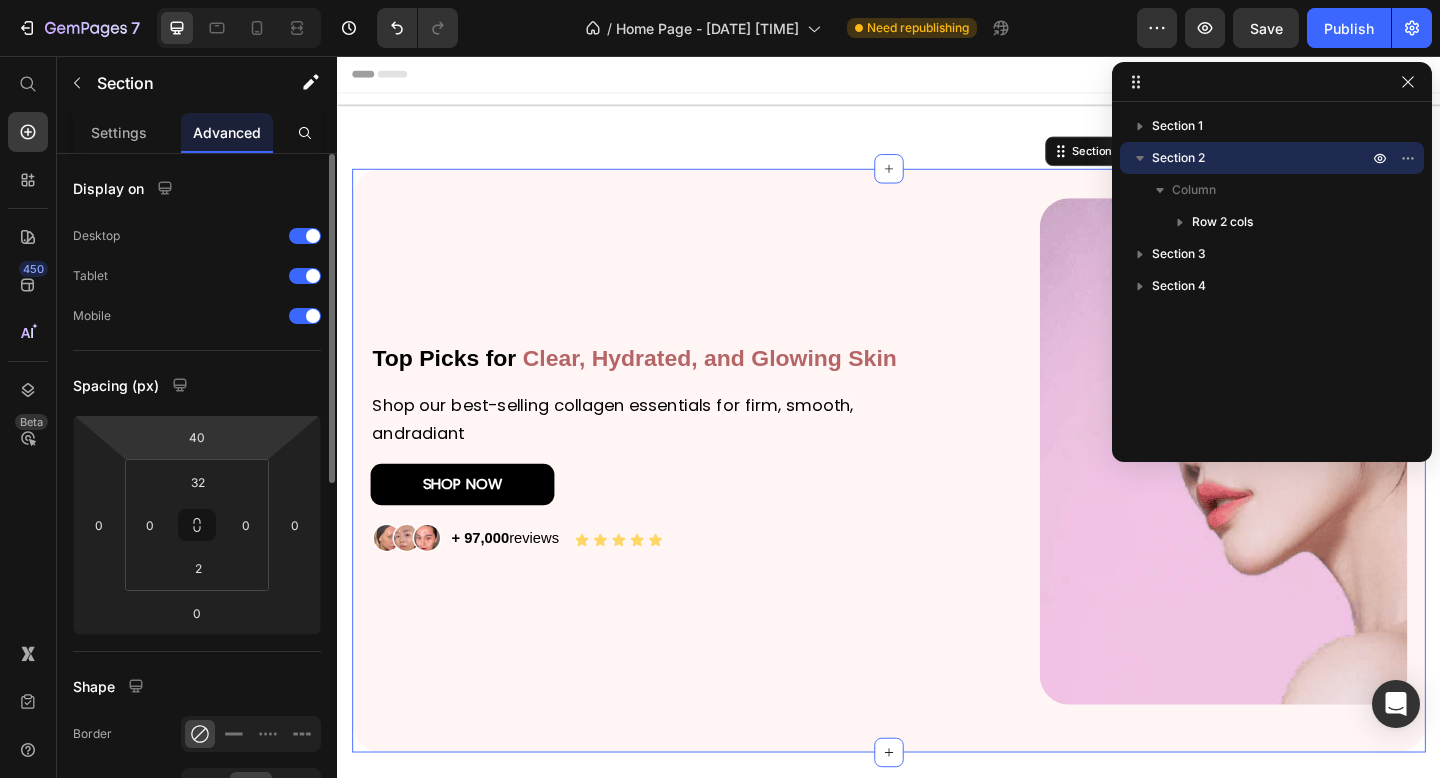 click on "7   /  Home Page - [DATE] [TIME] Need republishing Preview  Save   Publish  450 Beta Start with Sections Elements Hero Section Product Detail Brands Trusted Badges Guarantee Product Breakdown How to use Testimonials Compare Bundle FAQs Social Proof Brand Story Product List Collection Blog List Contact Sticky Add to Cart Custom Footer Browse Library 450 Layout
Row
Row
Row
Row Text
Heading
Text Block Button
Button
Button
Sticky Back to top Media
Image" at bounding box center (720, 0) 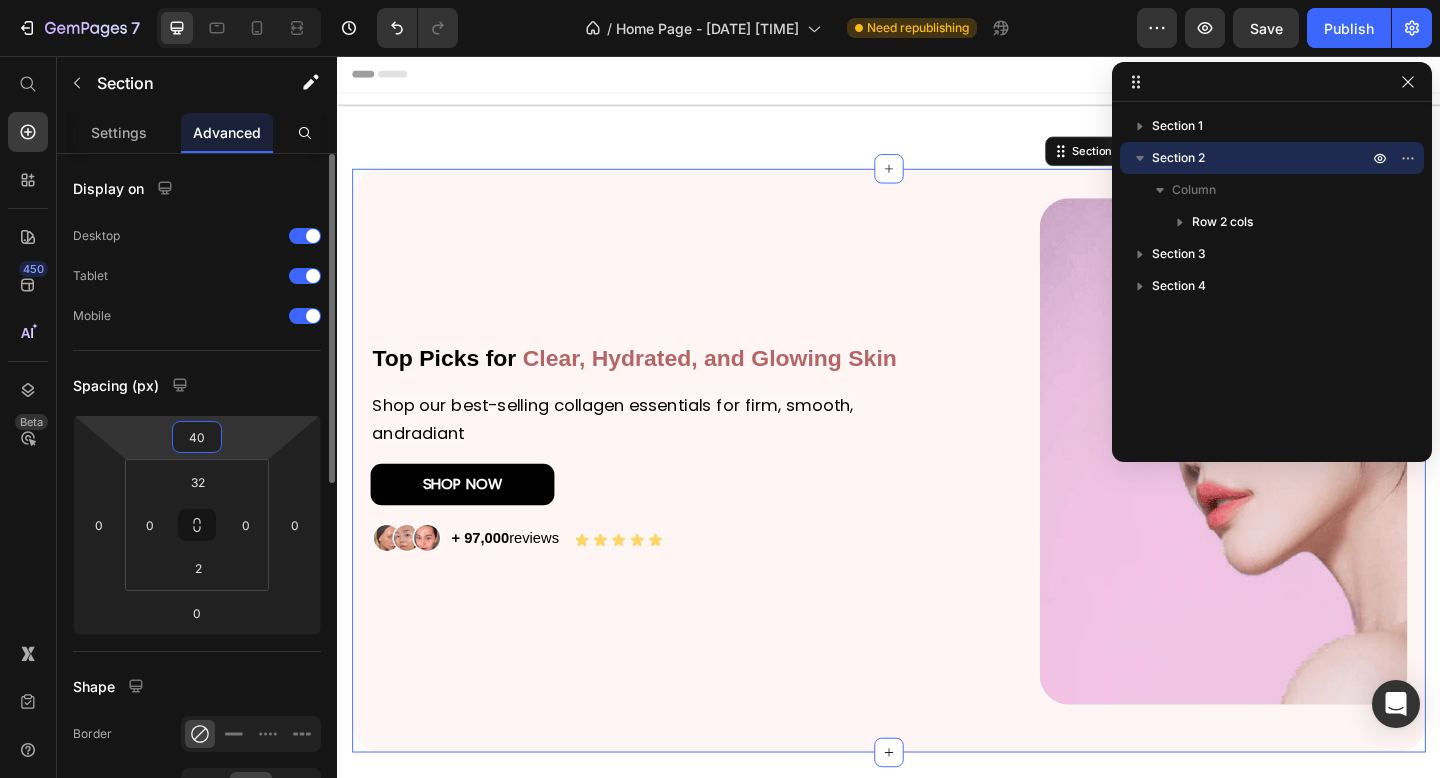 click on "7   /  Home Page - [DATE] [TIME] Need republishing Preview  Save   Publish  450 Beta Start with Sections Elements Hero Section Product Detail Brands Trusted Badges Guarantee Product Breakdown How to use Testimonials Compare Bundle FAQs Social Proof Brand Story Product List Collection Blog List Contact Sticky Add to Cart Custom Footer Browse Library 450 Layout
Row
Row
Row
Row Text
Heading
Text Block Button
Button
Button
Sticky Back to top Media
Image" at bounding box center (720, 0) 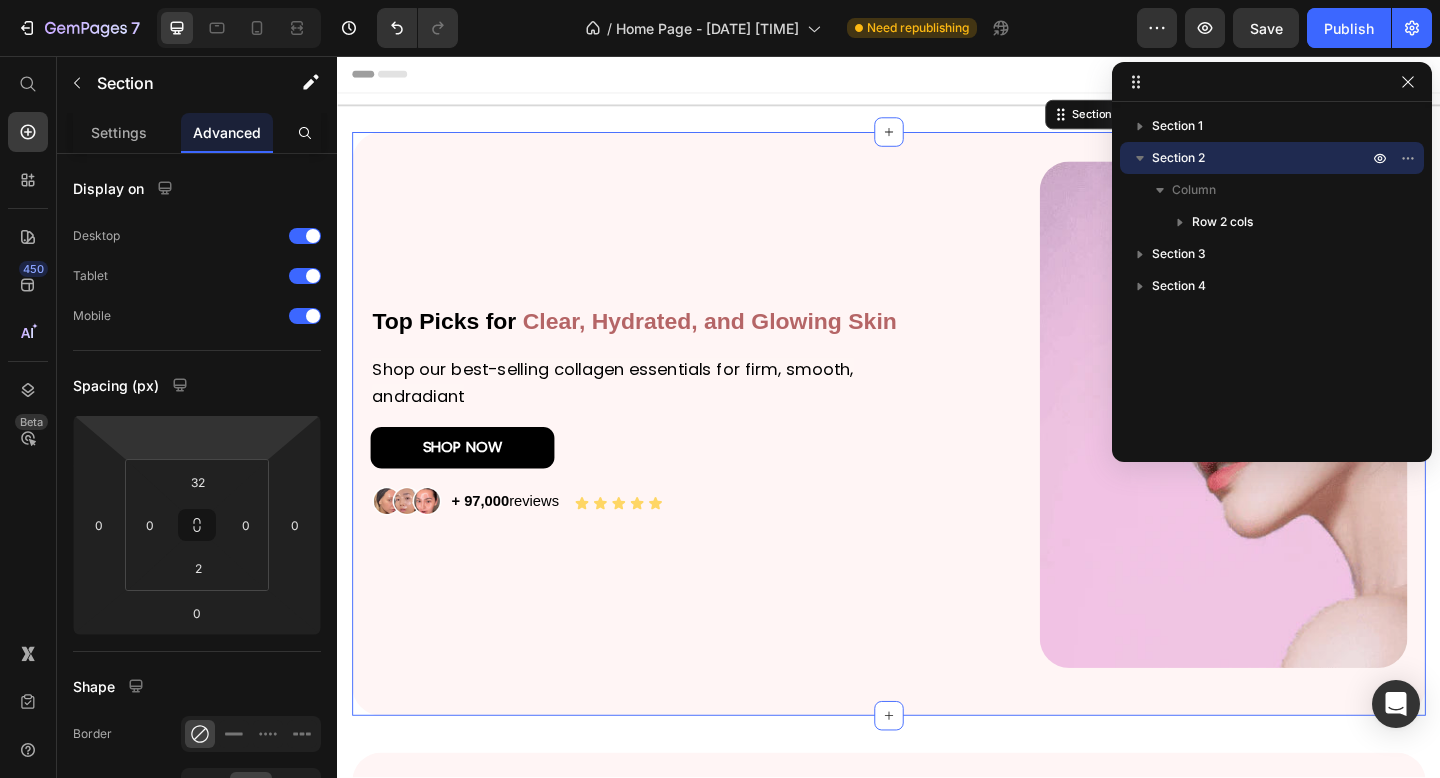 type on "0" 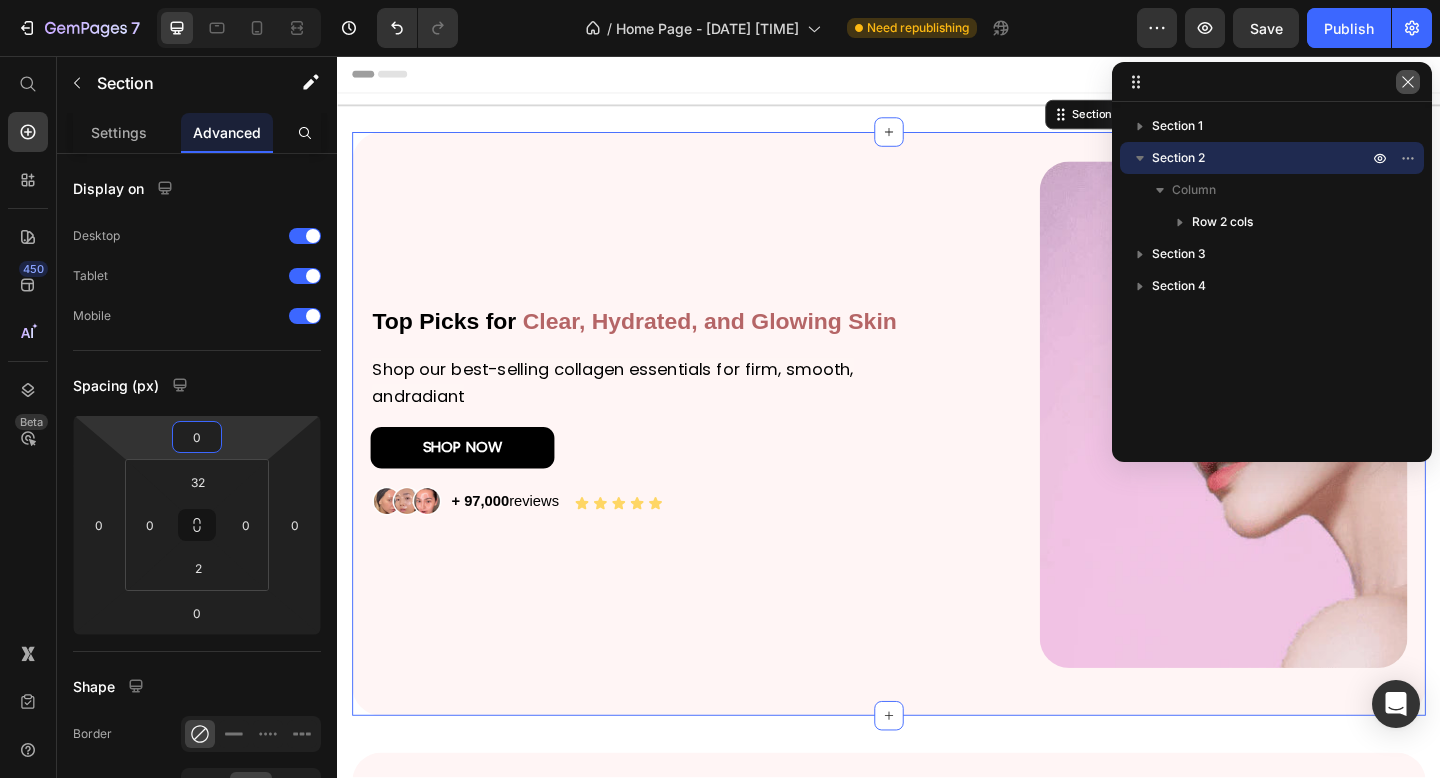click 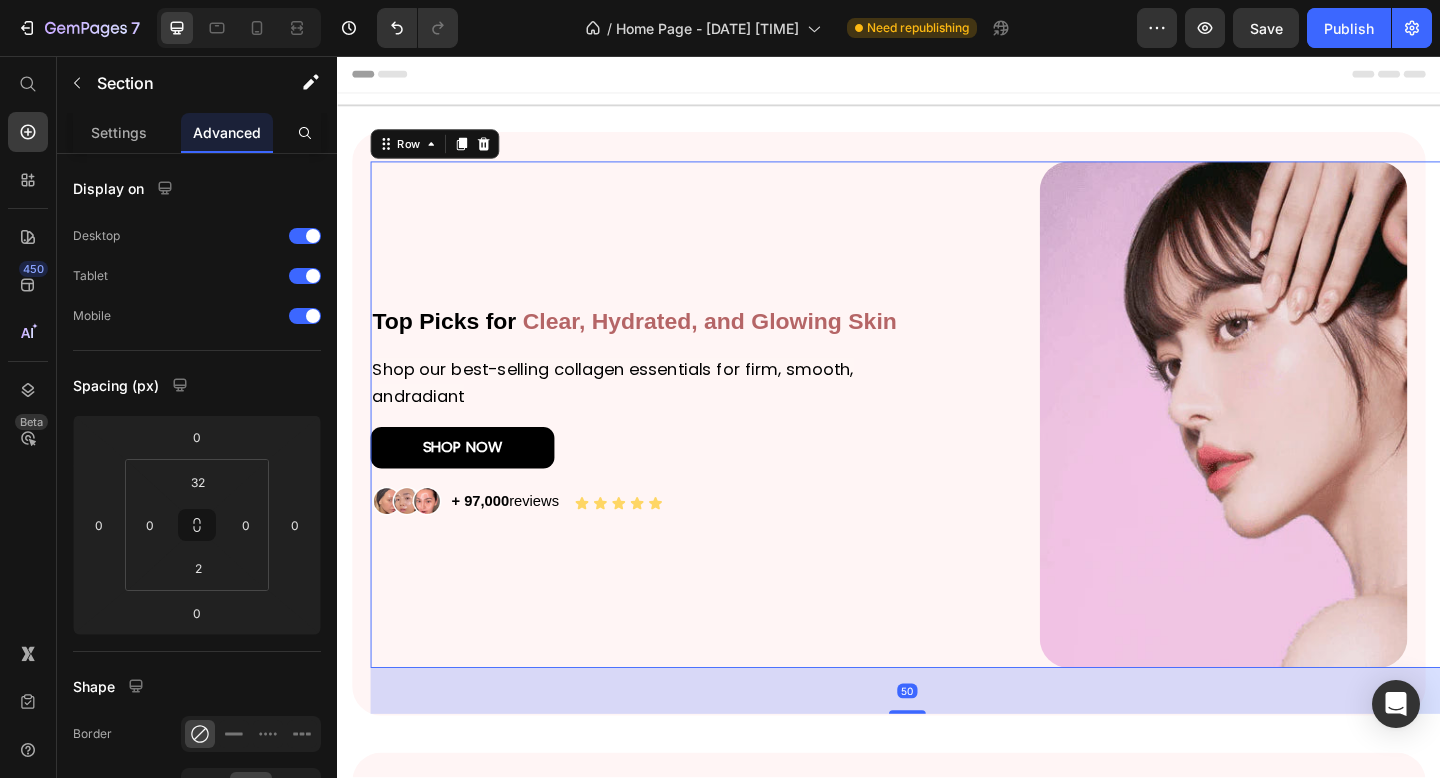 click on "Image" at bounding box center (1251, 446) 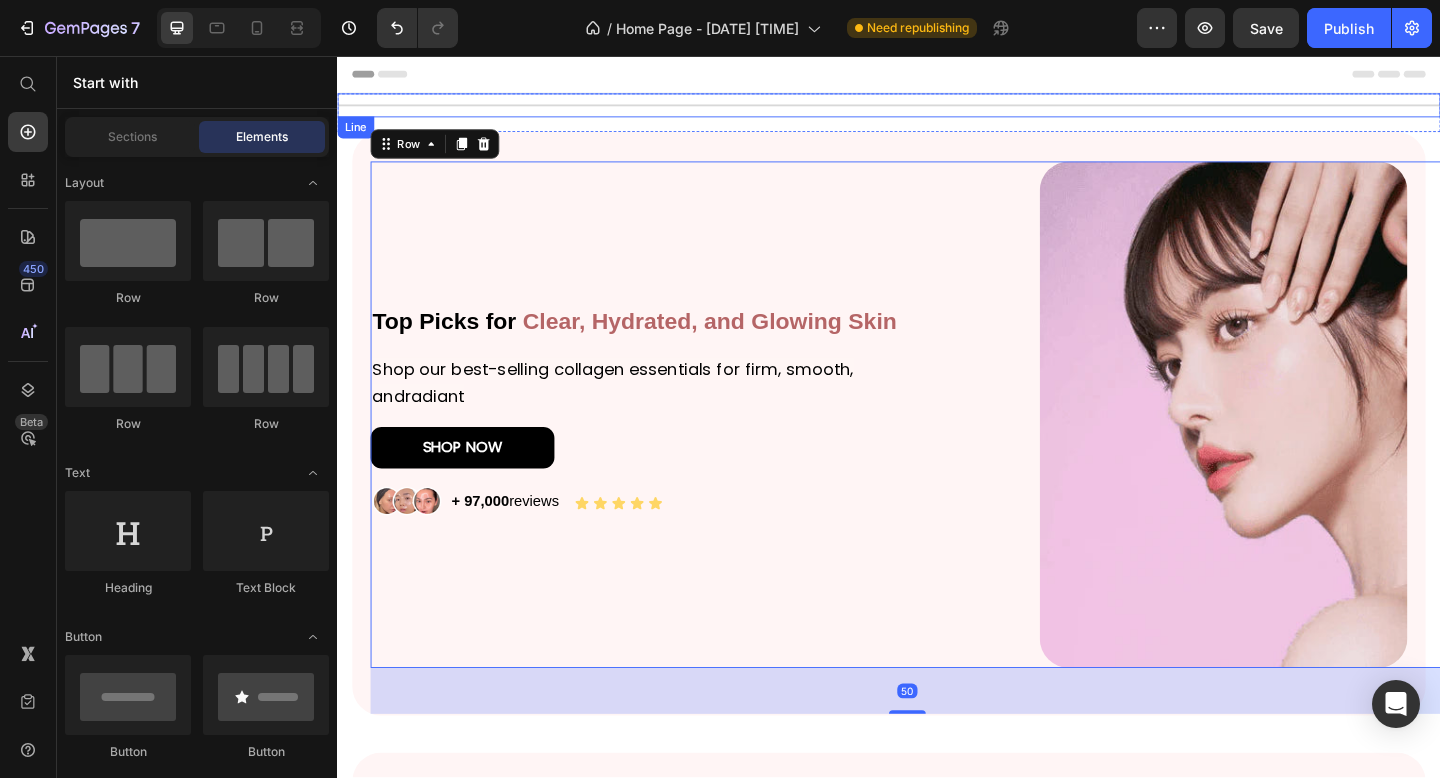 click on "Header" at bounding box center (937, 76) 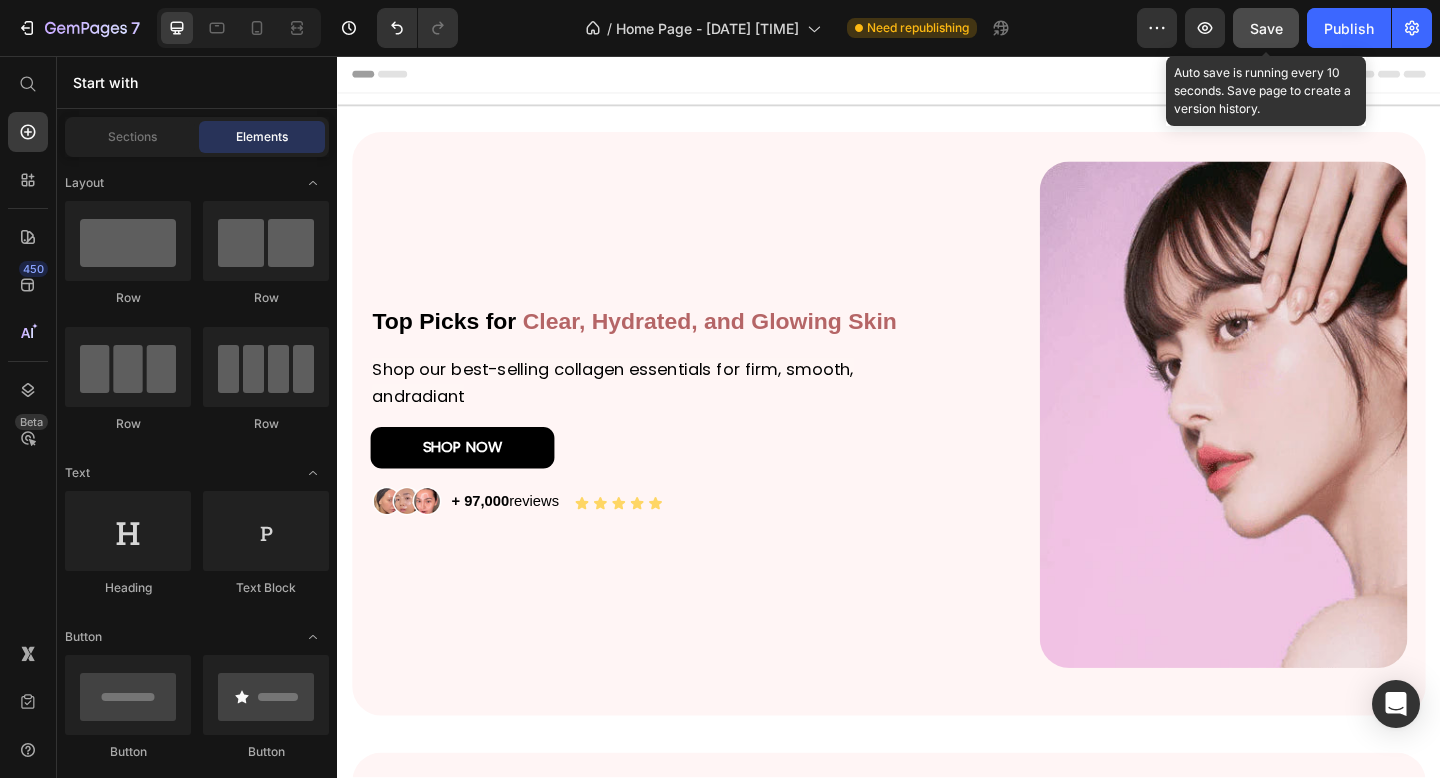 drag, startPoint x: 1259, startPoint y: 17, endPoint x: 1276, endPoint y: 18, distance: 17.029387 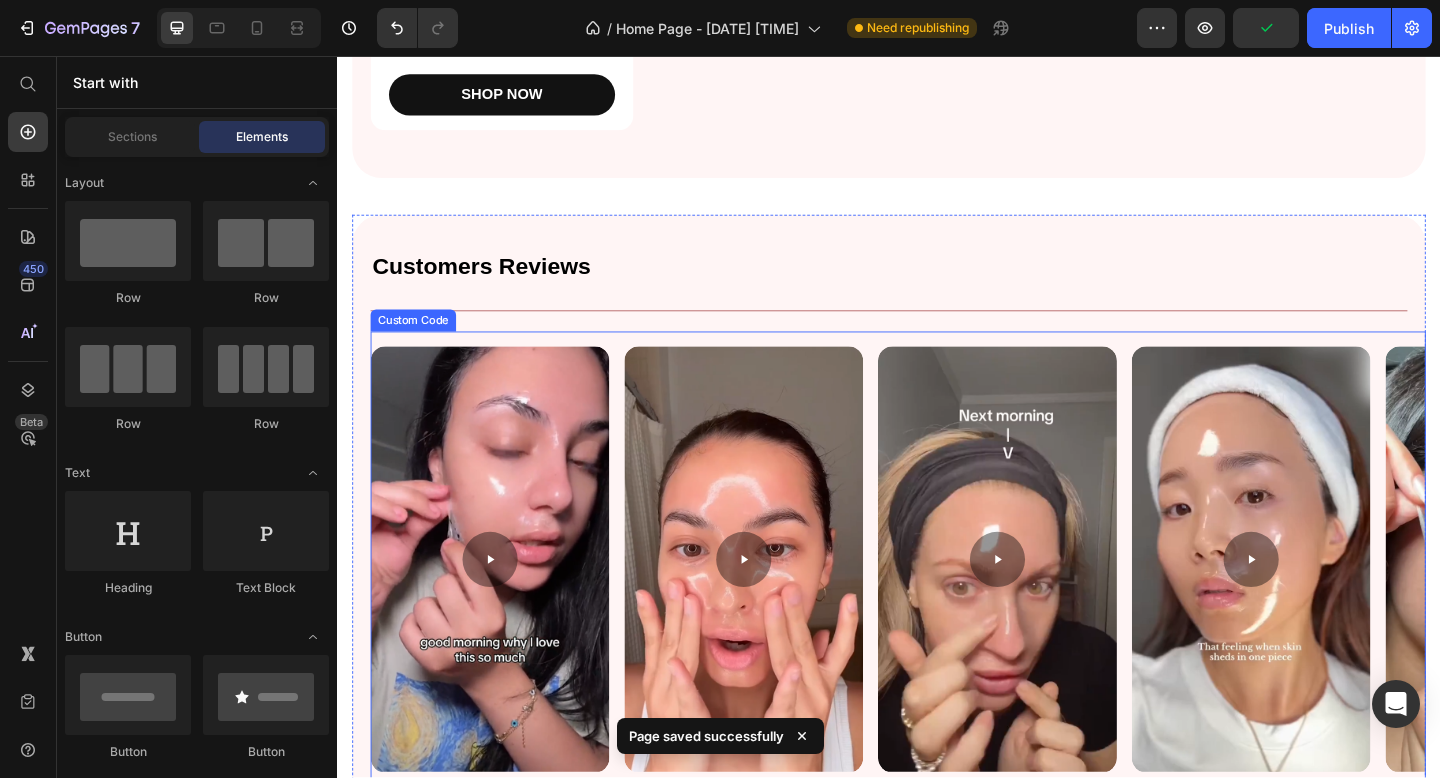 scroll, scrollTop: 1626, scrollLeft: 0, axis: vertical 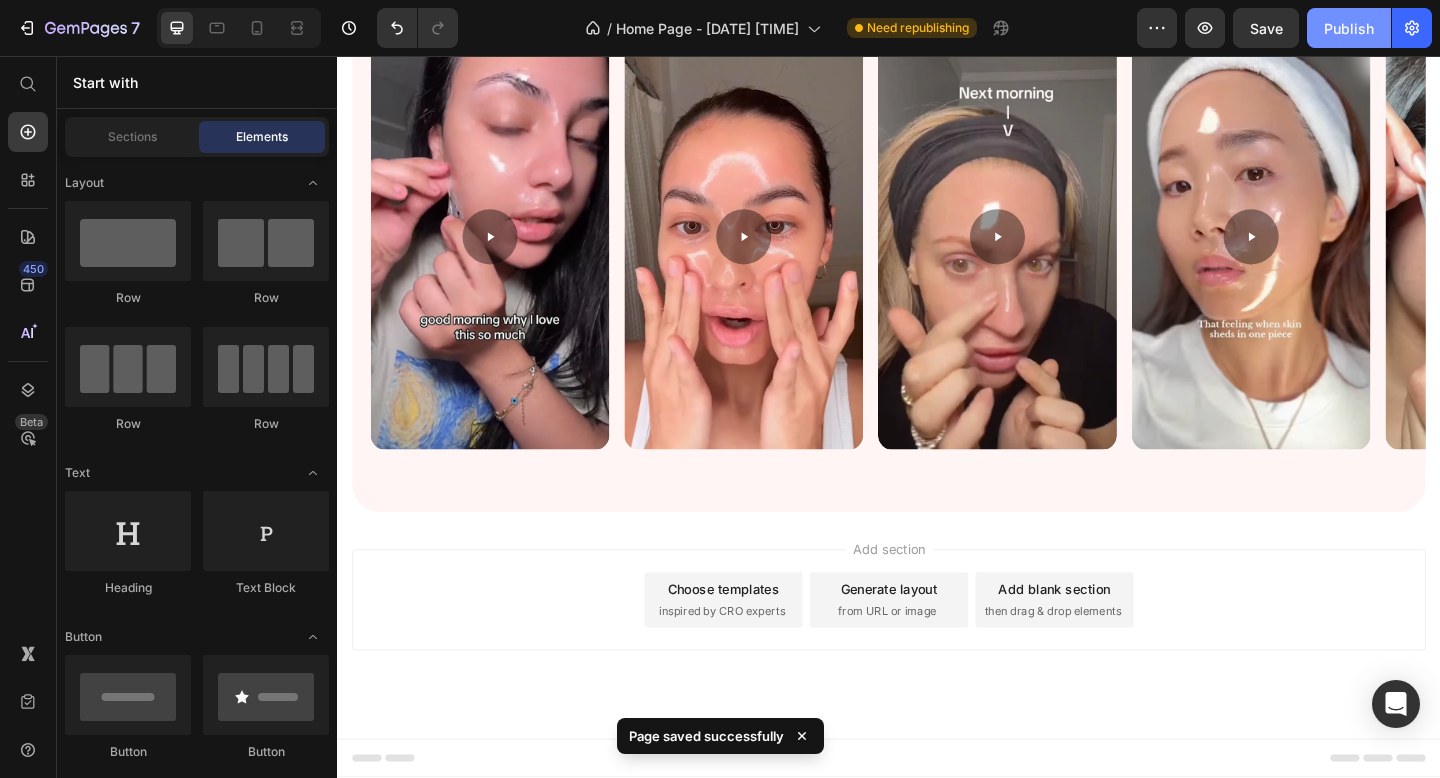 click on "Publish" at bounding box center [1349, 28] 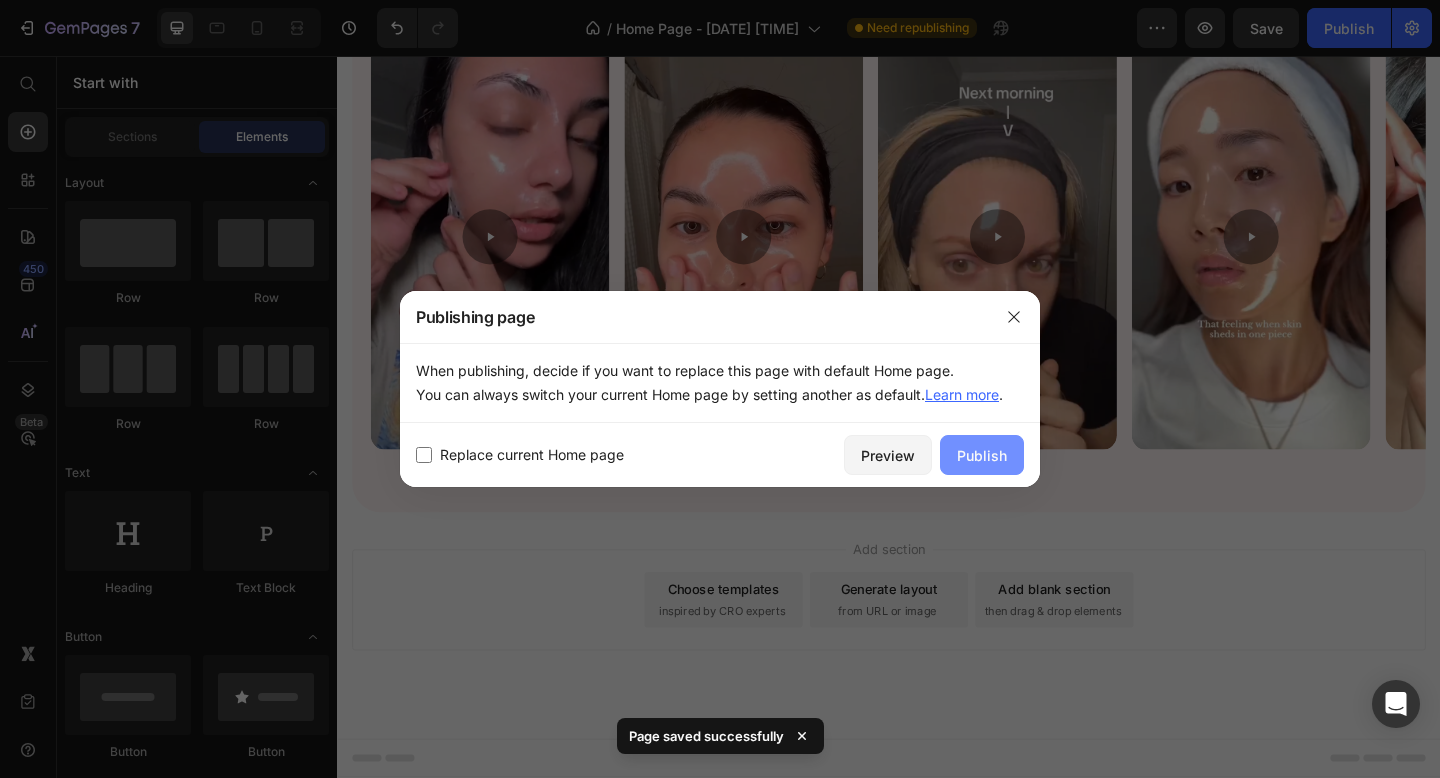 click on "Publish" at bounding box center (982, 455) 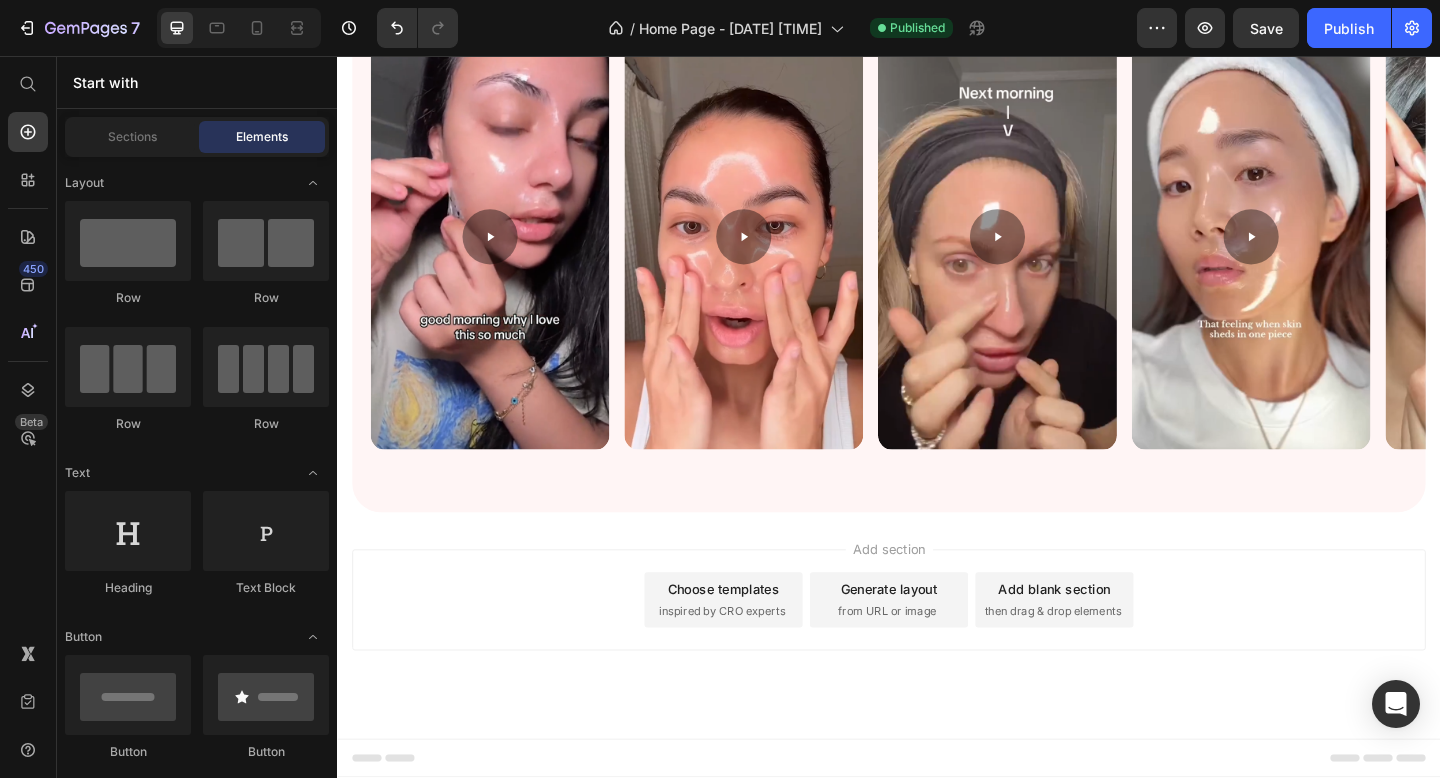 click on "7   /  Home Page - [DATE] [TIME] Published Preview  Save   Publish" 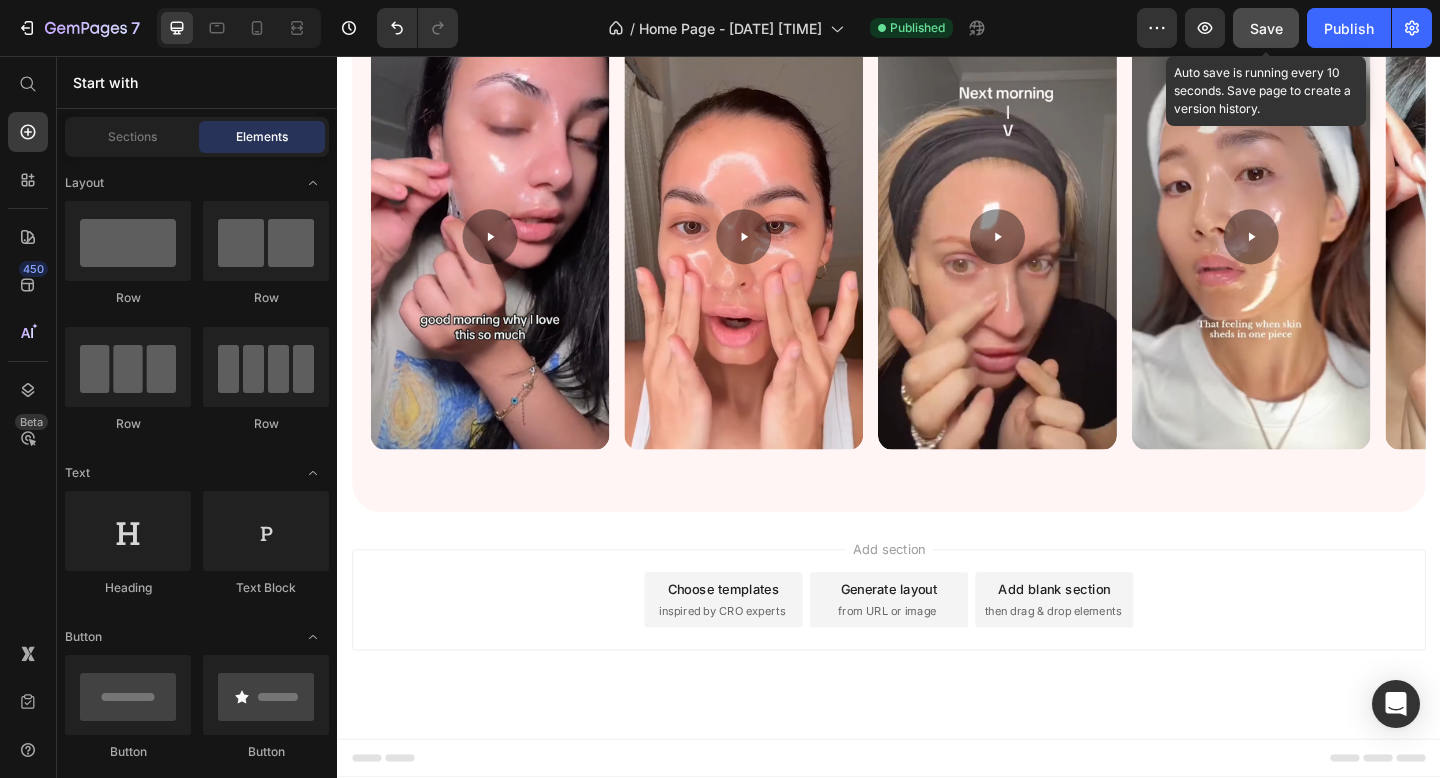 click on "Save" 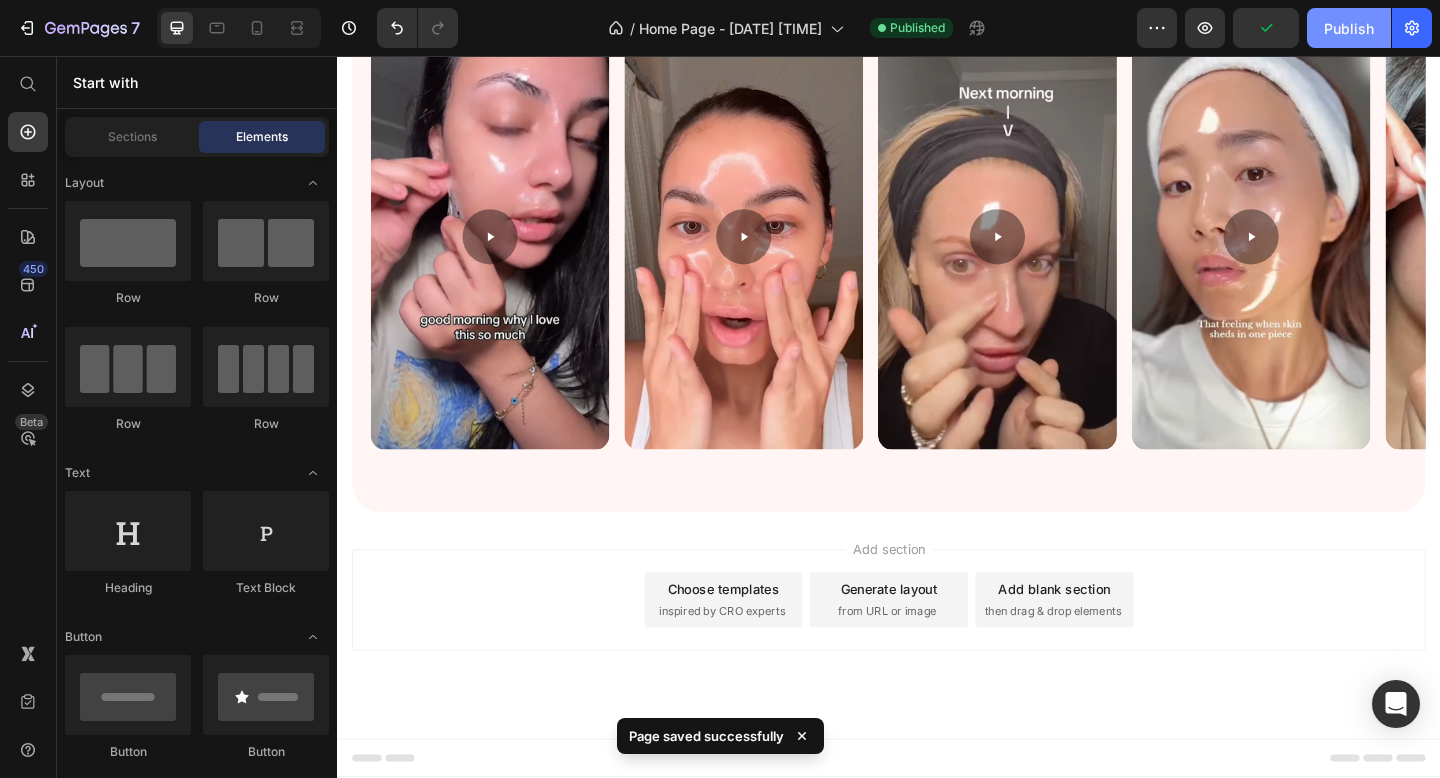 click on "Publish" at bounding box center [1349, 28] 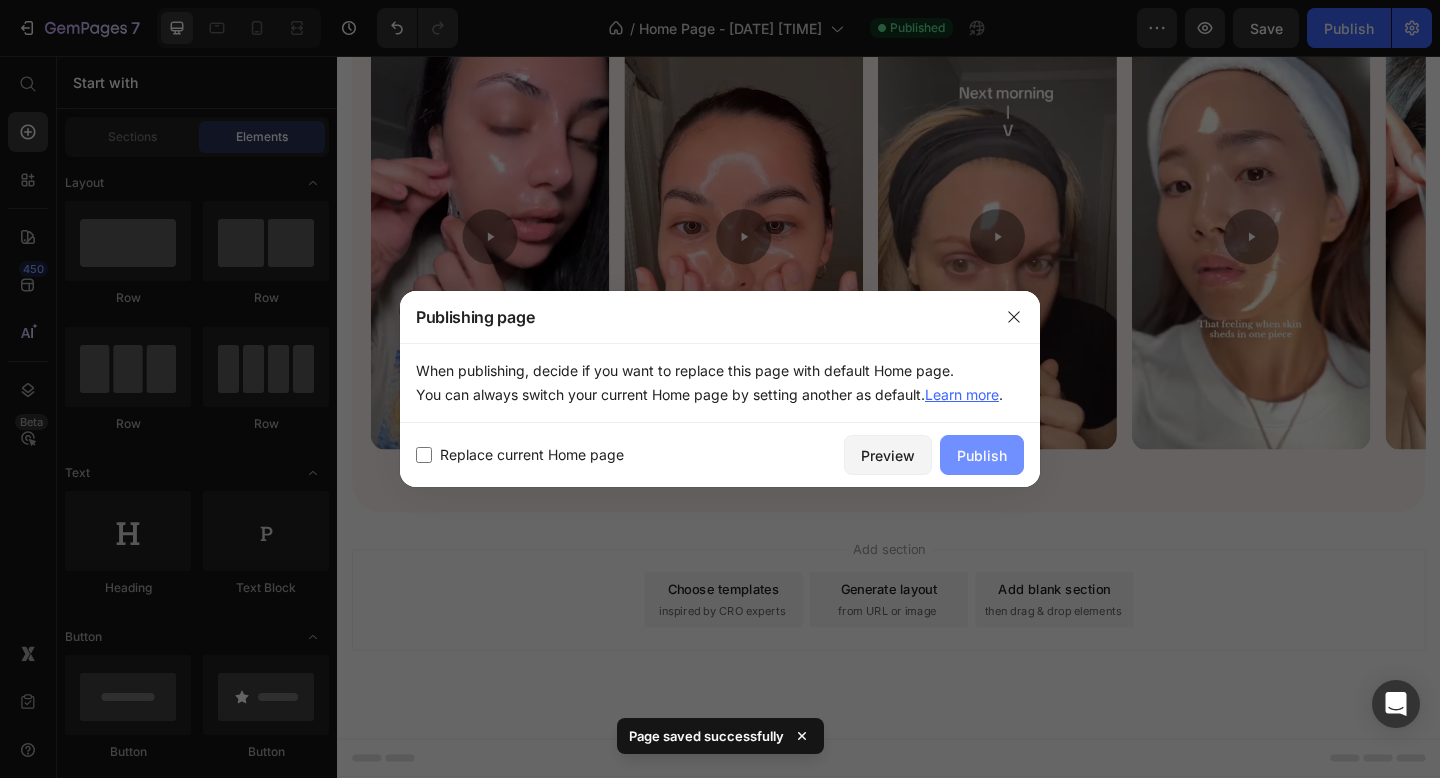 click on "Publish" at bounding box center (982, 455) 